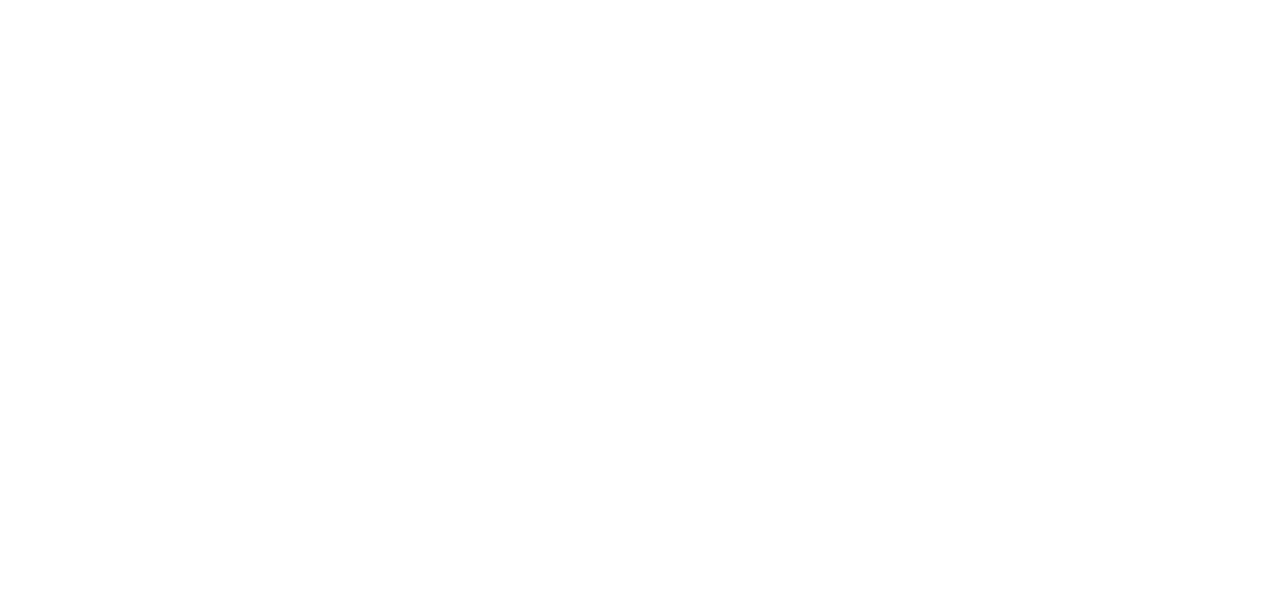 scroll, scrollTop: 0, scrollLeft: 0, axis: both 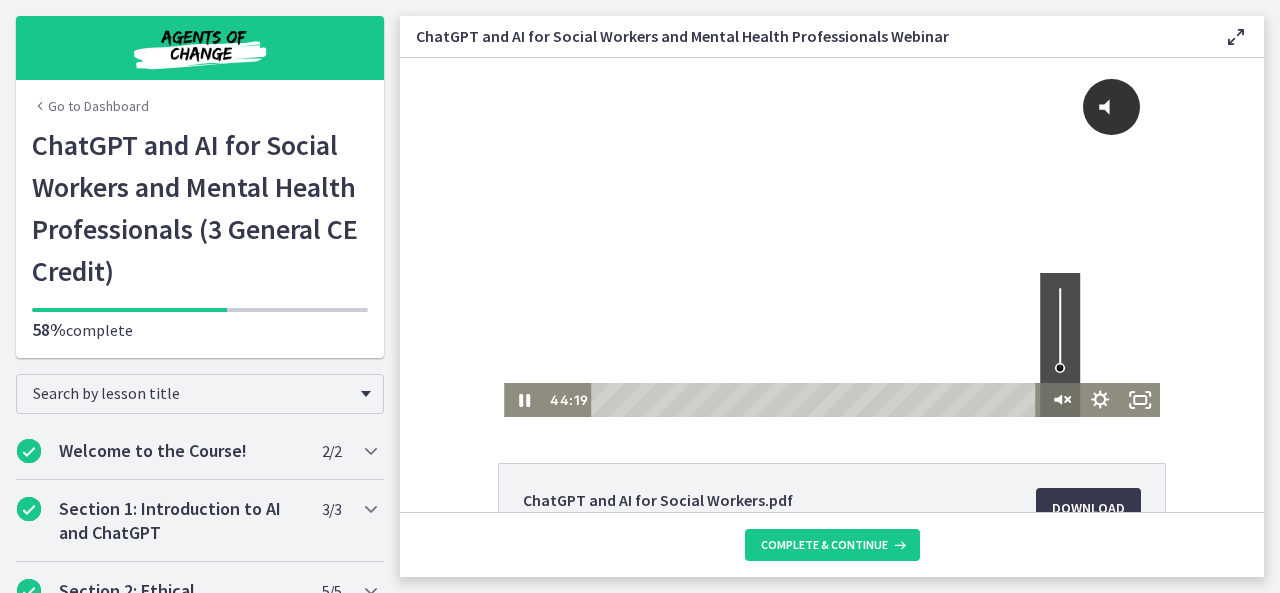 click 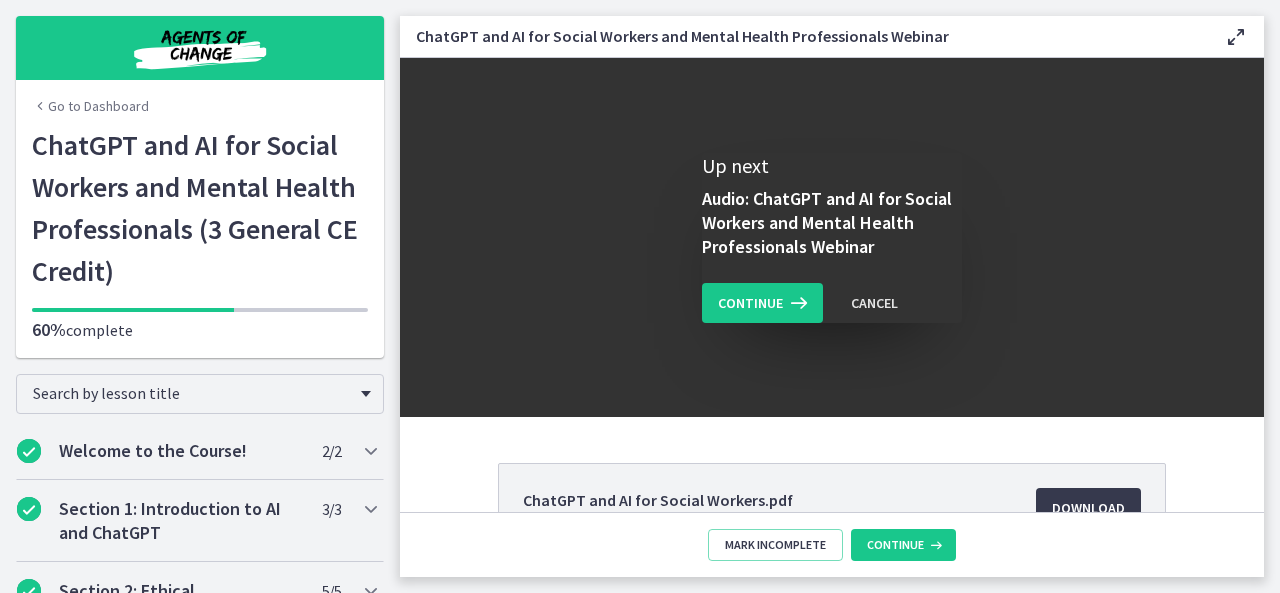 scroll, scrollTop: 0, scrollLeft: 0, axis: both 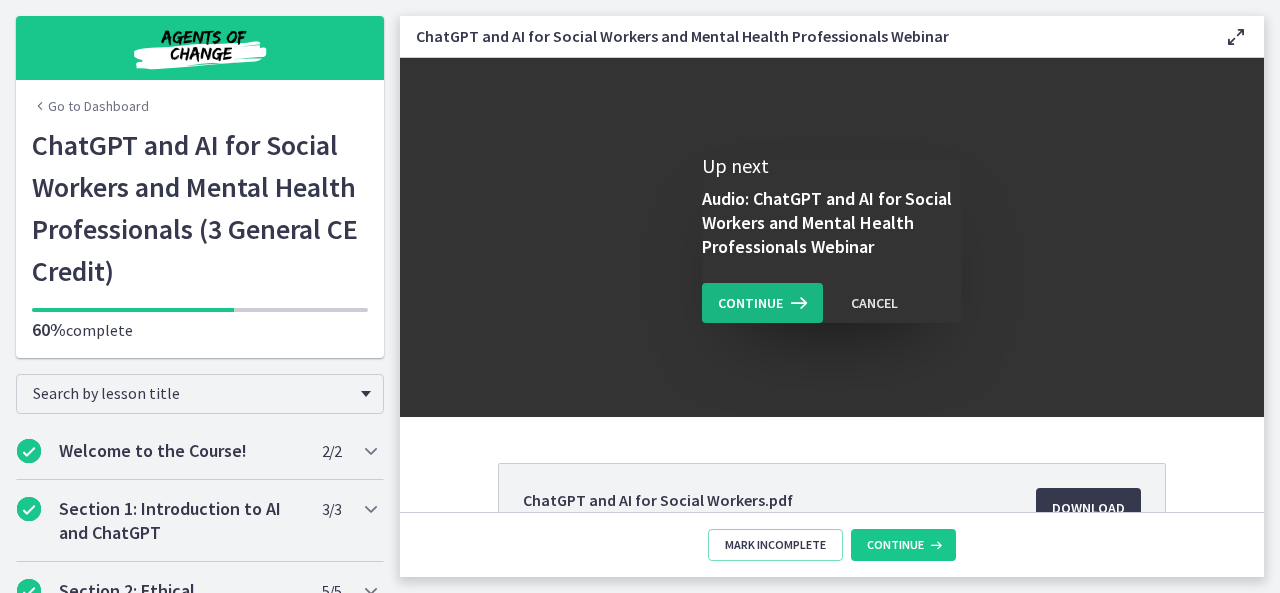 click on "Continue" at bounding box center (750, 303) 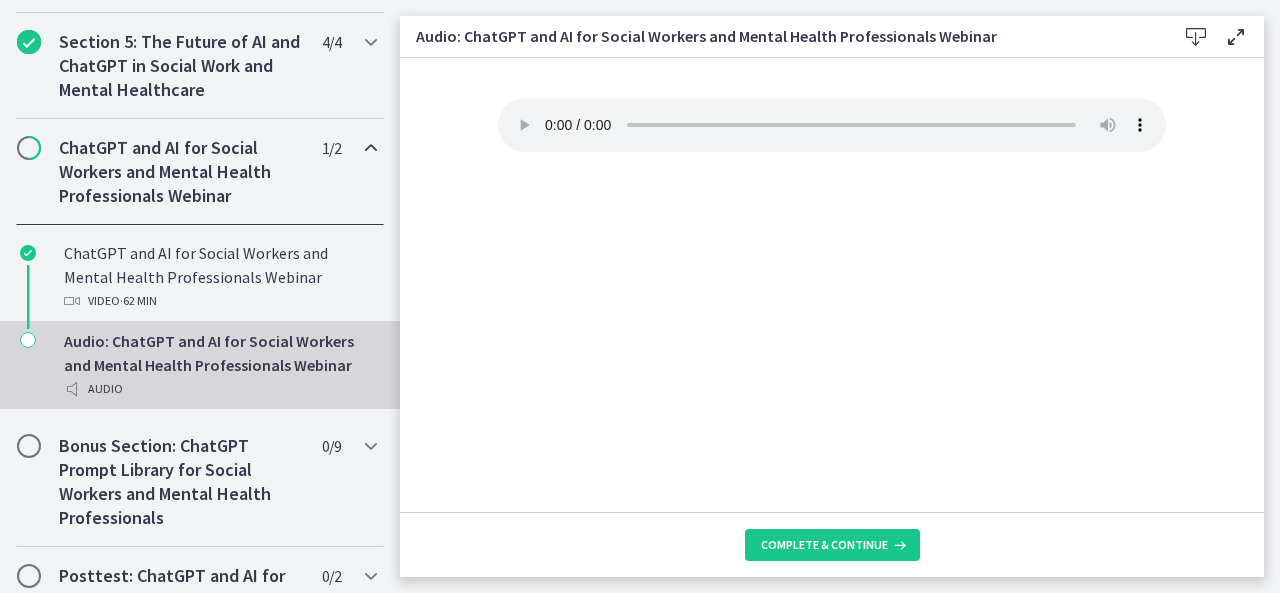 scroll, scrollTop: 898, scrollLeft: 0, axis: vertical 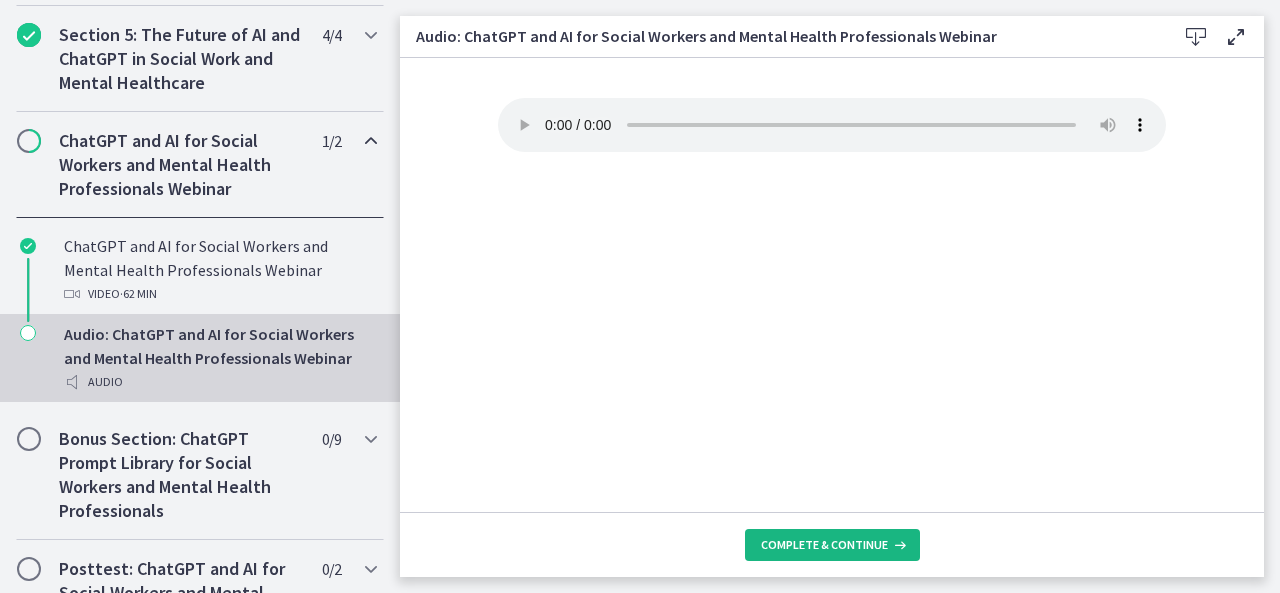 click on "Complete & continue" at bounding box center (824, 545) 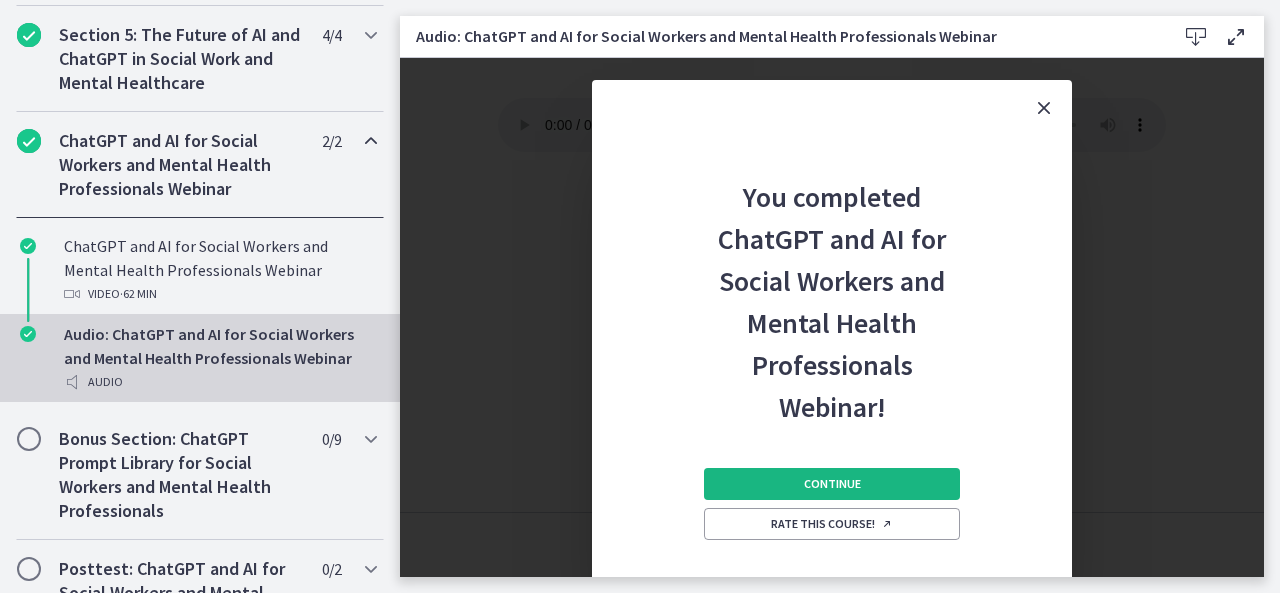 click on "Continue" at bounding box center [832, 484] 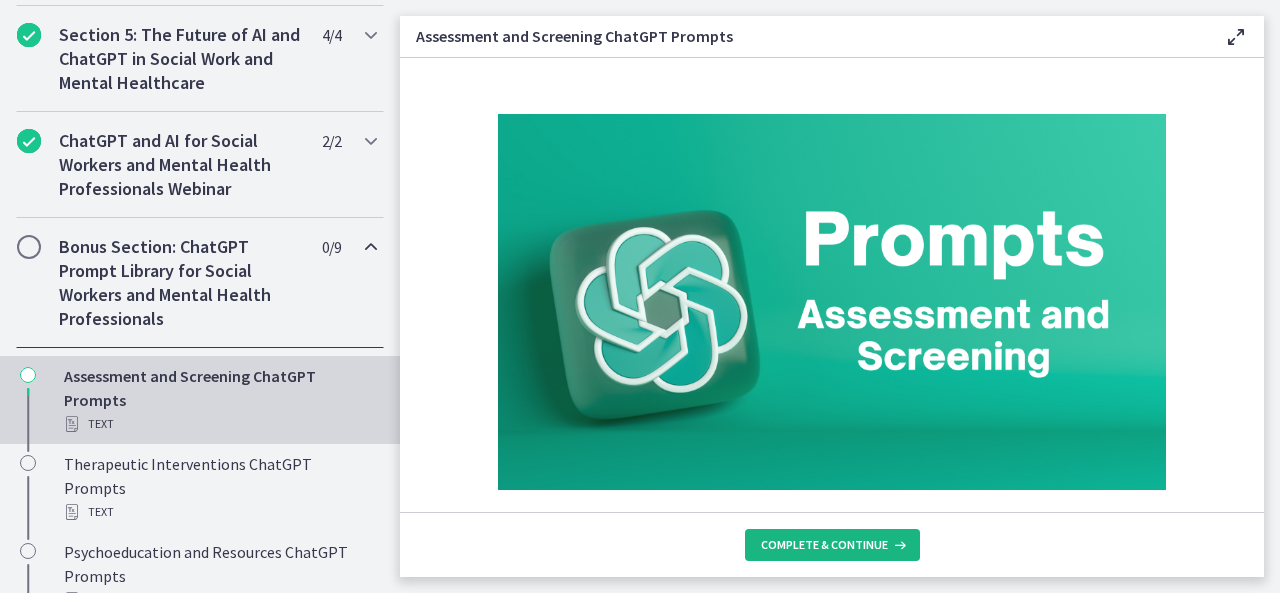 click on "Complete & continue" at bounding box center [824, 545] 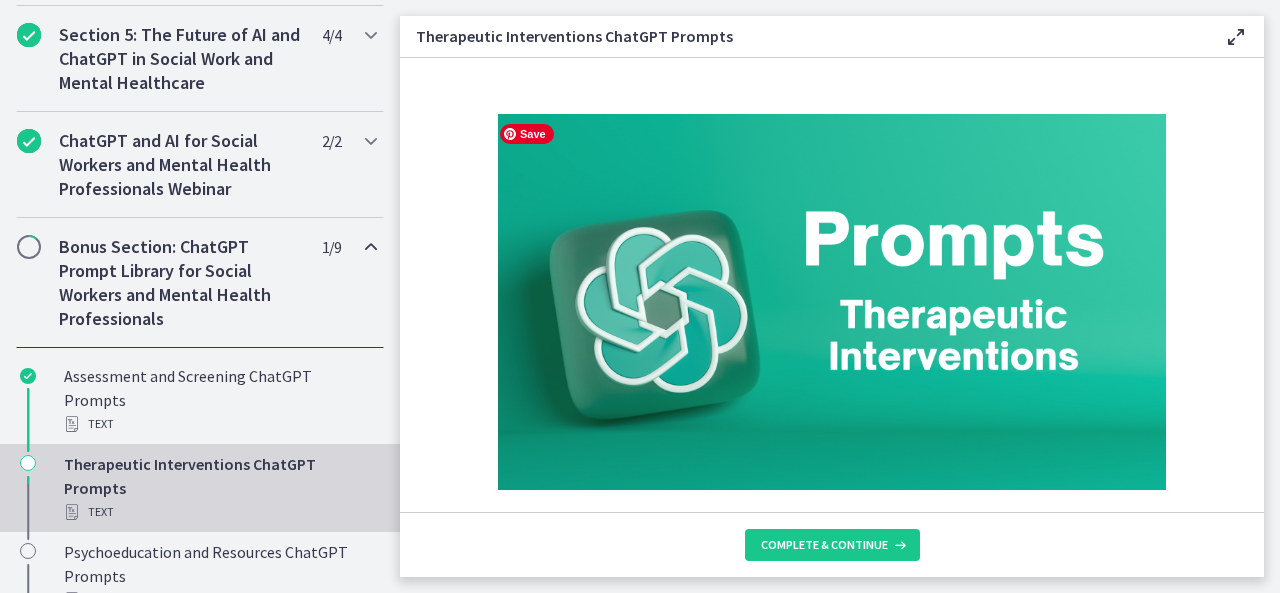 scroll, scrollTop: 320, scrollLeft: 0, axis: vertical 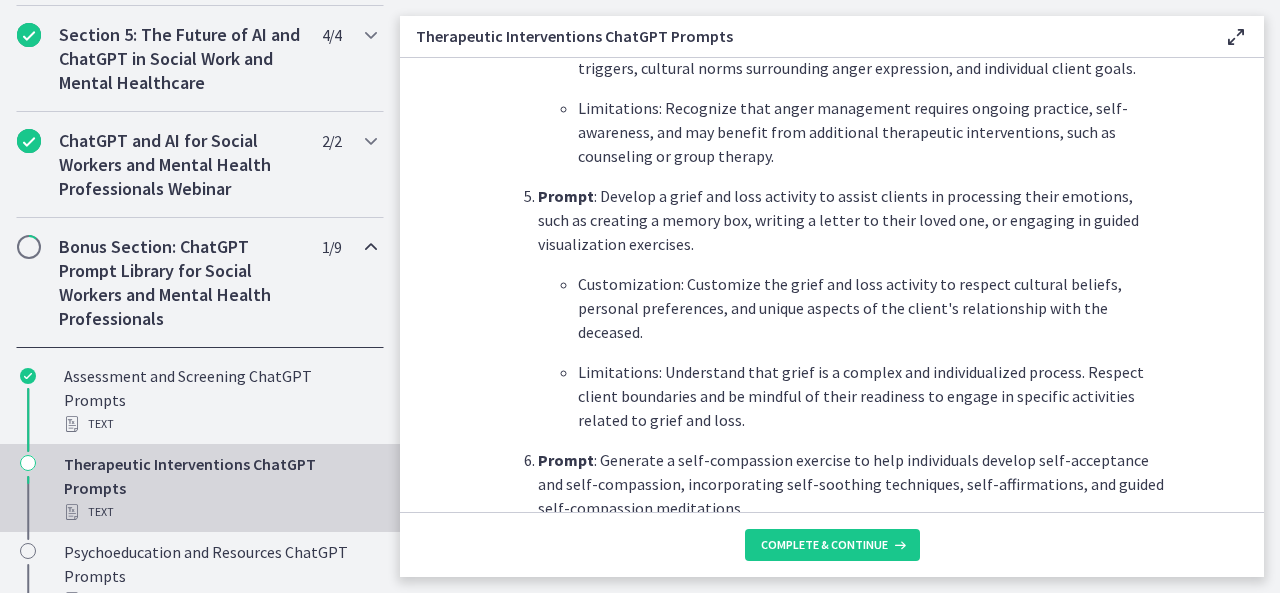 drag, startPoint x: 1268, startPoint y: 277, endPoint x: 1268, endPoint y: 299, distance: 22 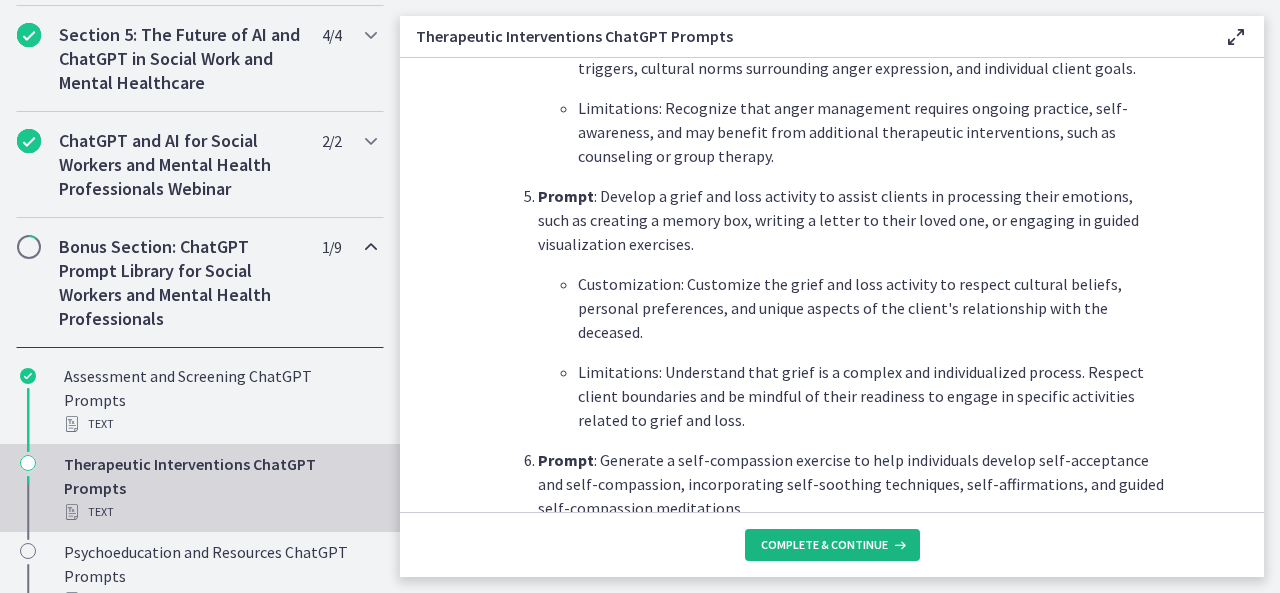 click on "Complete & continue" at bounding box center [832, 545] 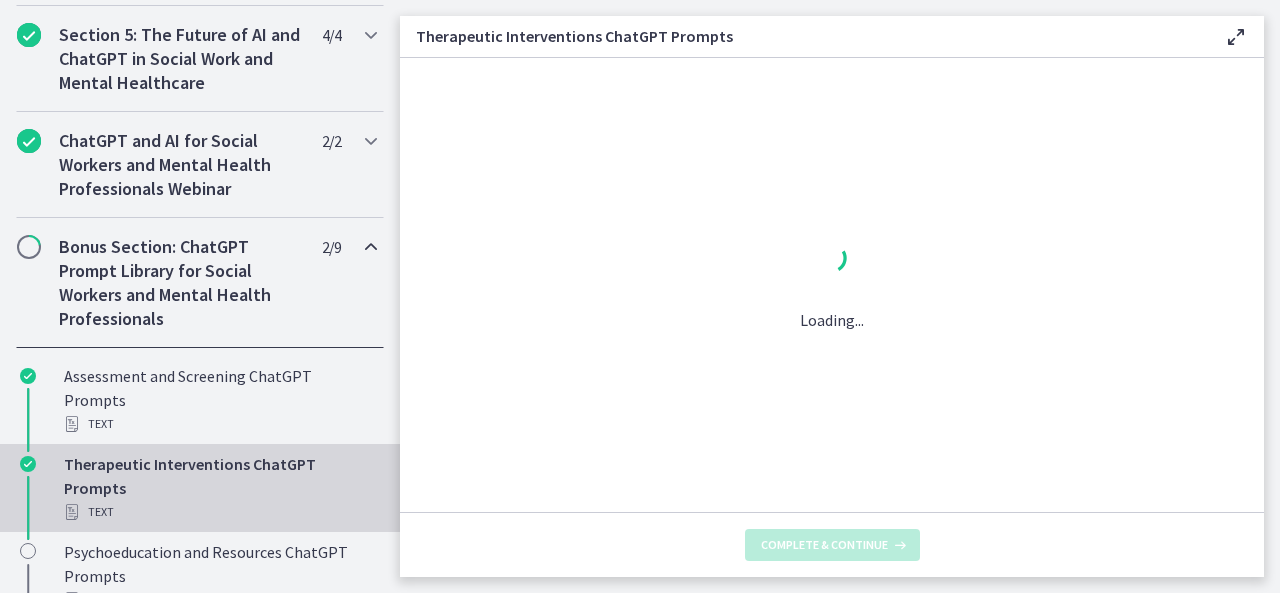 scroll, scrollTop: 0, scrollLeft: 0, axis: both 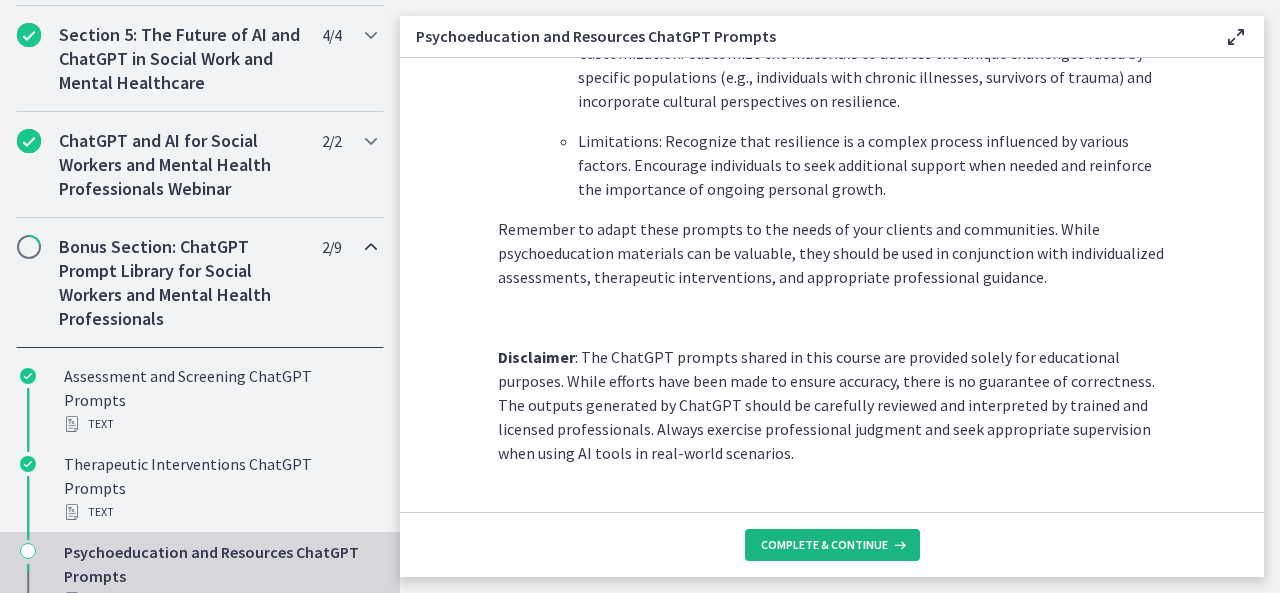 click on "Complete & continue" at bounding box center [824, 545] 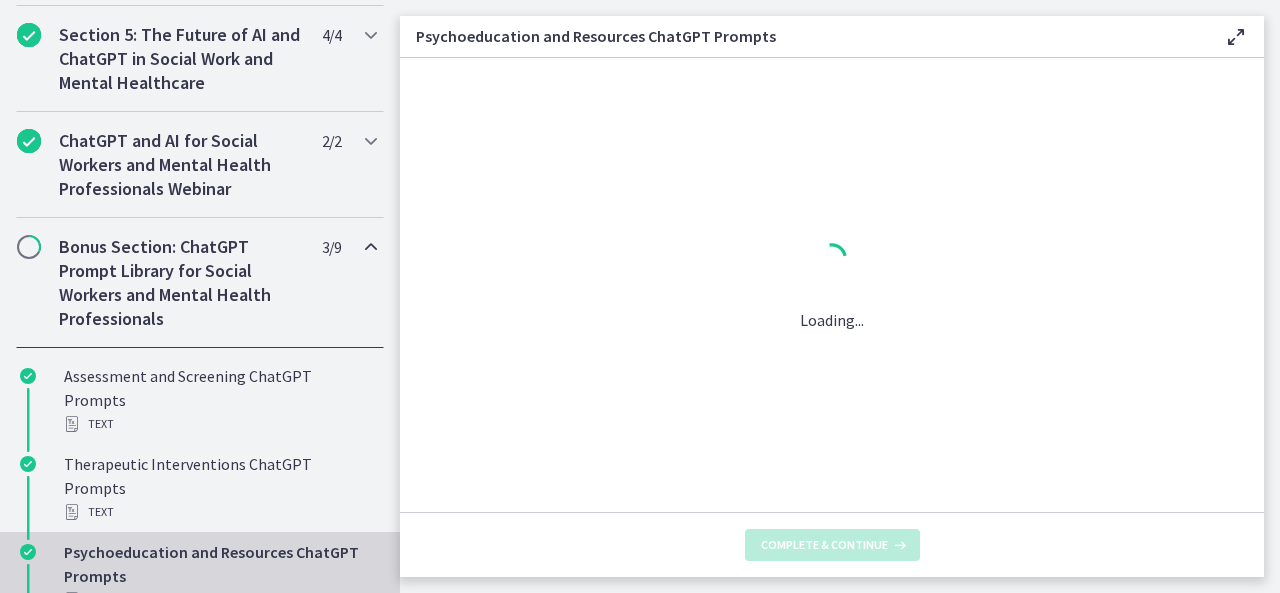 scroll, scrollTop: 0, scrollLeft: 0, axis: both 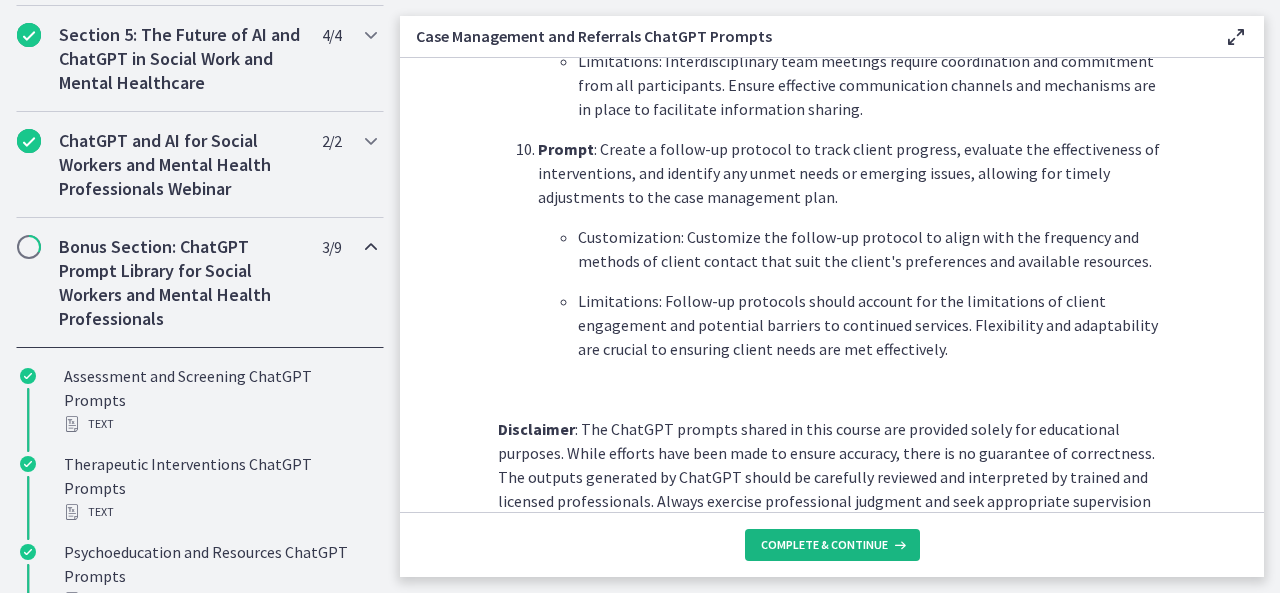 click on "Complete & continue" at bounding box center [824, 545] 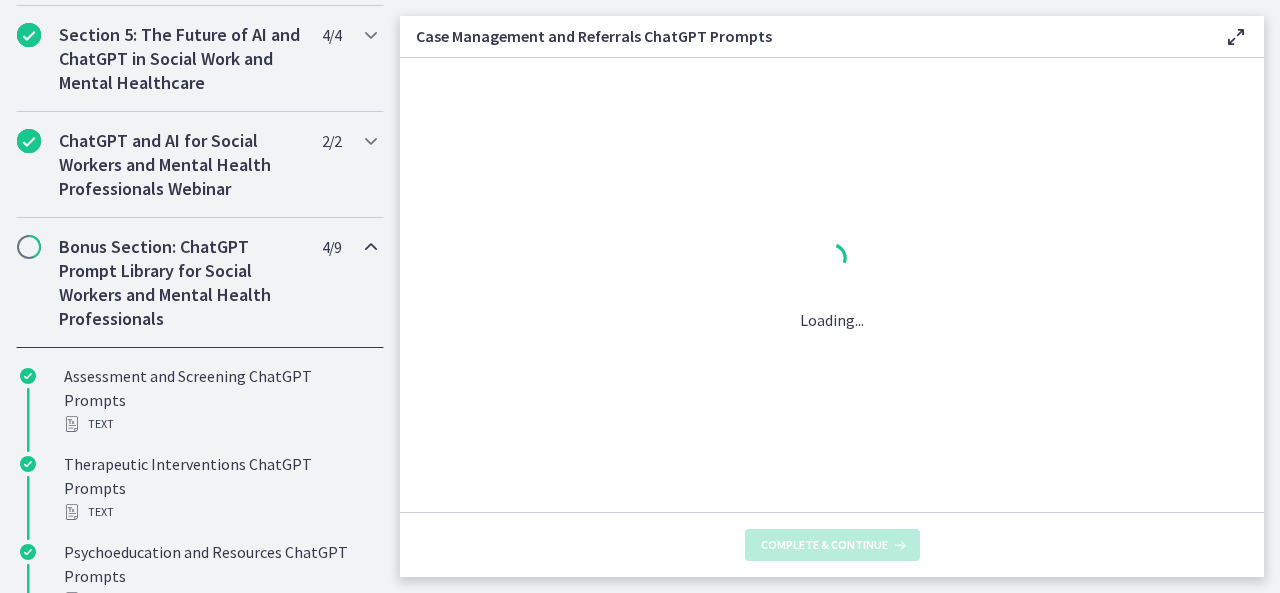 scroll, scrollTop: 0, scrollLeft: 0, axis: both 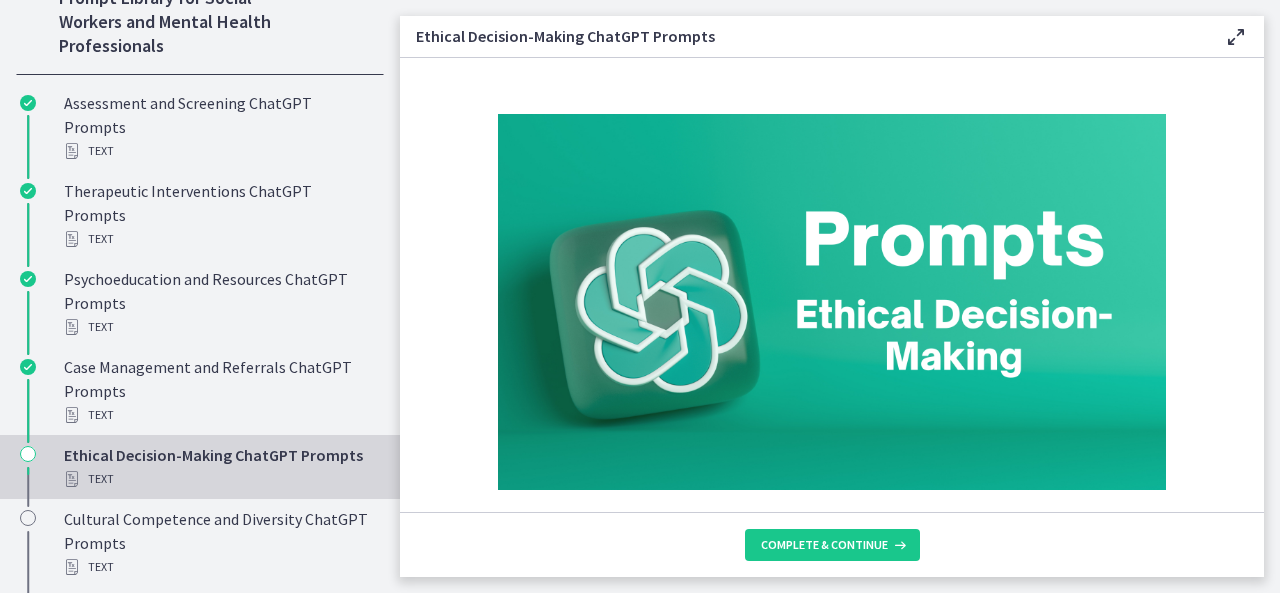 drag, startPoint x: 1243, startPoint y: 119, endPoint x: 1246, endPoint y: 171, distance: 52.086468 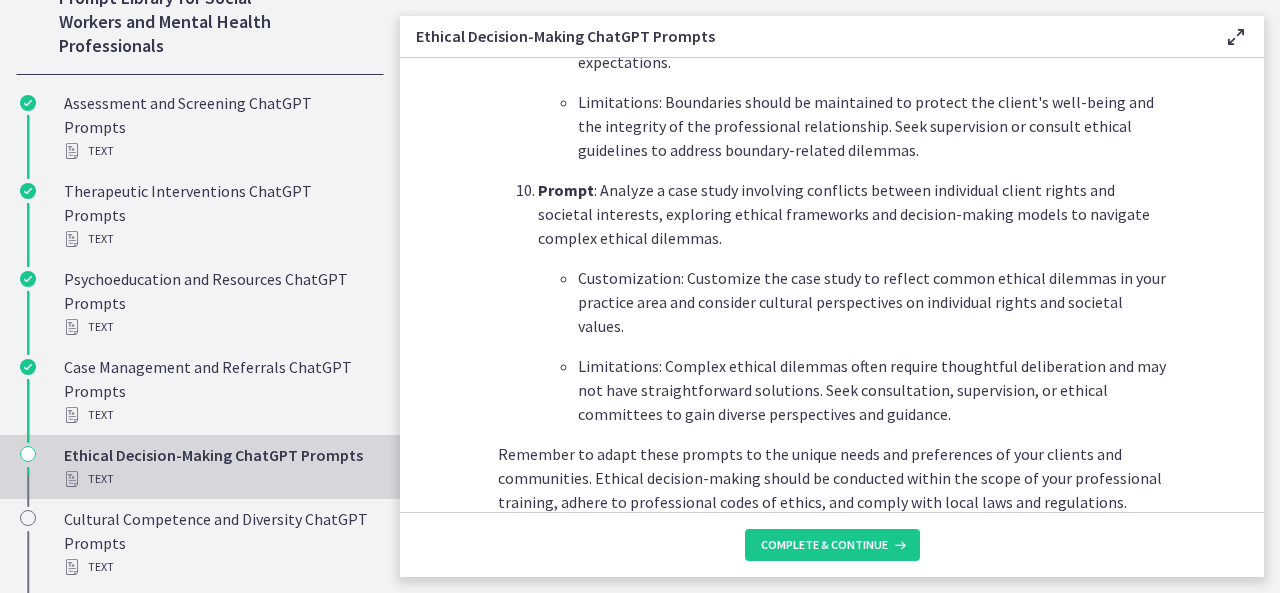 scroll, scrollTop: 2913, scrollLeft: 0, axis: vertical 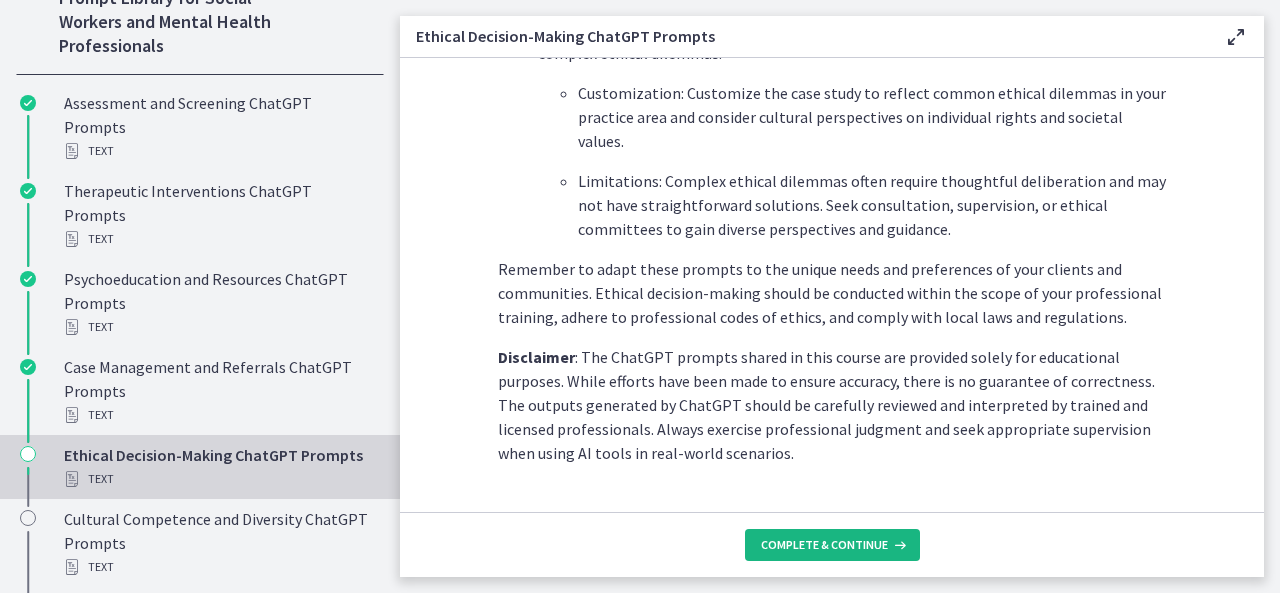 click on "Complete & continue" at bounding box center [824, 545] 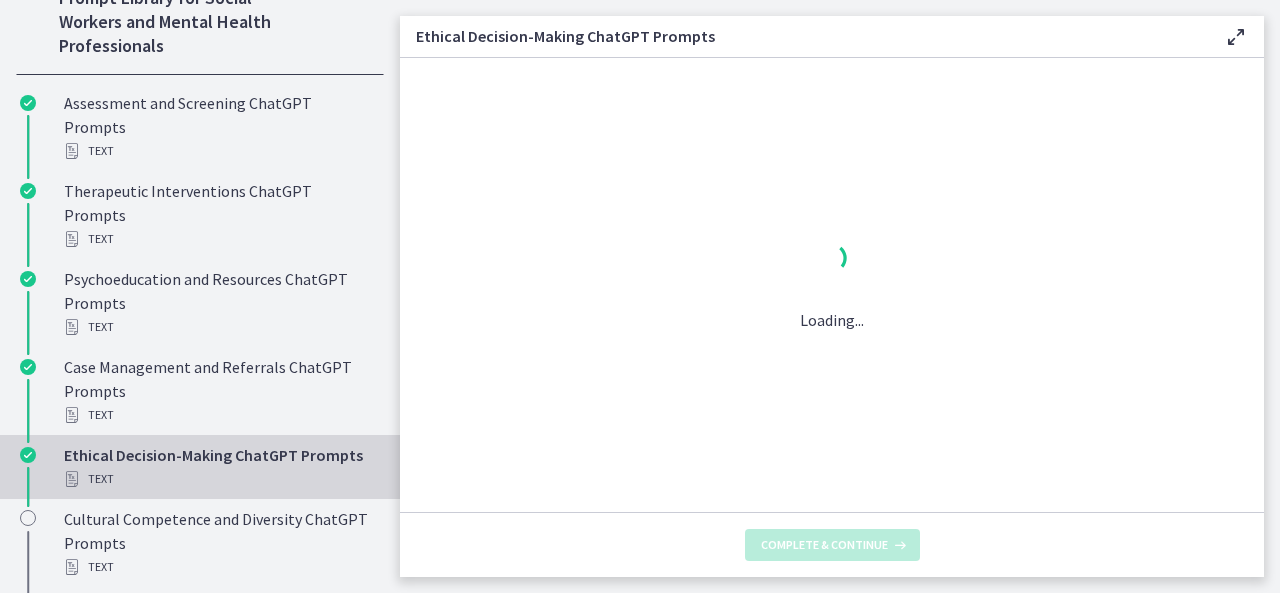 scroll, scrollTop: 0, scrollLeft: 0, axis: both 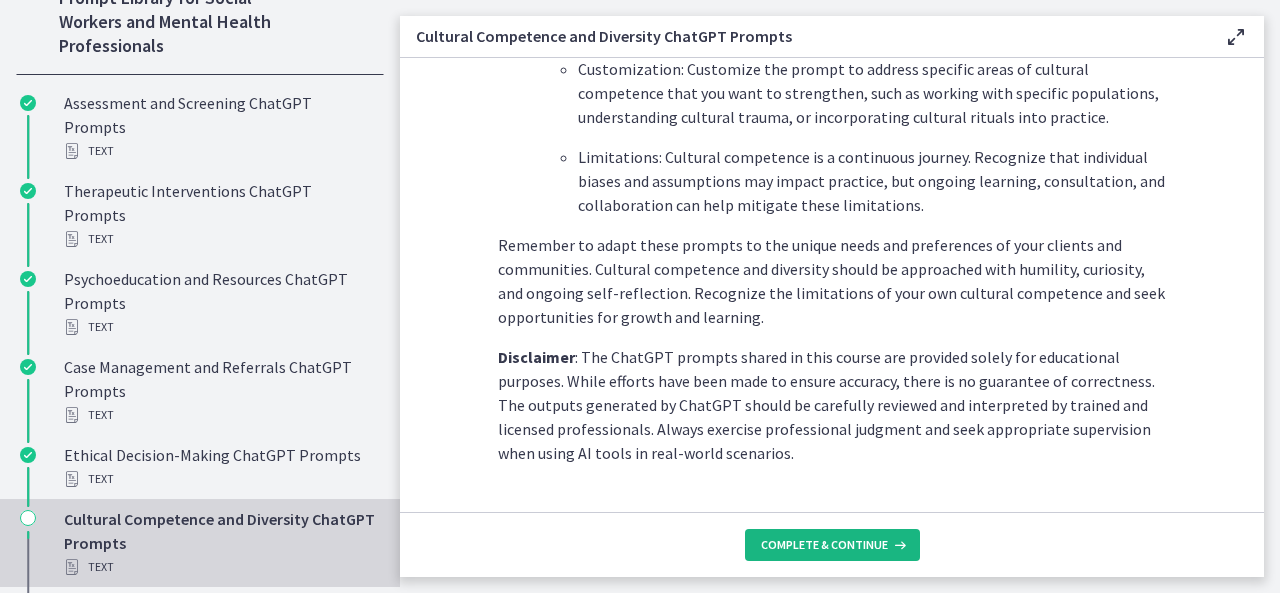 click on "Complete & continue" at bounding box center (824, 545) 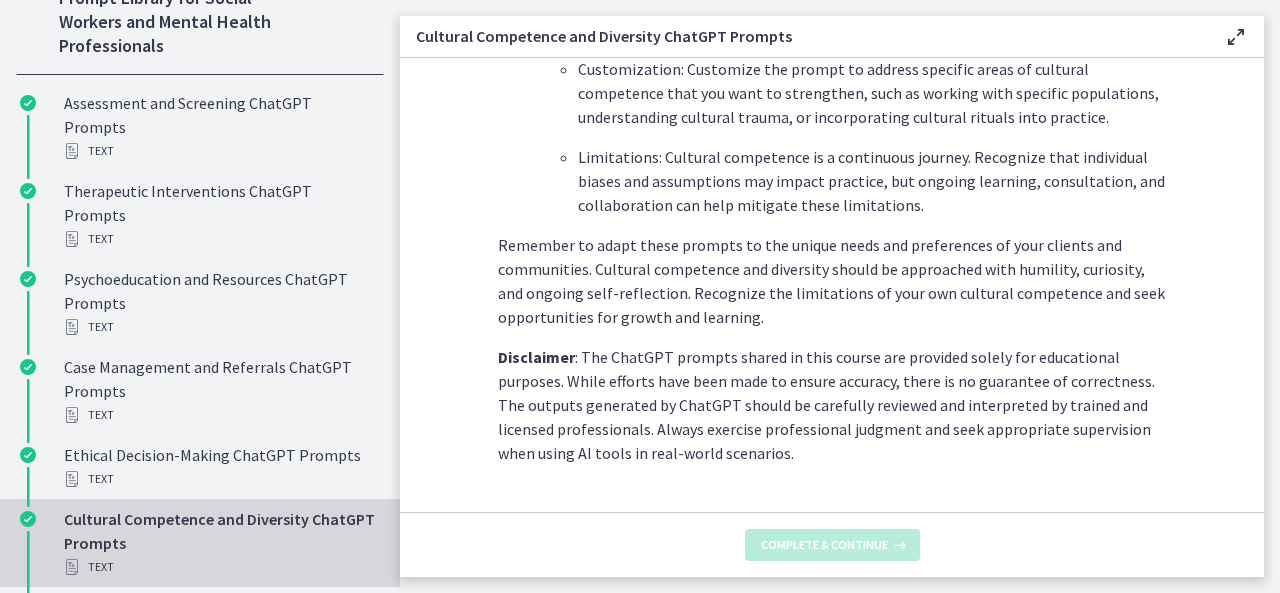 scroll, scrollTop: 0, scrollLeft: 0, axis: both 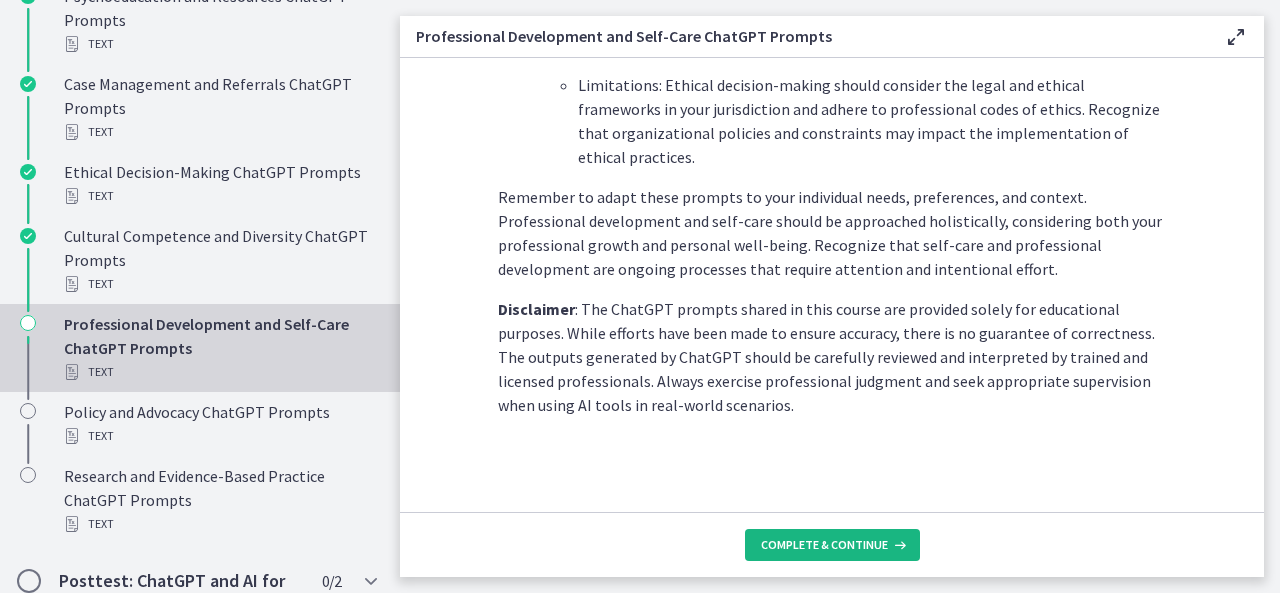 click on "Complete & continue" at bounding box center (824, 545) 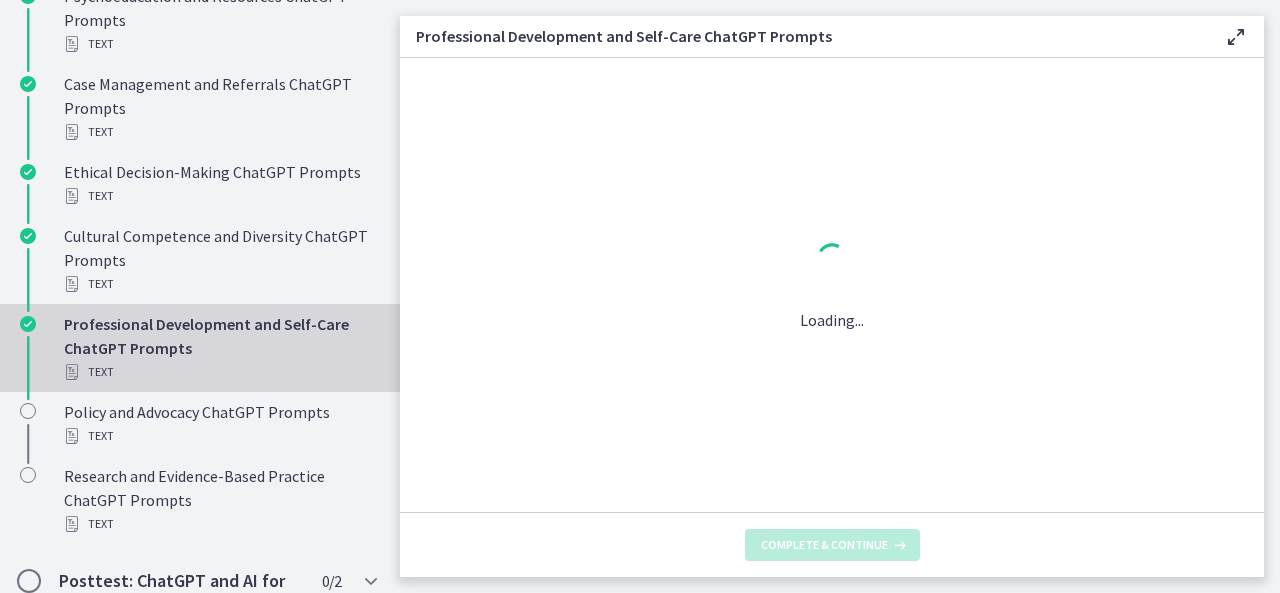 scroll, scrollTop: 0, scrollLeft: 0, axis: both 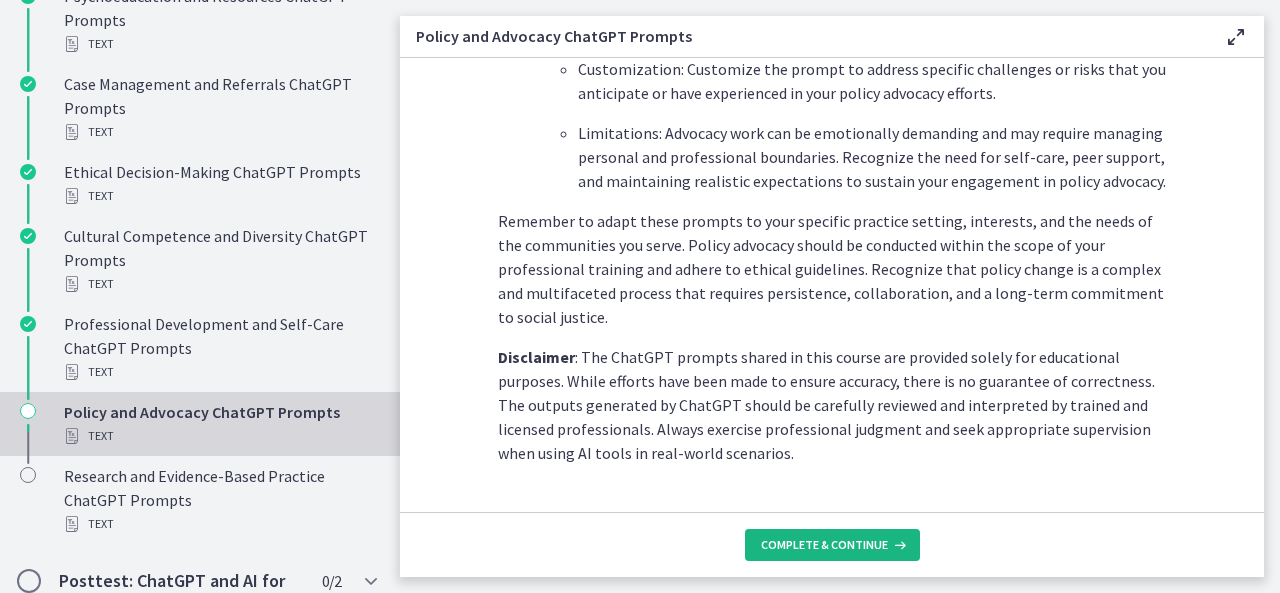 click on "Complete & continue" at bounding box center (824, 545) 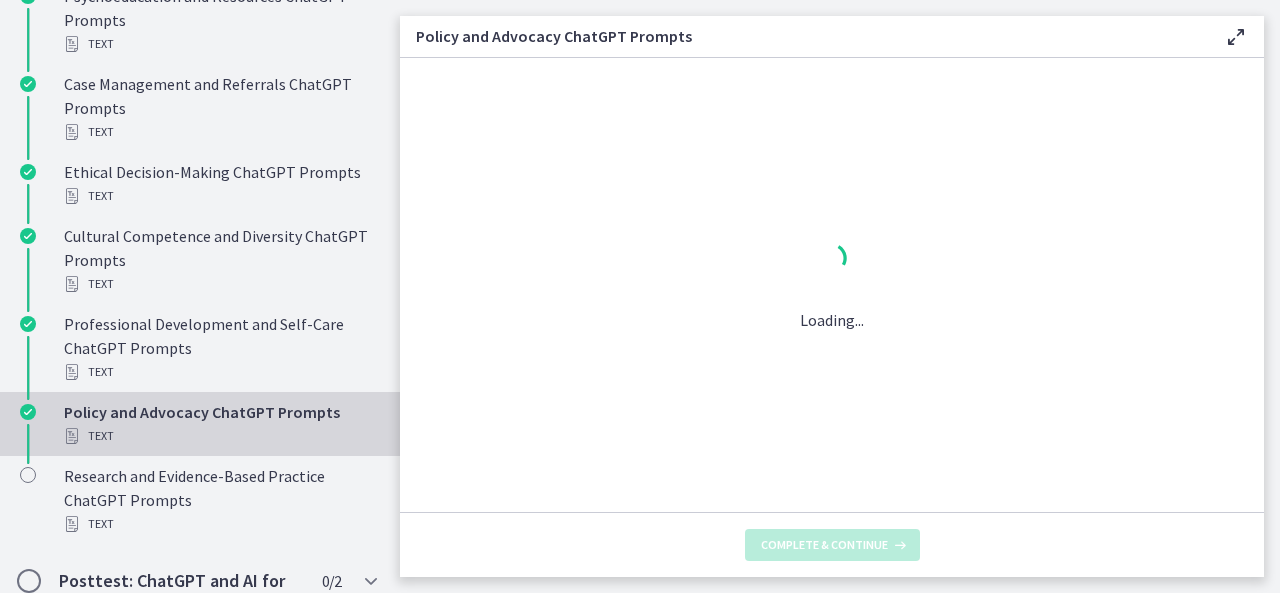 scroll, scrollTop: 0, scrollLeft: 0, axis: both 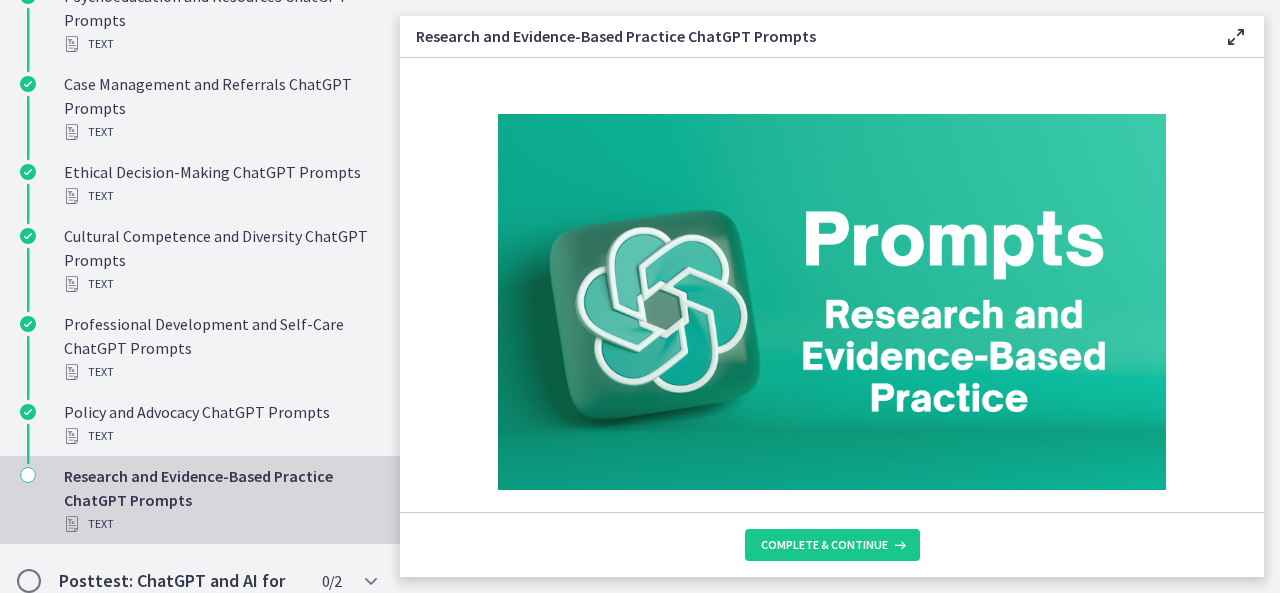 drag, startPoint x: 1248, startPoint y: 127, endPoint x: 1249, endPoint y: 191, distance: 64.00781 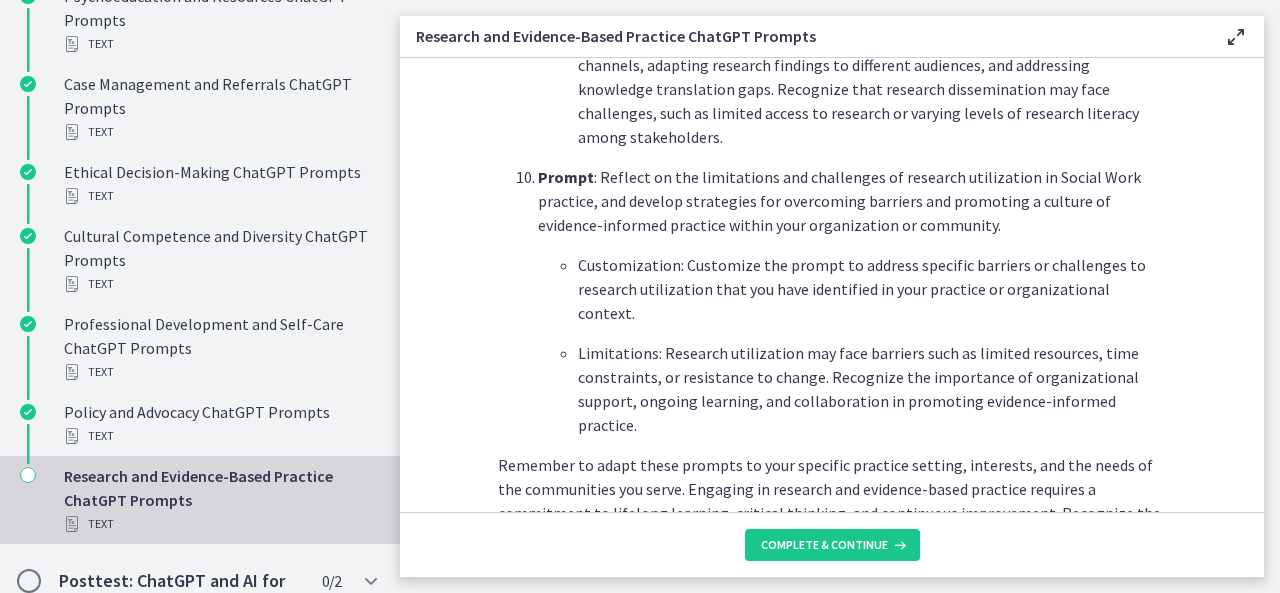 scroll, scrollTop: 3217, scrollLeft: 0, axis: vertical 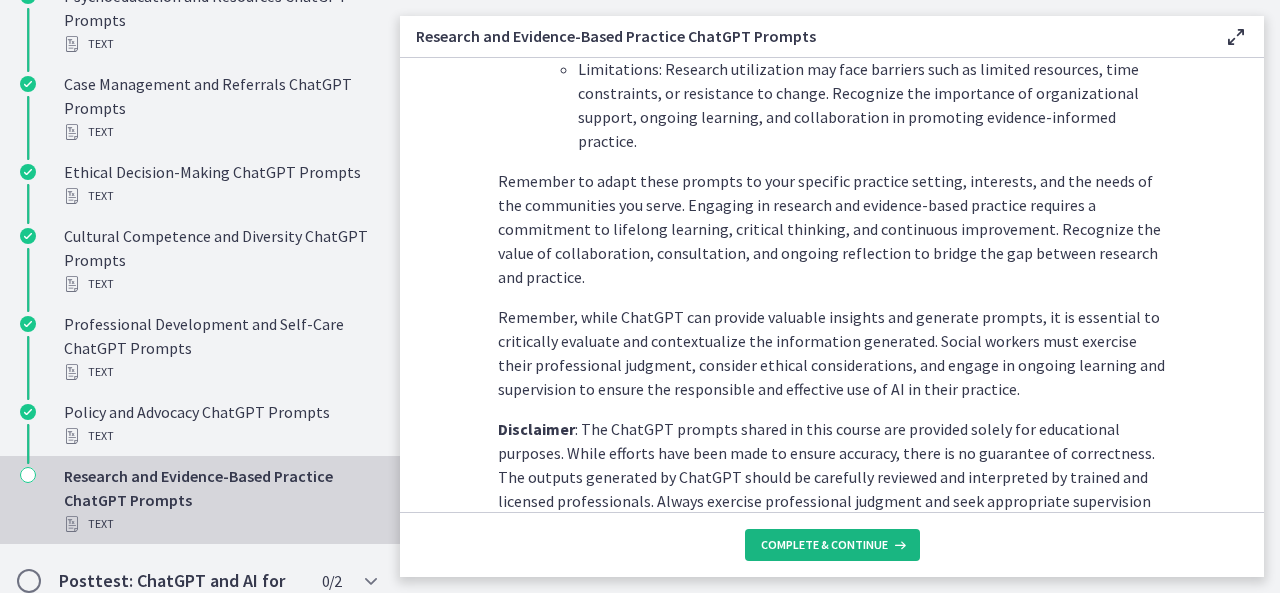 click on "Complete & continue" at bounding box center [824, 545] 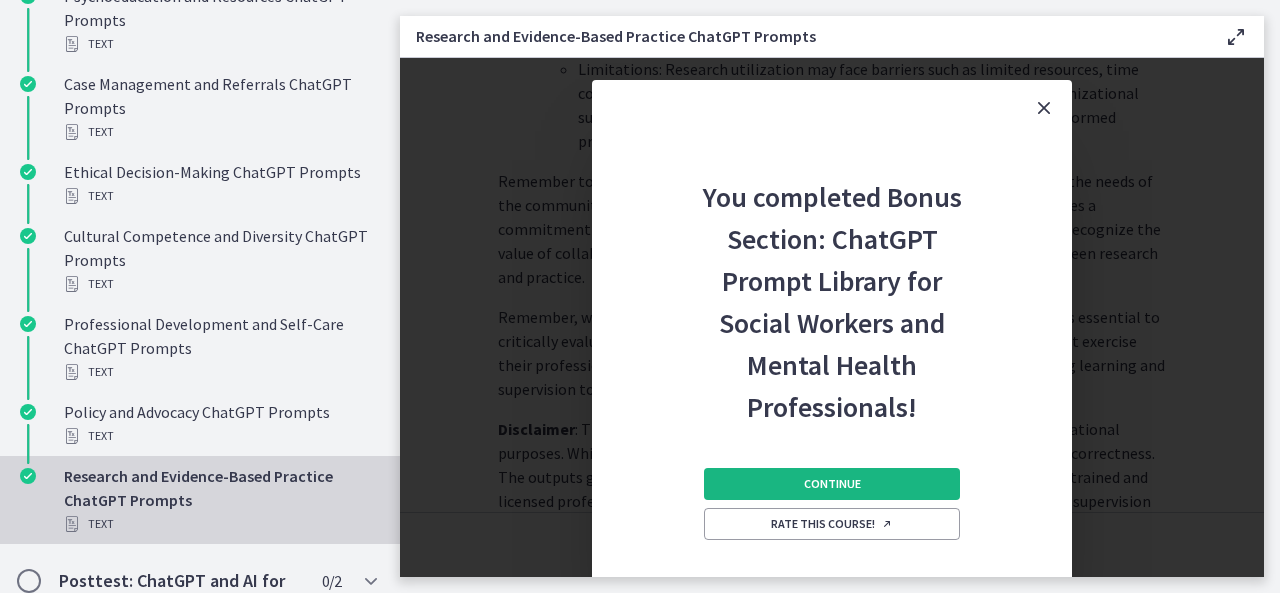 click on "Continue" at bounding box center (832, 484) 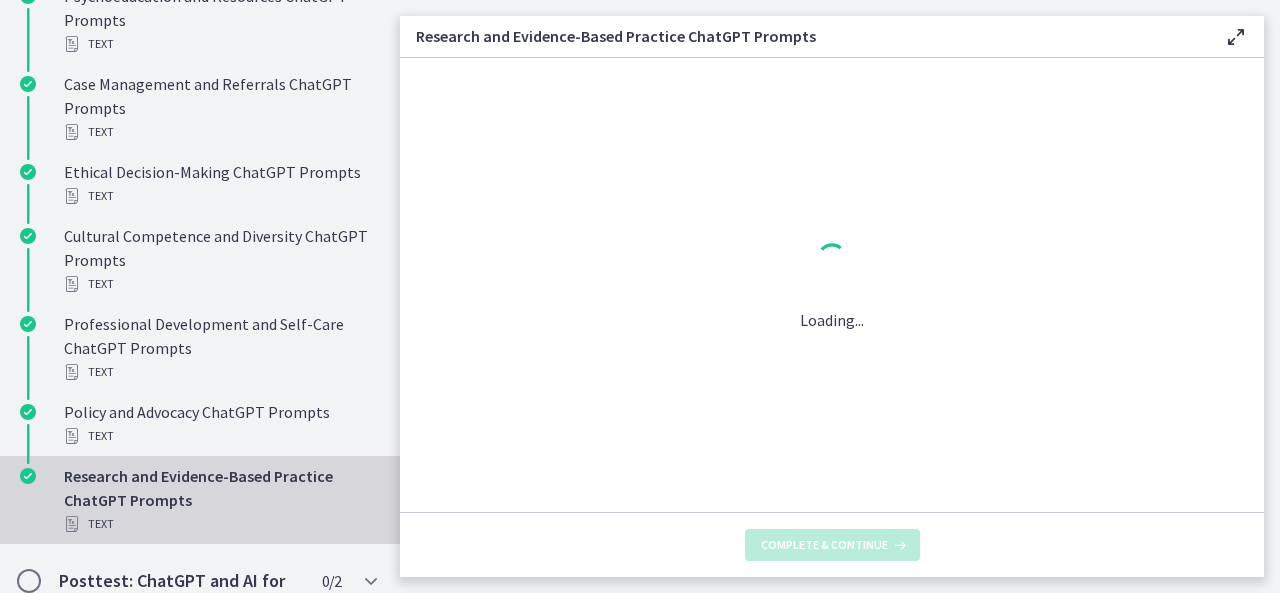scroll, scrollTop: 0, scrollLeft: 0, axis: both 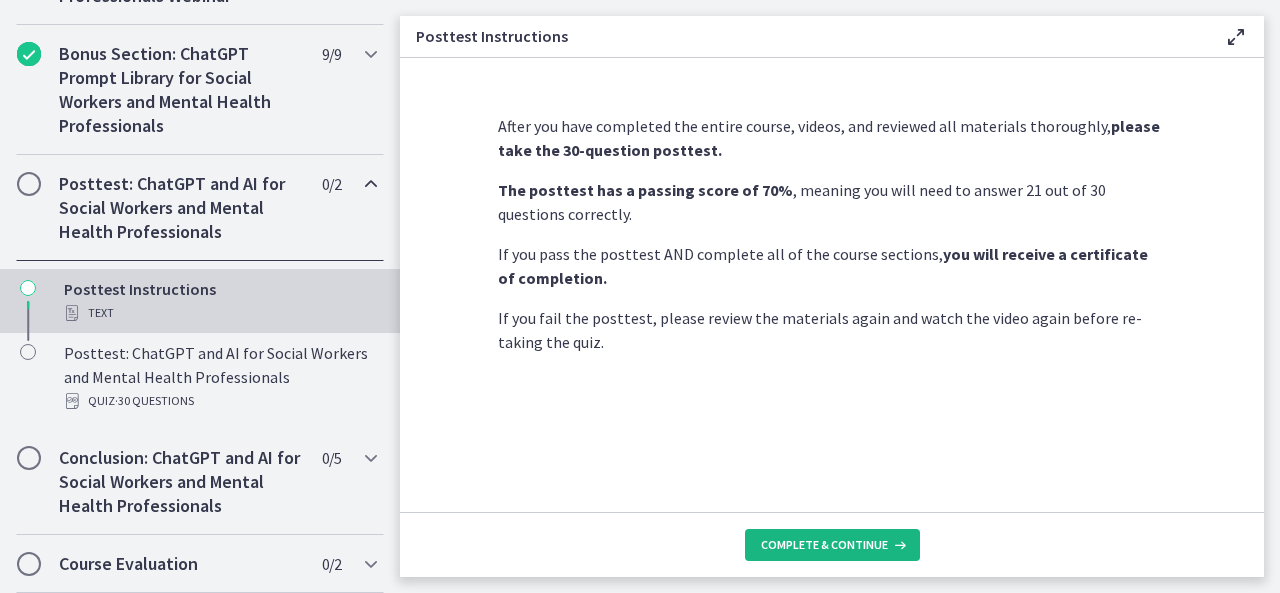 click on "Complete & continue" at bounding box center [824, 545] 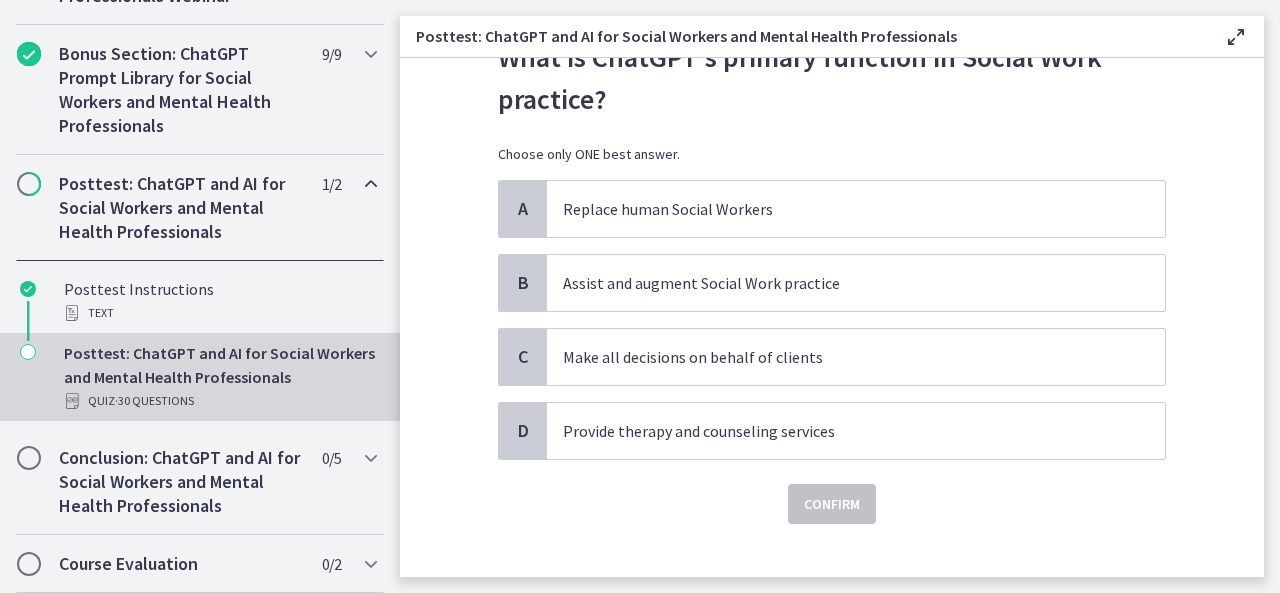 scroll, scrollTop: 87, scrollLeft: 0, axis: vertical 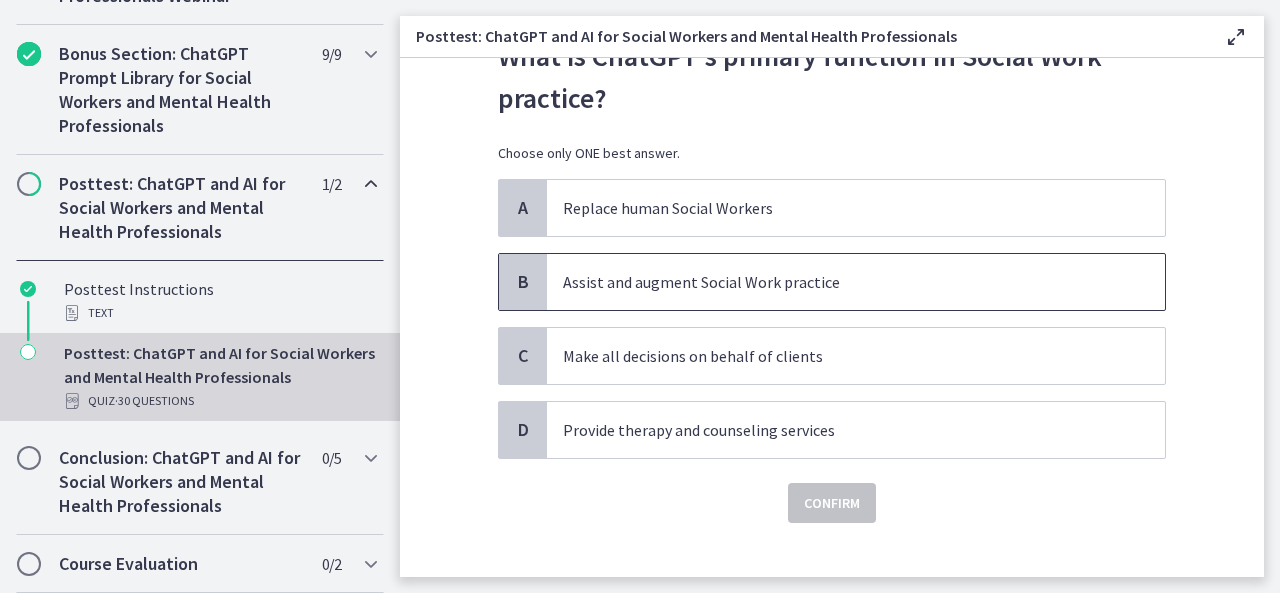 click on "Assist and augment Social Work practice" at bounding box center [836, 282] 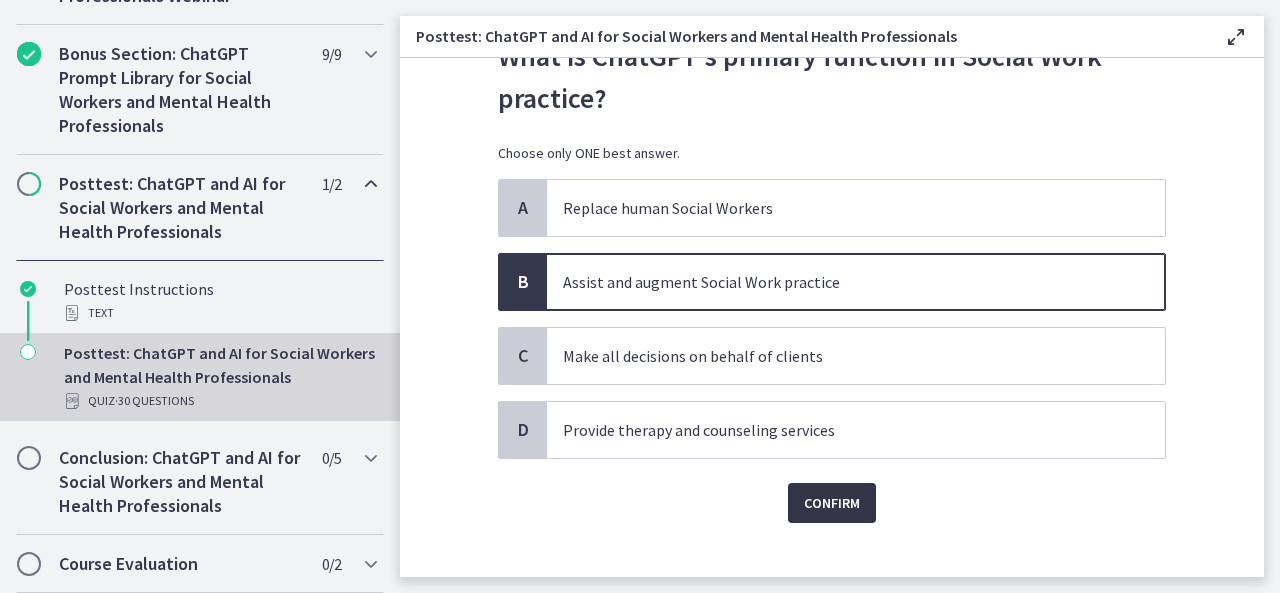 click on "Confirm" at bounding box center (832, 503) 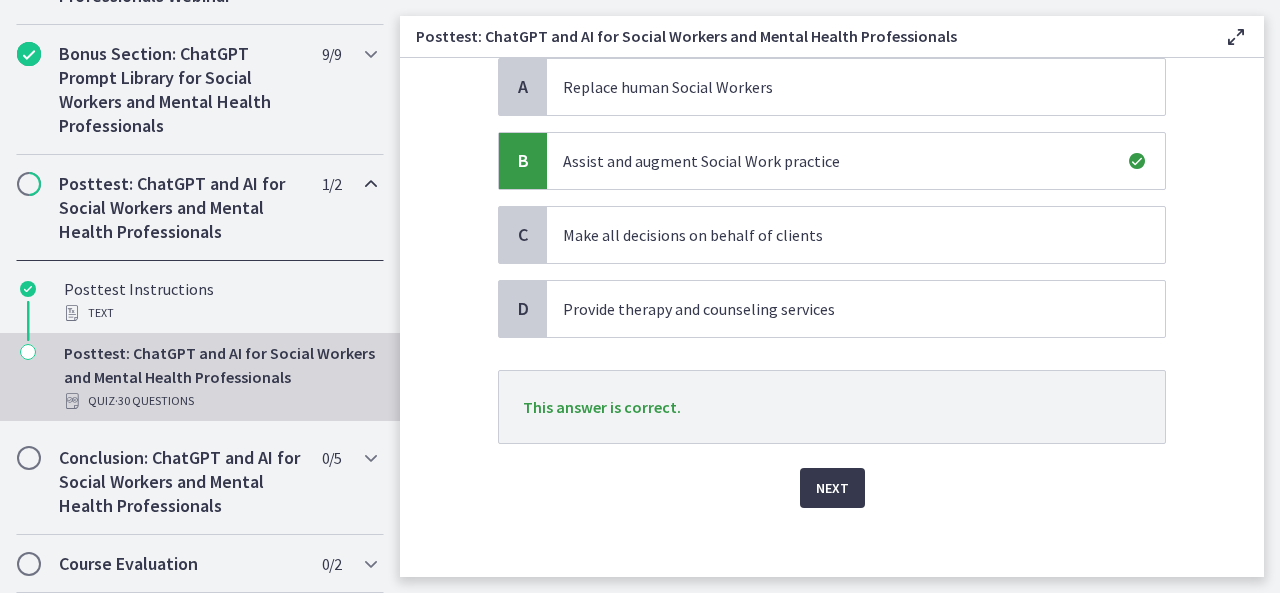 scroll, scrollTop: 215, scrollLeft: 0, axis: vertical 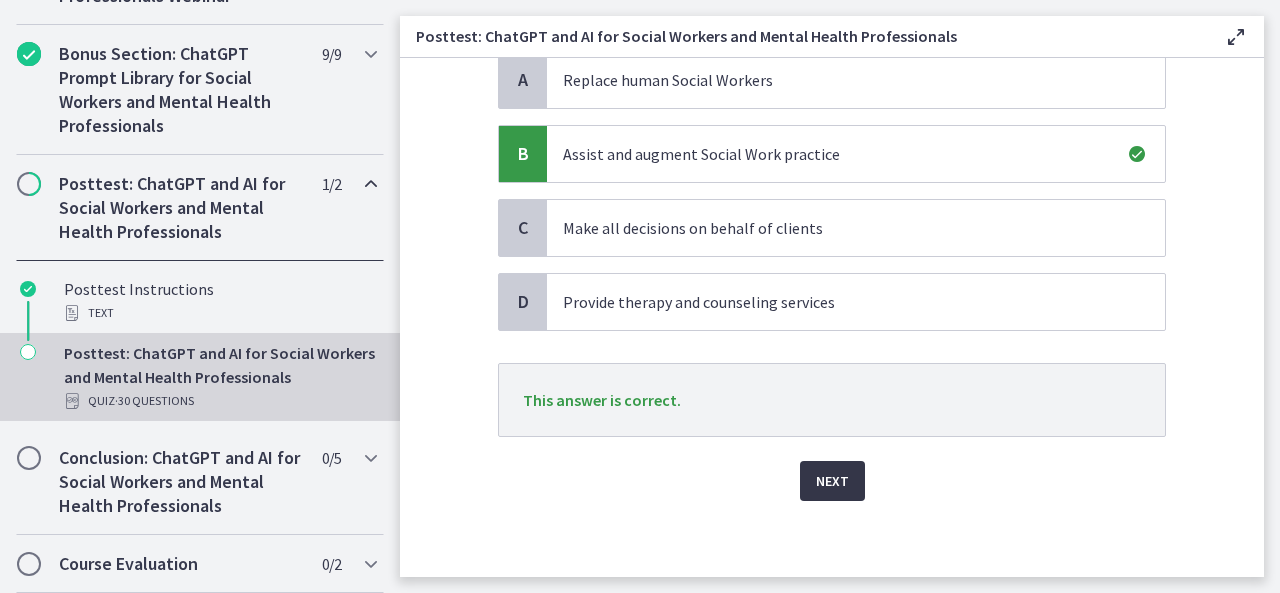 click on "Next" at bounding box center (832, 481) 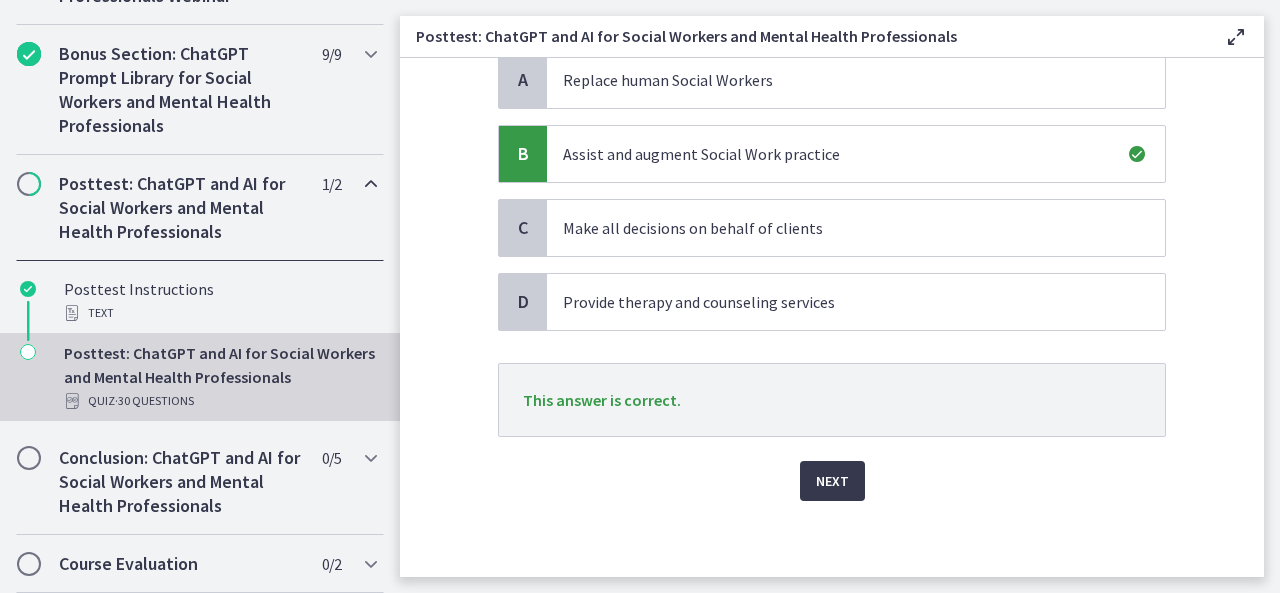 scroll, scrollTop: 0, scrollLeft: 0, axis: both 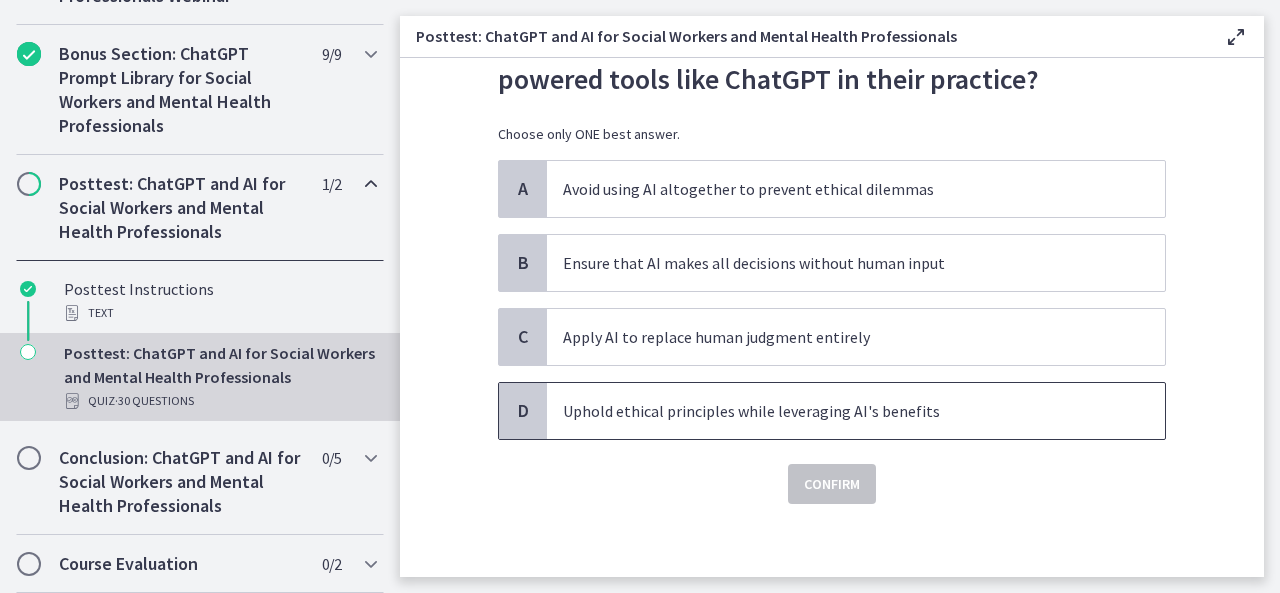 click on "Uphold ethical principles while leveraging AI's benefits" at bounding box center (836, 411) 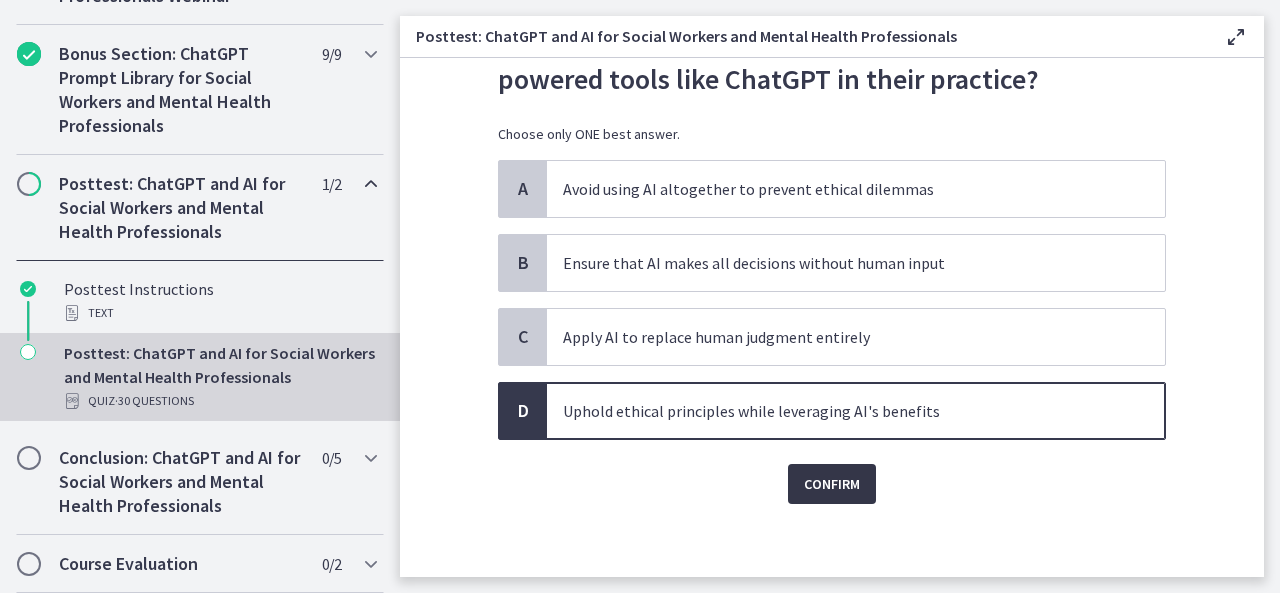 click on "Confirm" at bounding box center [832, 484] 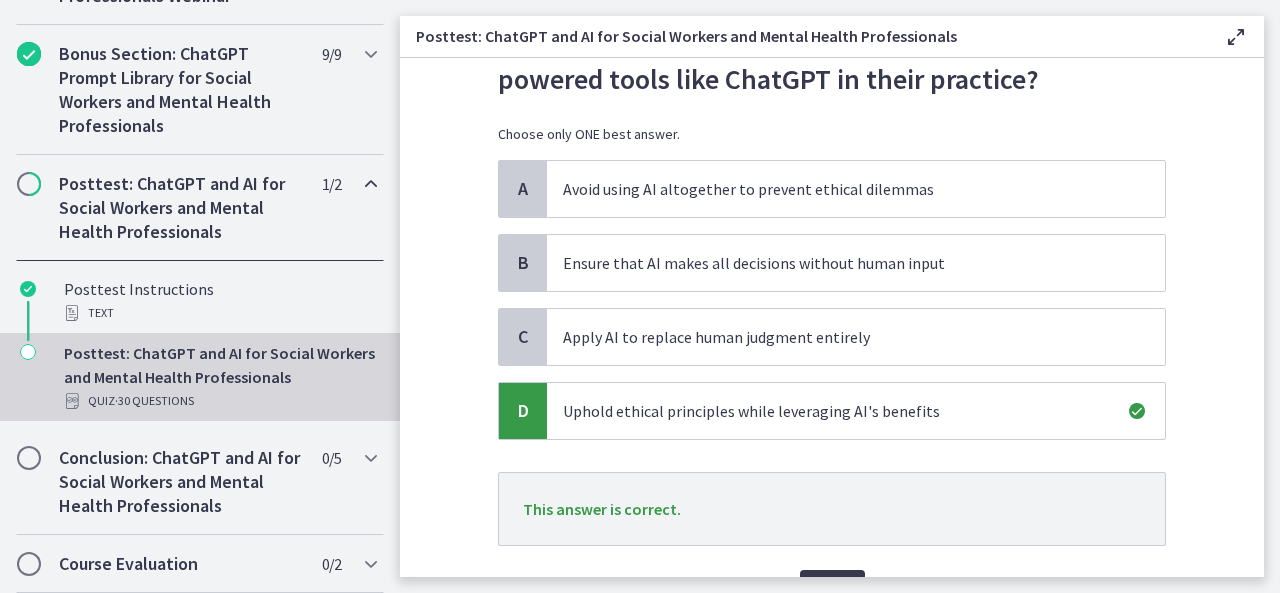 scroll, scrollTop: 215, scrollLeft: 0, axis: vertical 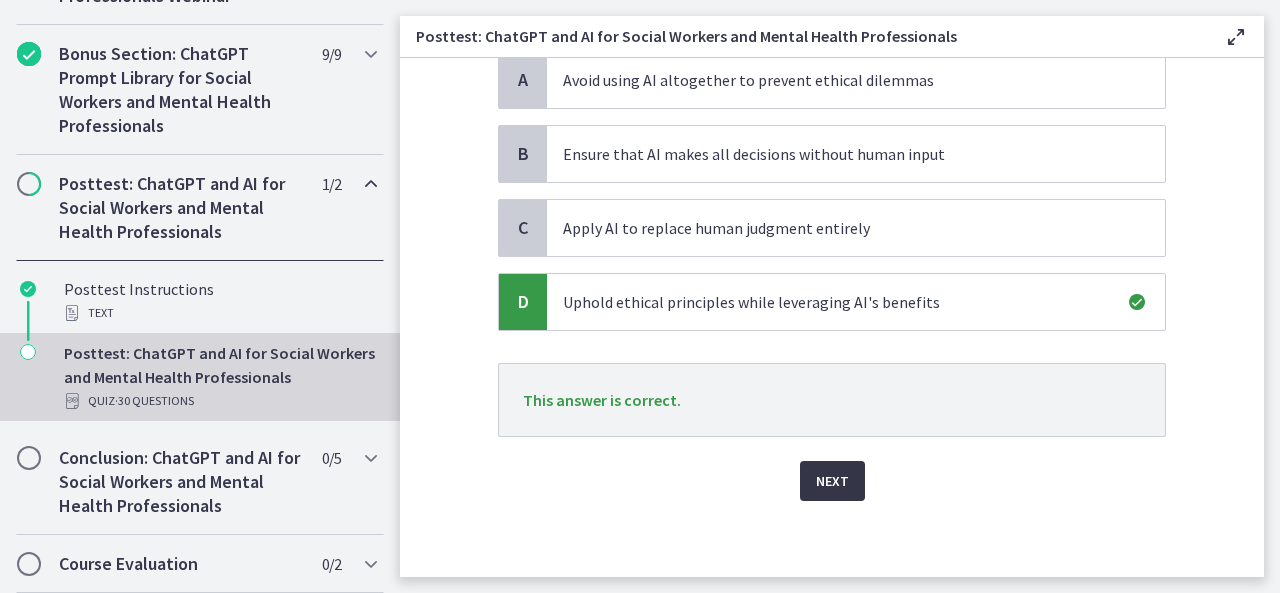 click on "Next" at bounding box center (832, 481) 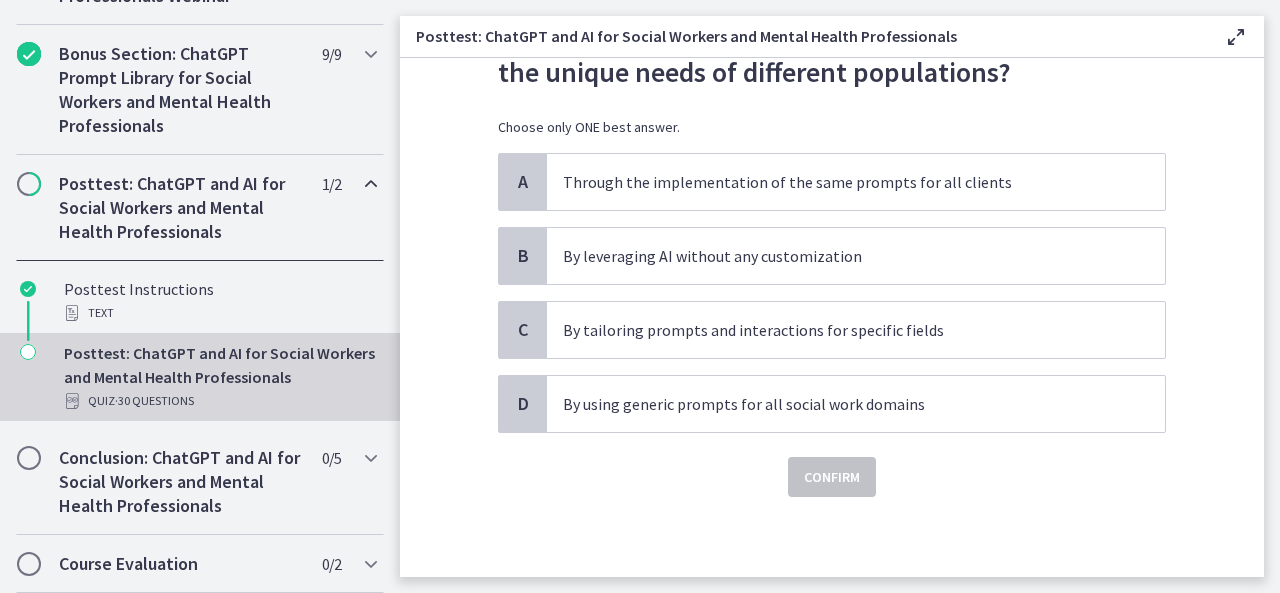 scroll, scrollTop: 0, scrollLeft: 0, axis: both 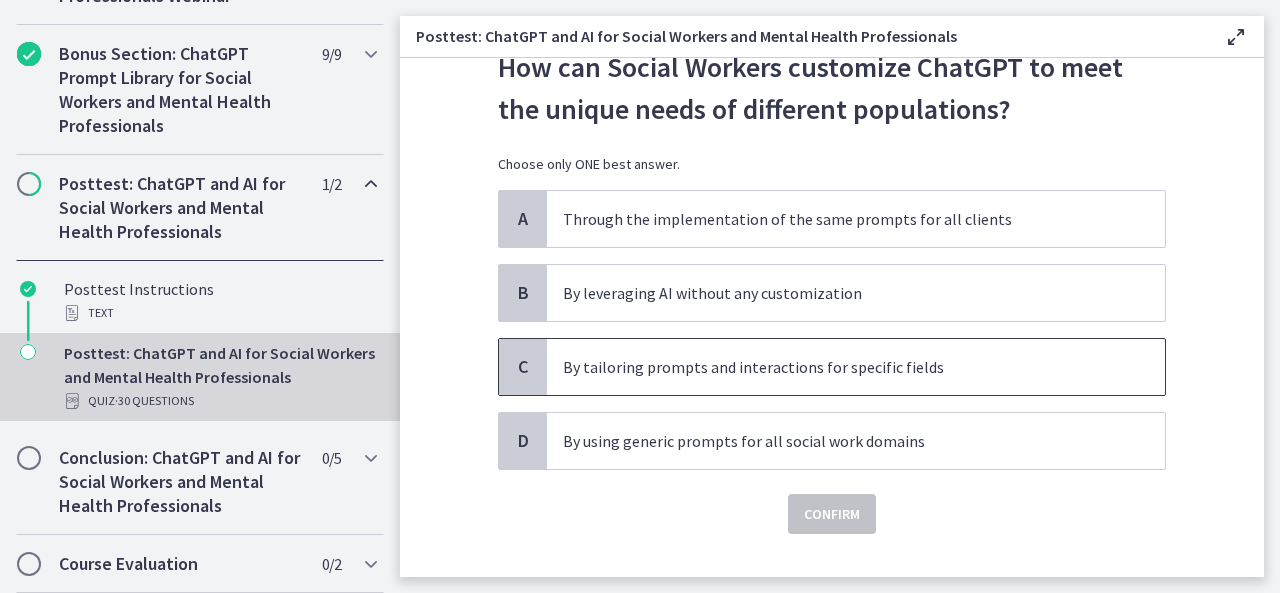 click on "By tailoring prompts and interactions for specific fields" at bounding box center (836, 367) 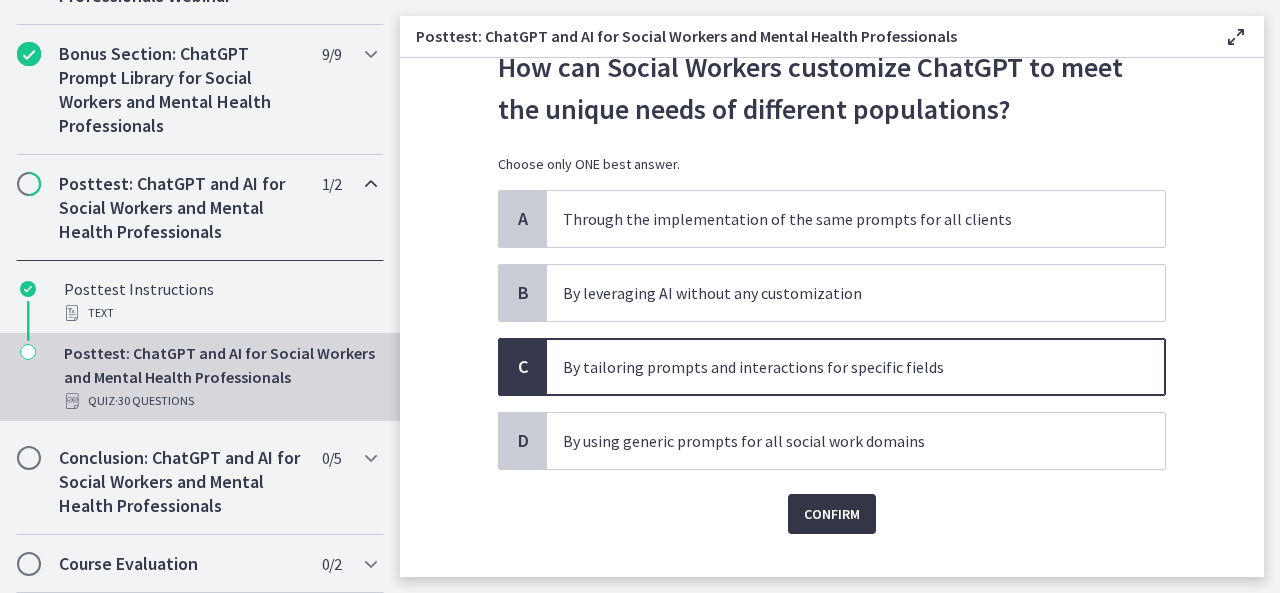 click on "Confirm" at bounding box center [832, 514] 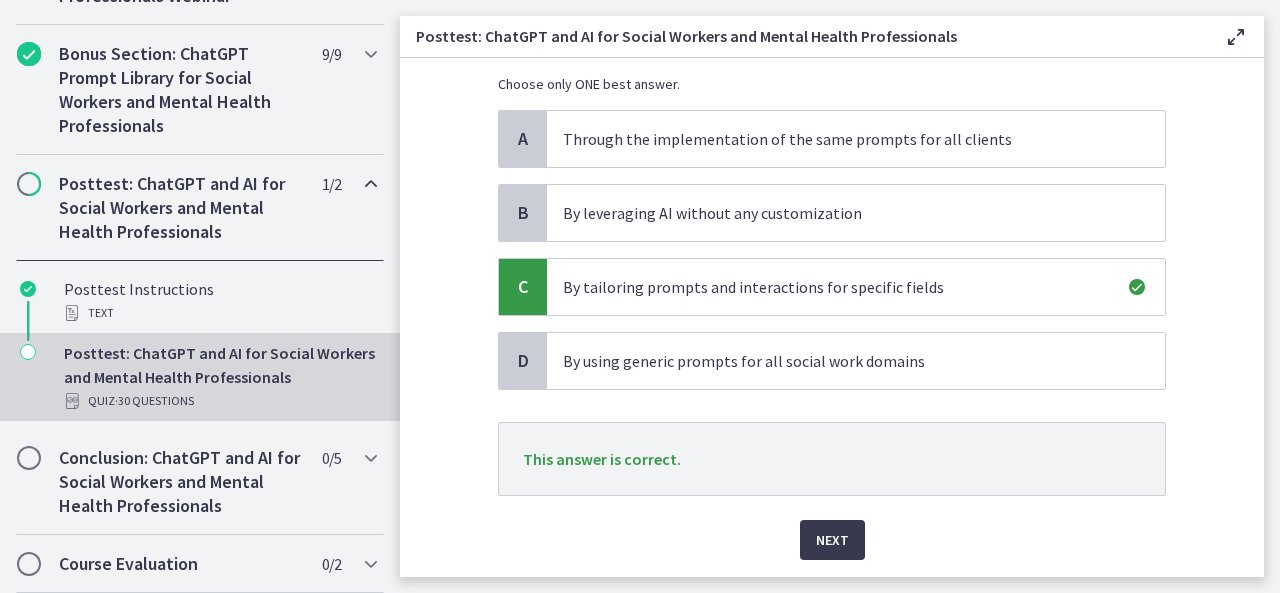 scroll, scrollTop: 215, scrollLeft: 0, axis: vertical 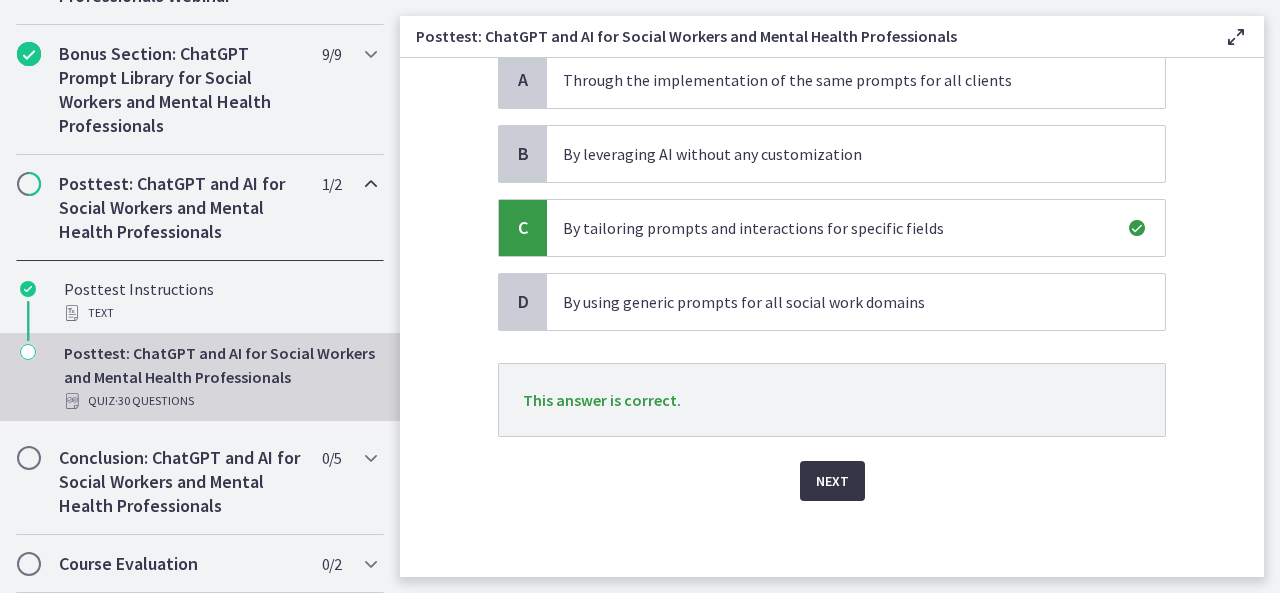 click on "Next" at bounding box center [832, 481] 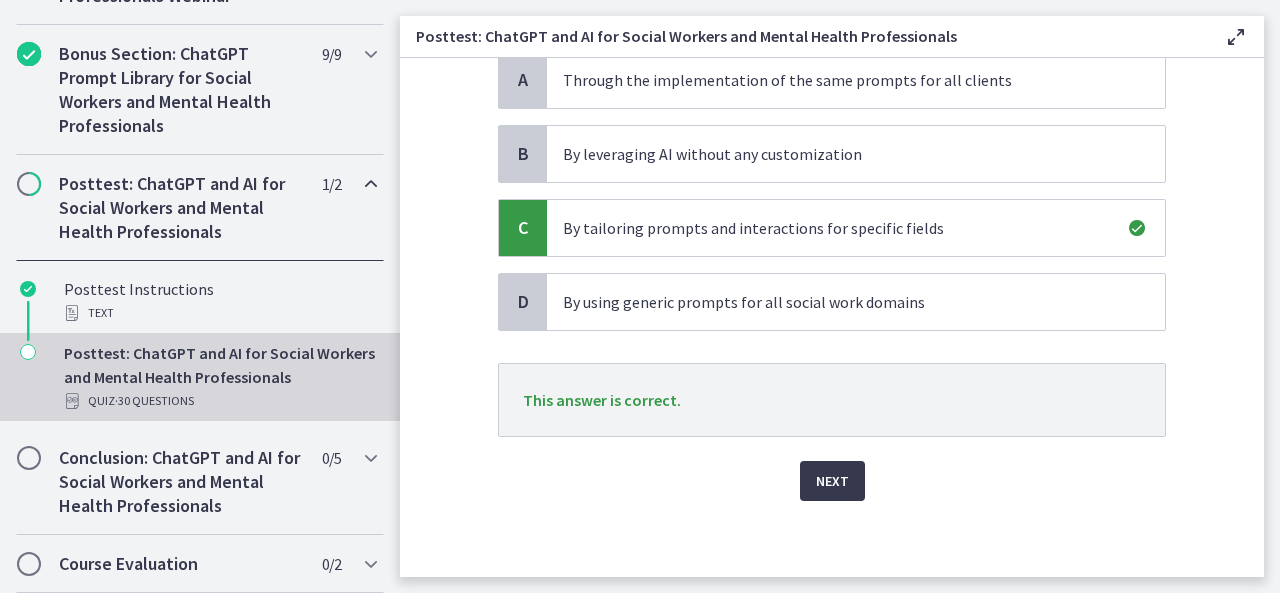 scroll, scrollTop: 0, scrollLeft: 0, axis: both 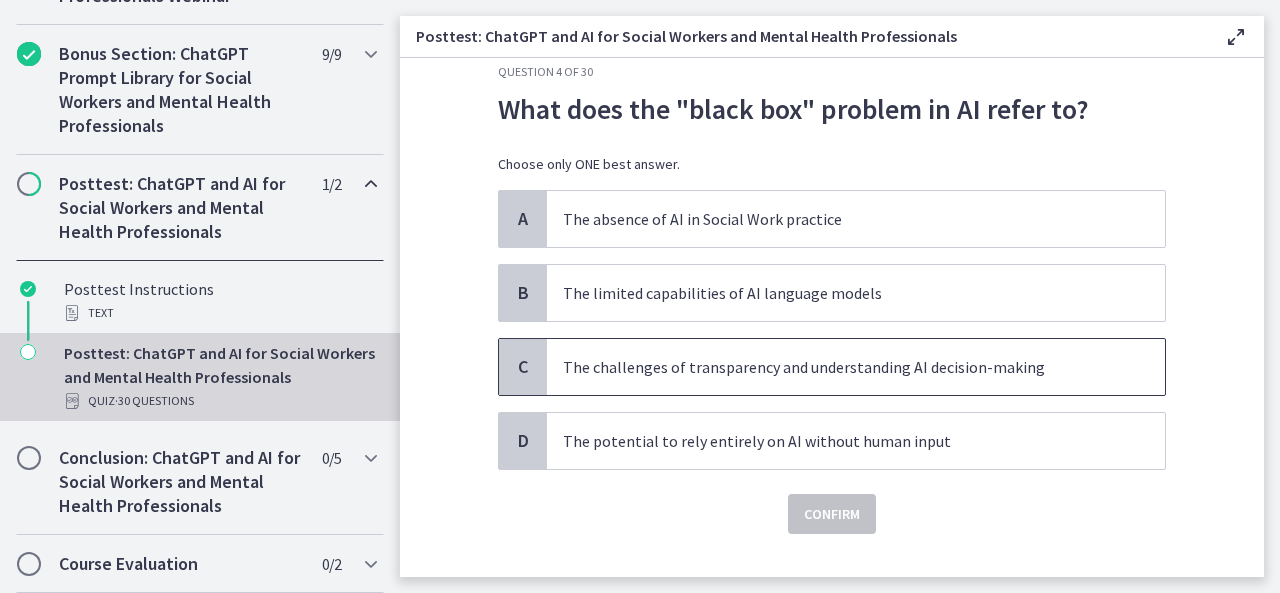 click on "The challenges of transparency and understanding AI decision-making" at bounding box center [836, 367] 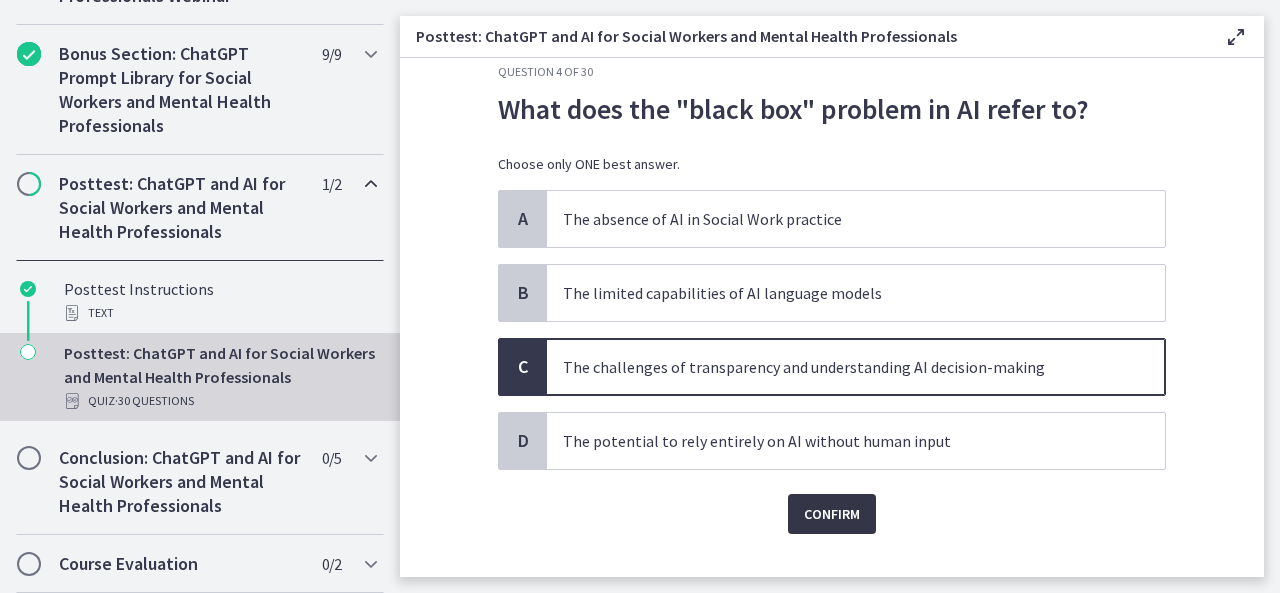 click on "Confirm" at bounding box center (832, 514) 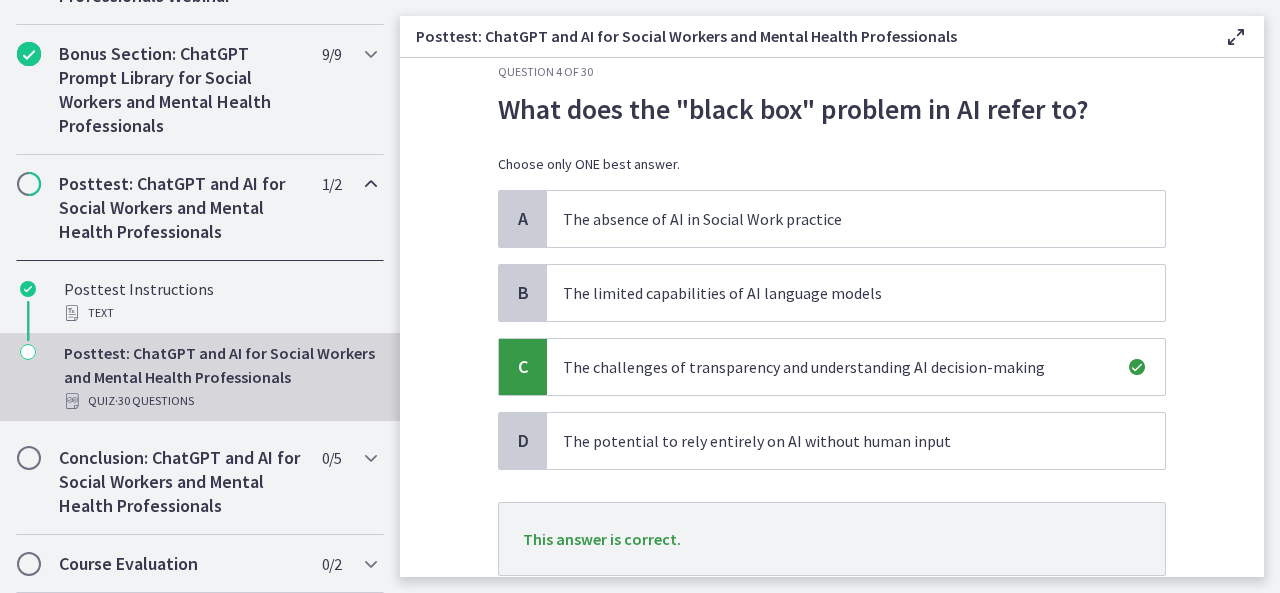 scroll, scrollTop: 173, scrollLeft: 0, axis: vertical 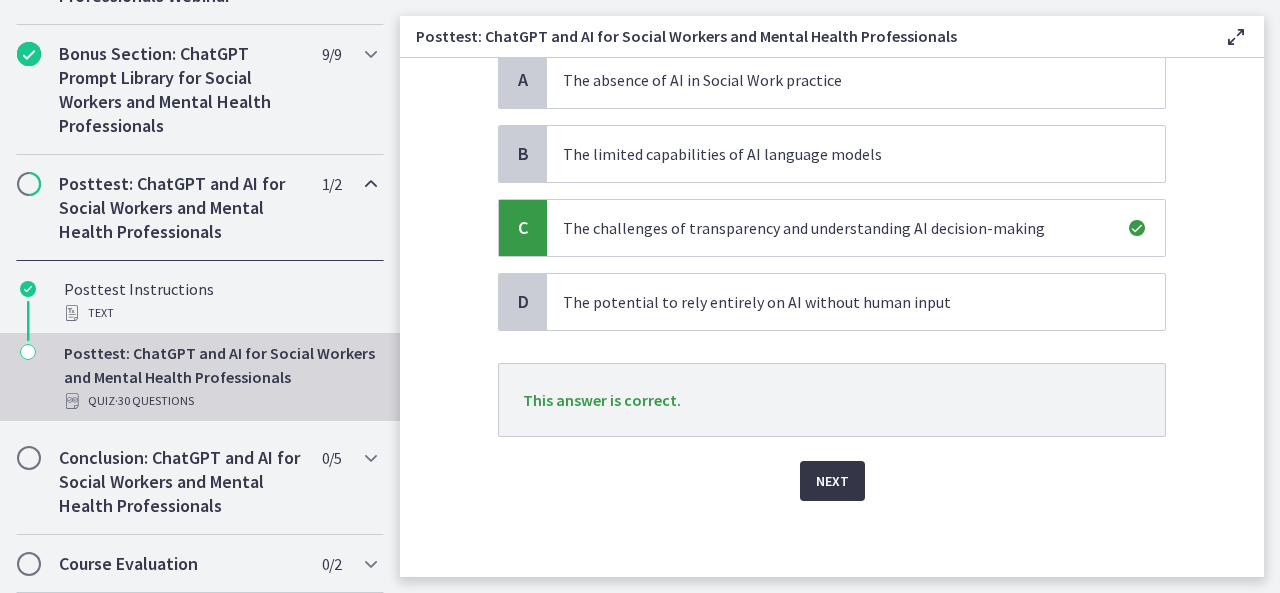 click on "Next" at bounding box center (832, 481) 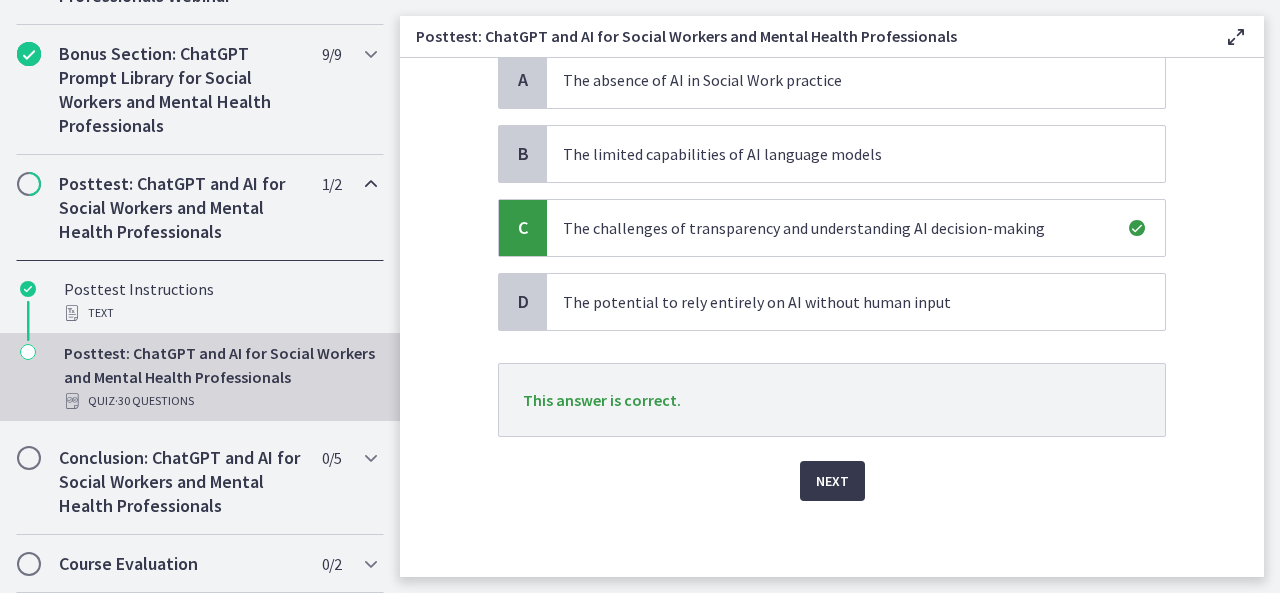 scroll, scrollTop: 0, scrollLeft: 0, axis: both 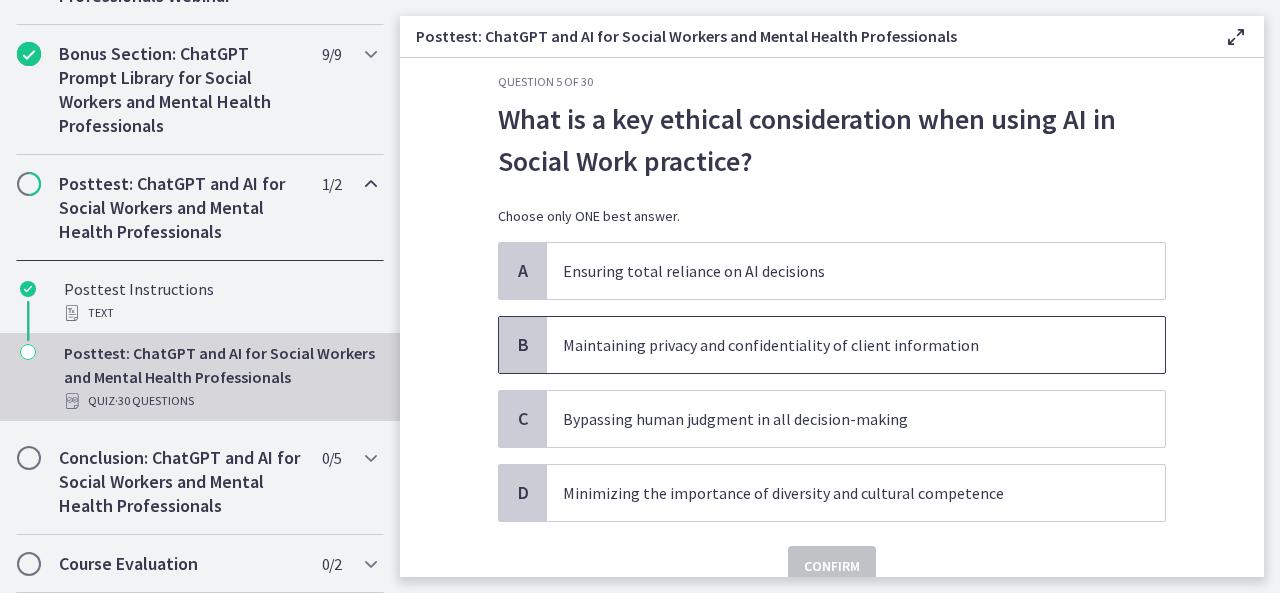 click on "Maintaining privacy and confidentiality of client information" at bounding box center (856, 345) 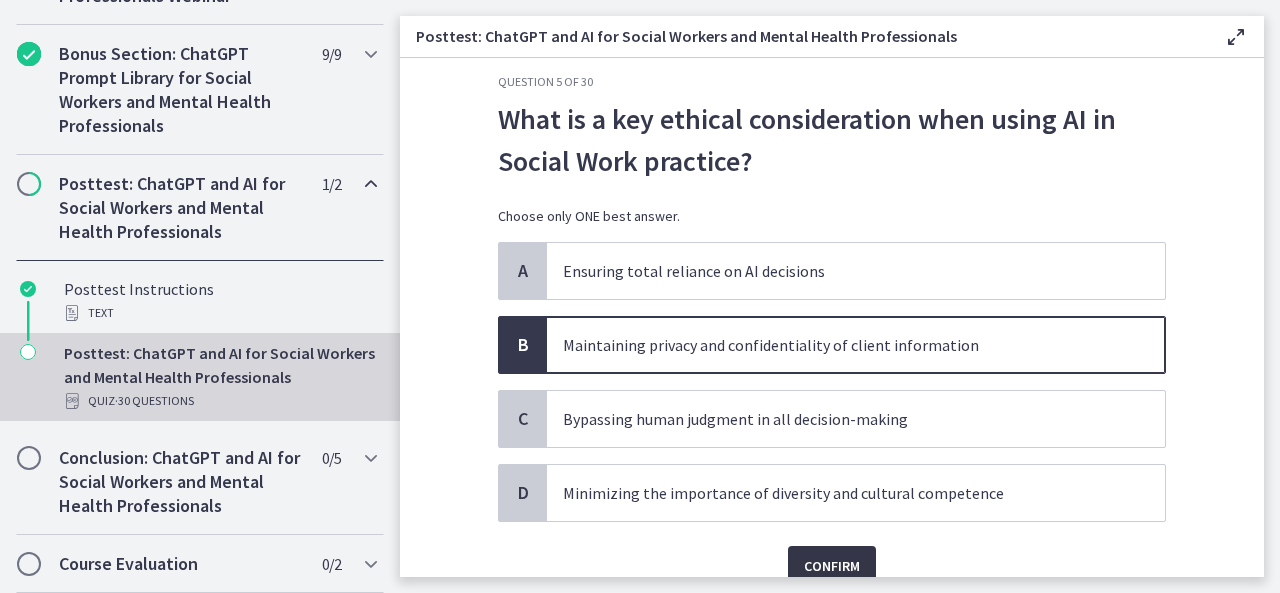 click on "Confirm" at bounding box center [832, 566] 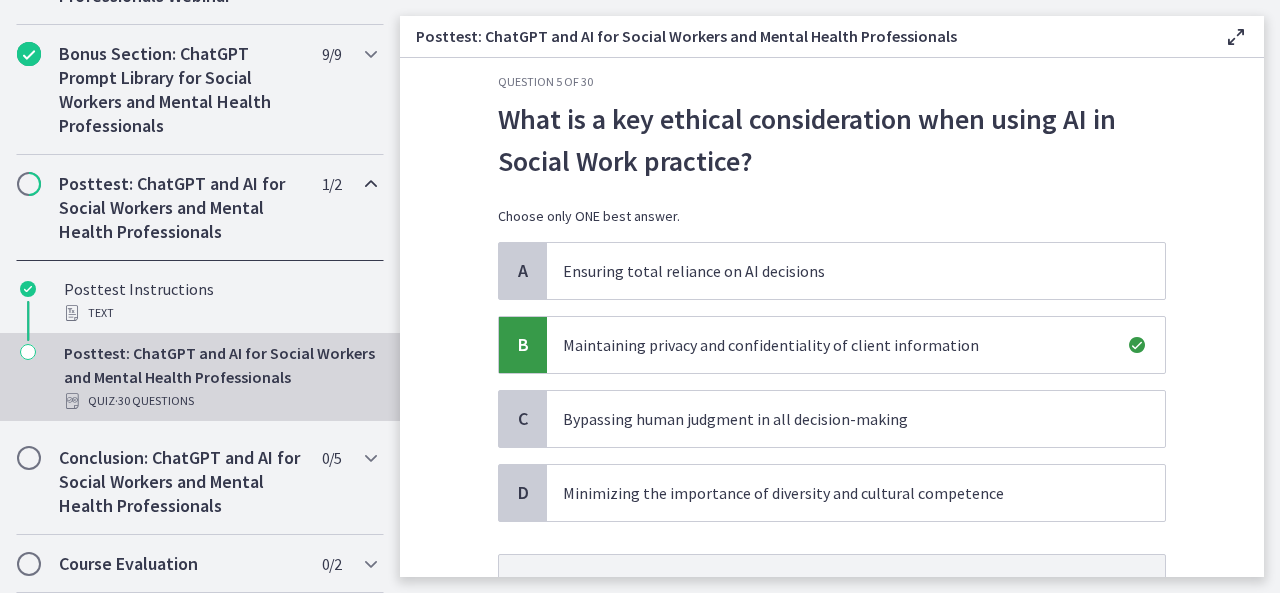 scroll, scrollTop: 215, scrollLeft: 0, axis: vertical 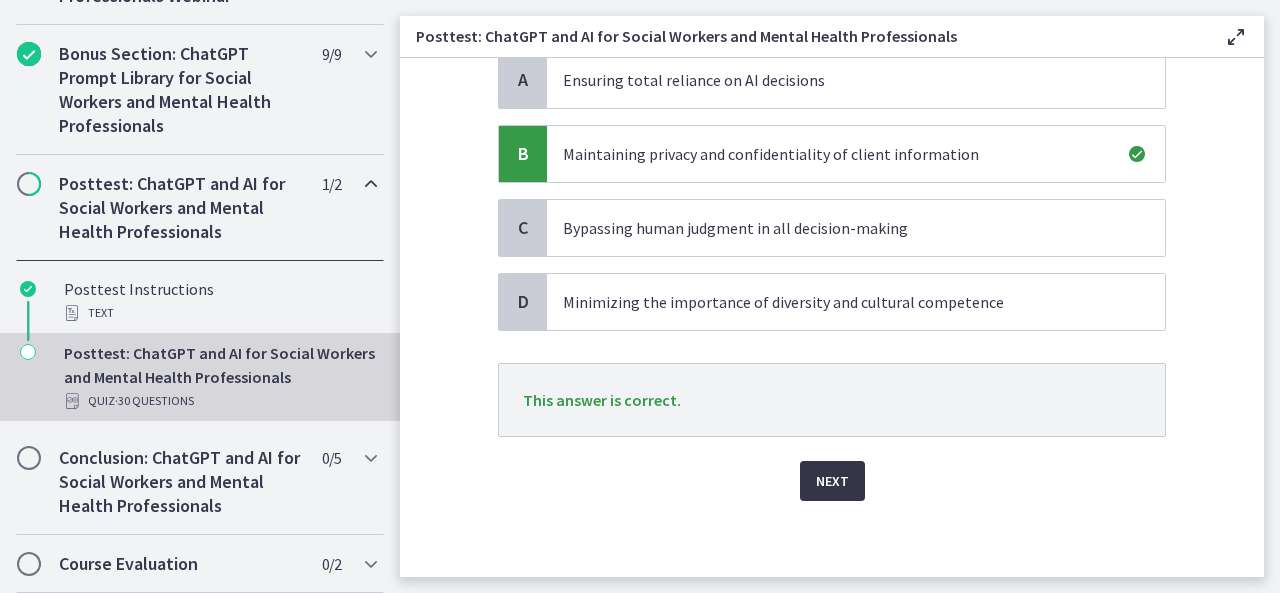click on "Next" at bounding box center [832, 481] 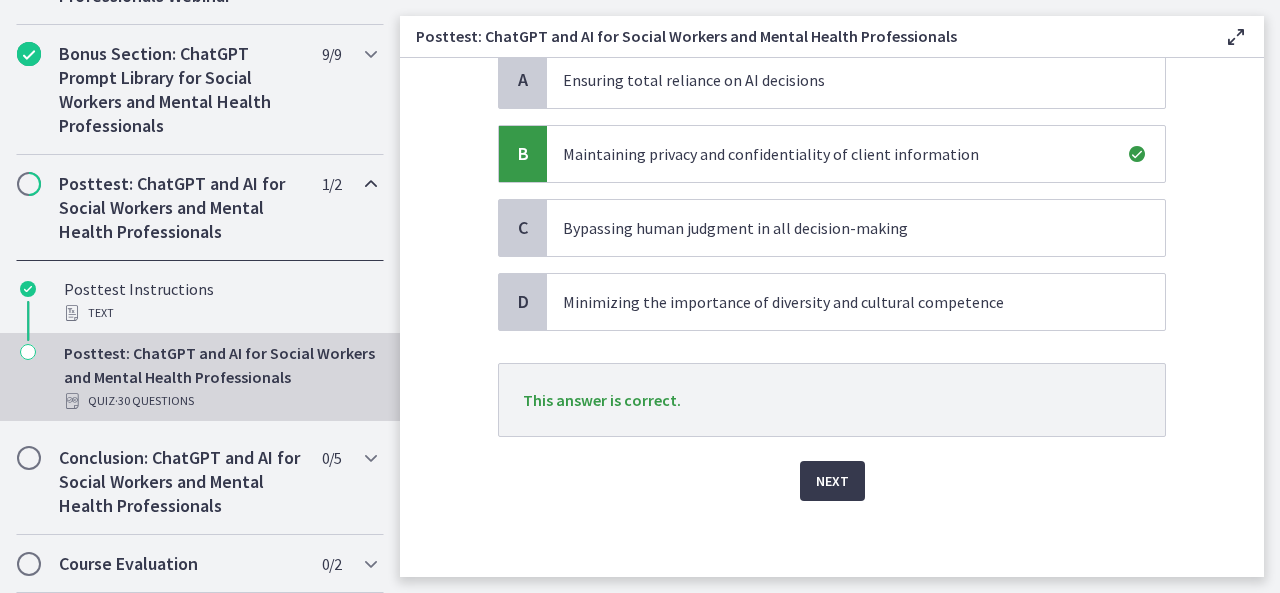 scroll, scrollTop: 0, scrollLeft: 0, axis: both 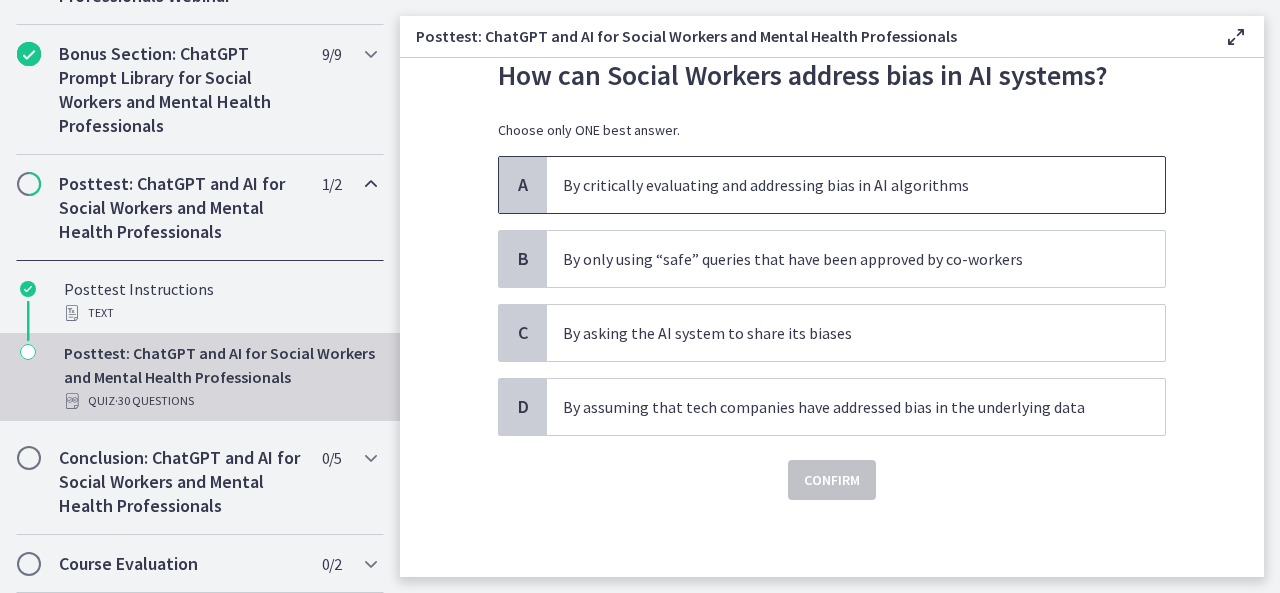 click on "By critically evaluating and addressing bias in AI algorithms" at bounding box center [856, 185] 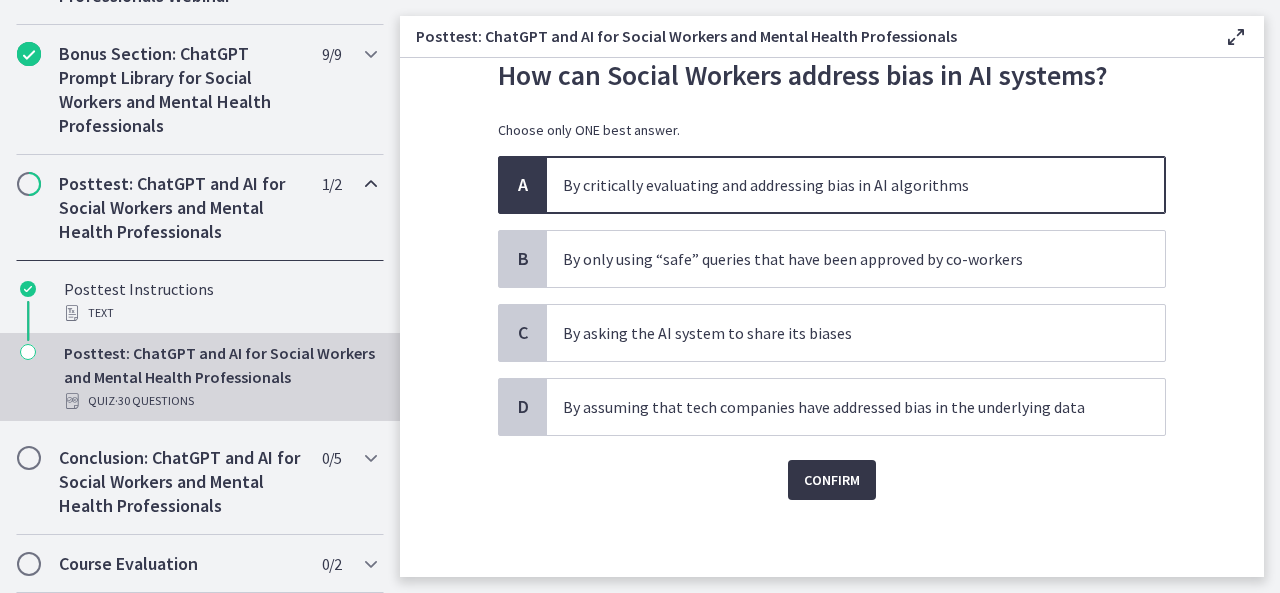 click on "Confirm" at bounding box center [832, 480] 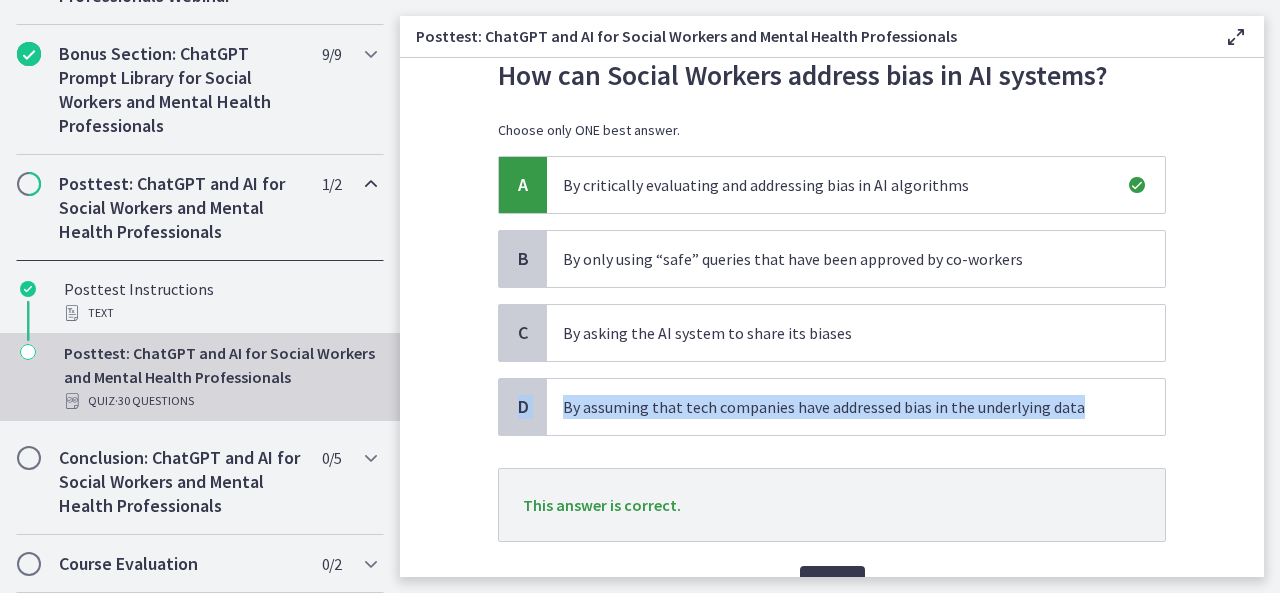 drag, startPoint x: 1247, startPoint y: 298, endPoint x: 1255, endPoint y: 412, distance: 114.28036 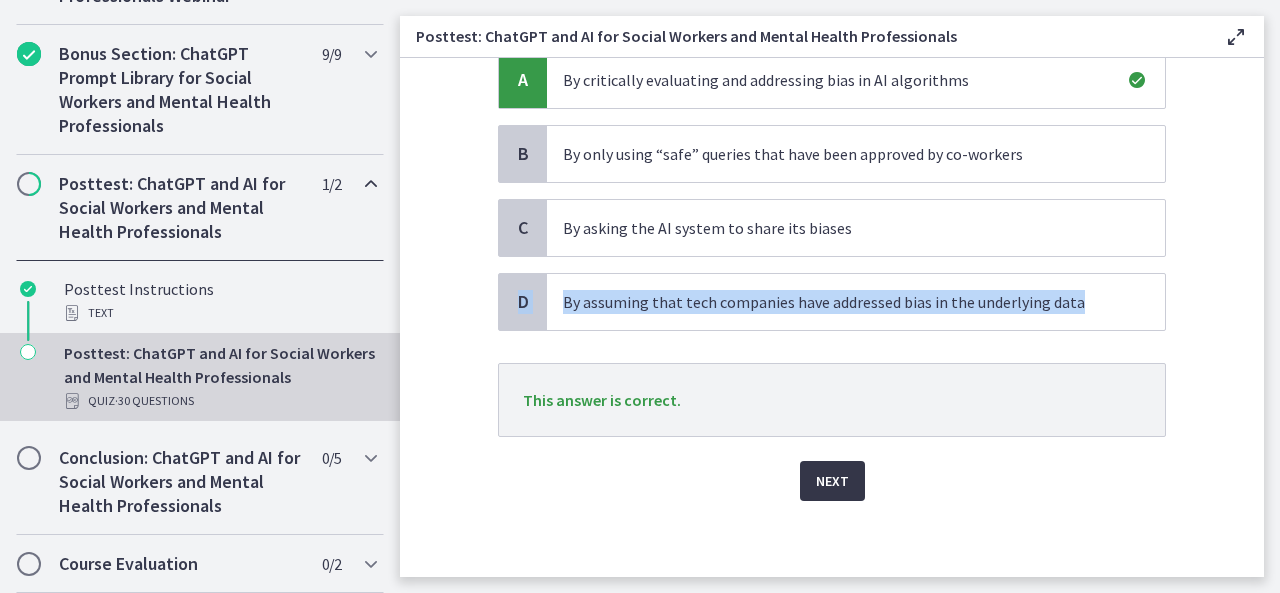 click on "Next" at bounding box center (832, 481) 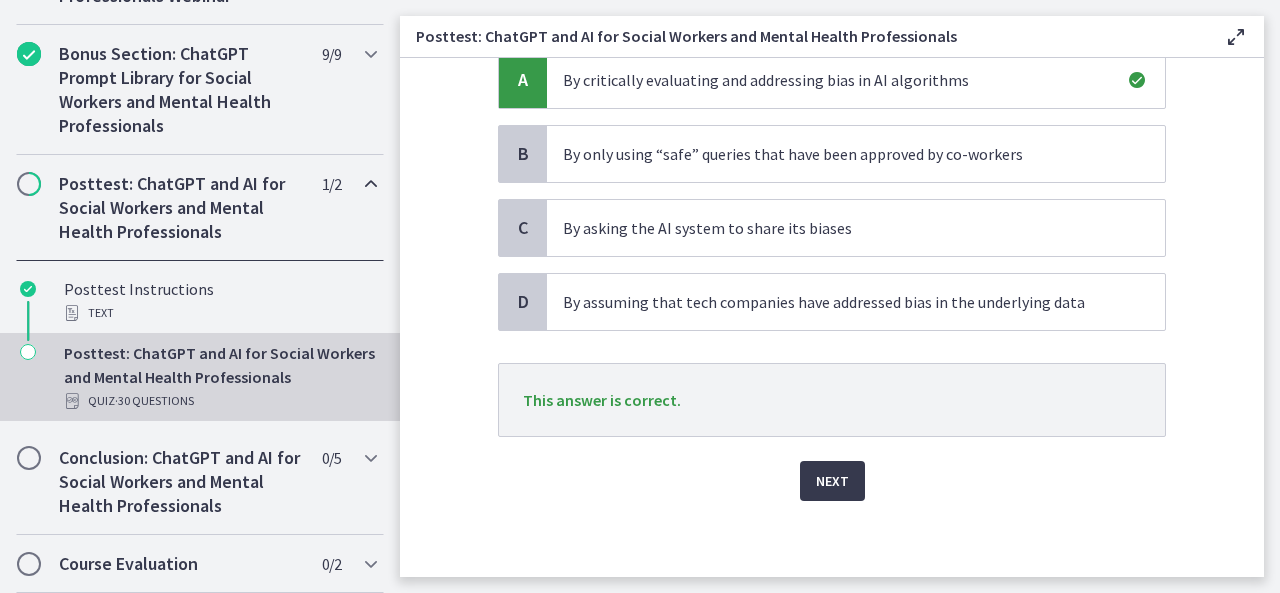 scroll, scrollTop: 0, scrollLeft: 0, axis: both 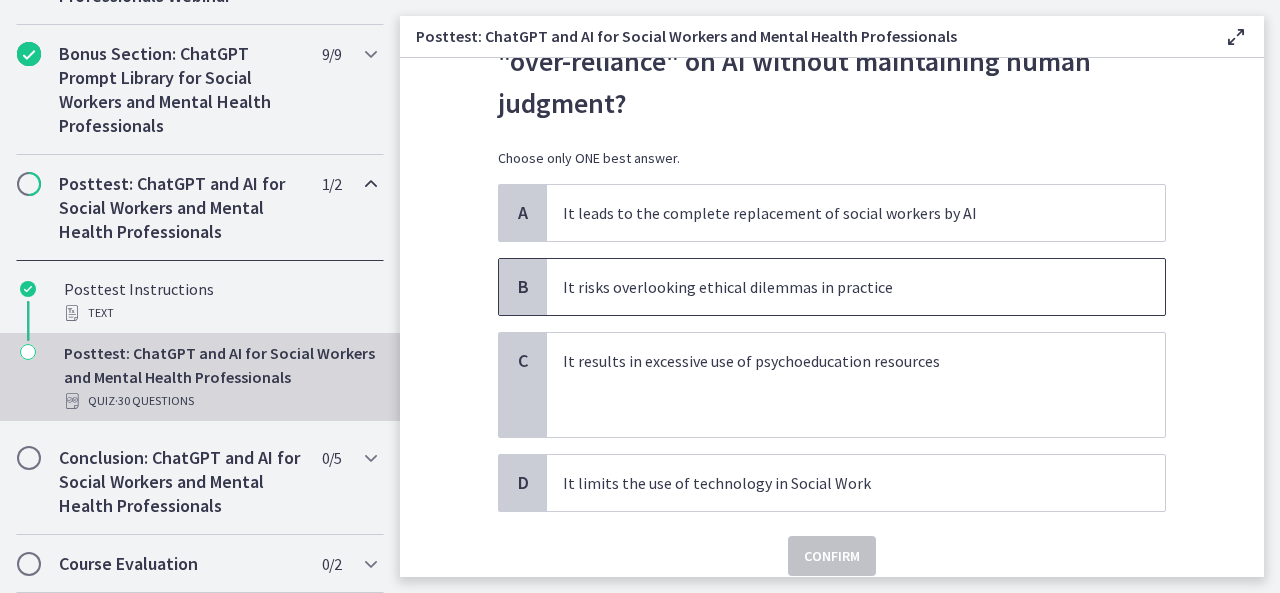 click on "It risks overlooking ethical dilemmas in practice" at bounding box center [836, 287] 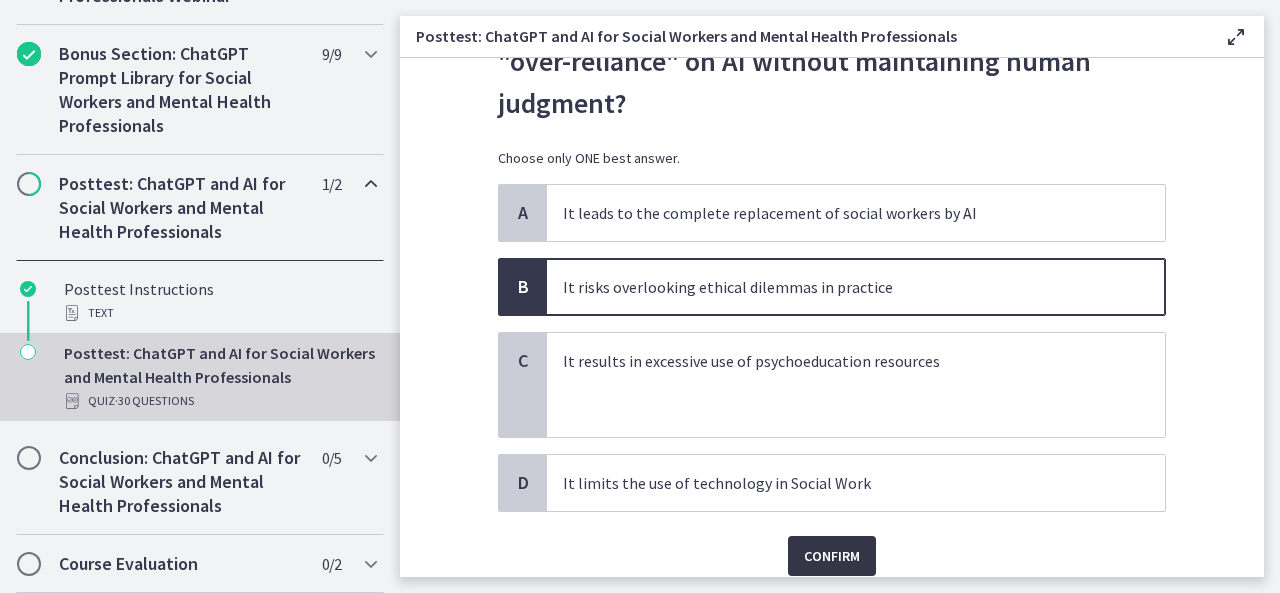 click on "Confirm" at bounding box center (832, 556) 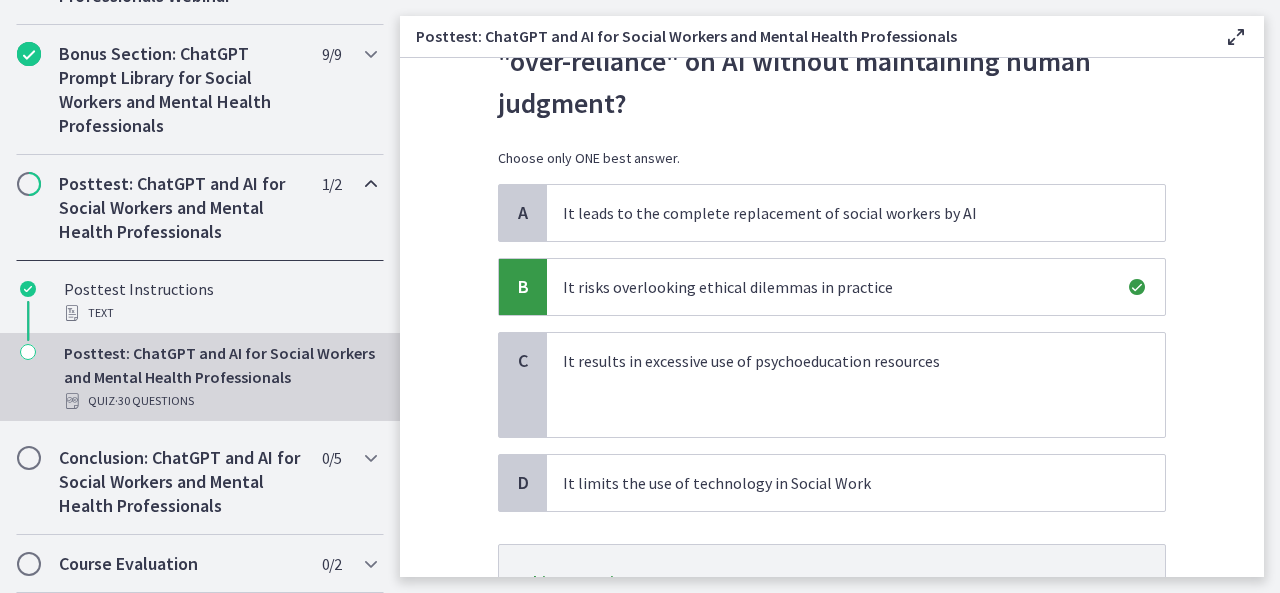 scroll, scrollTop: 305, scrollLeft: 0, axis: vertical 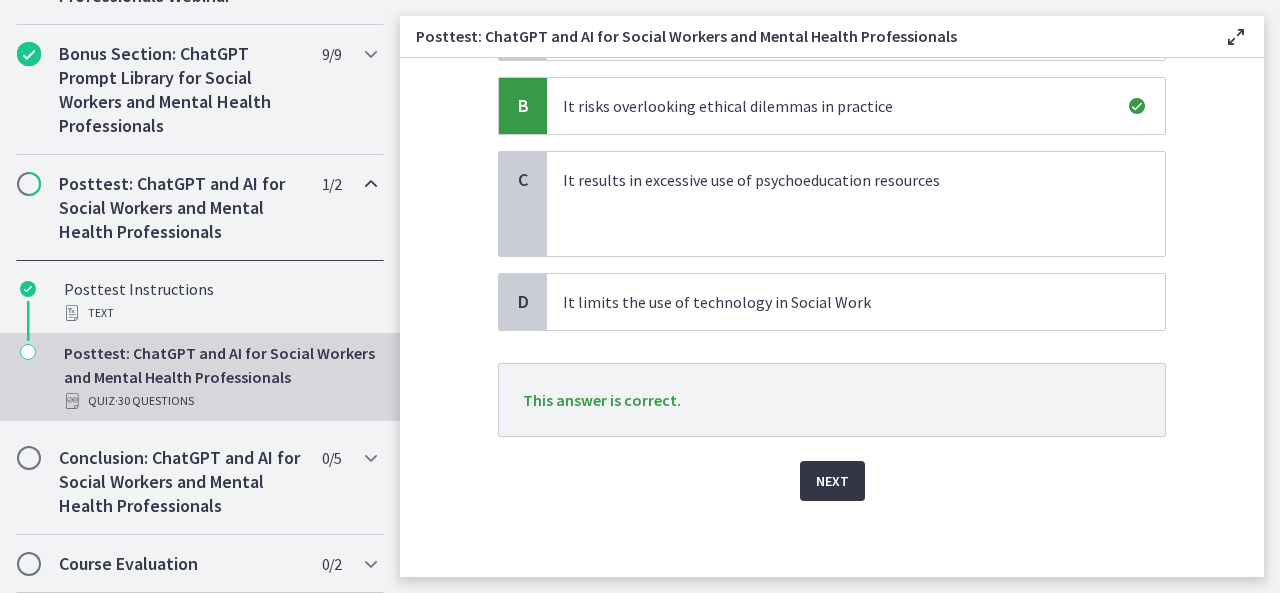 click on "Next" at bounding box center [832, 481] 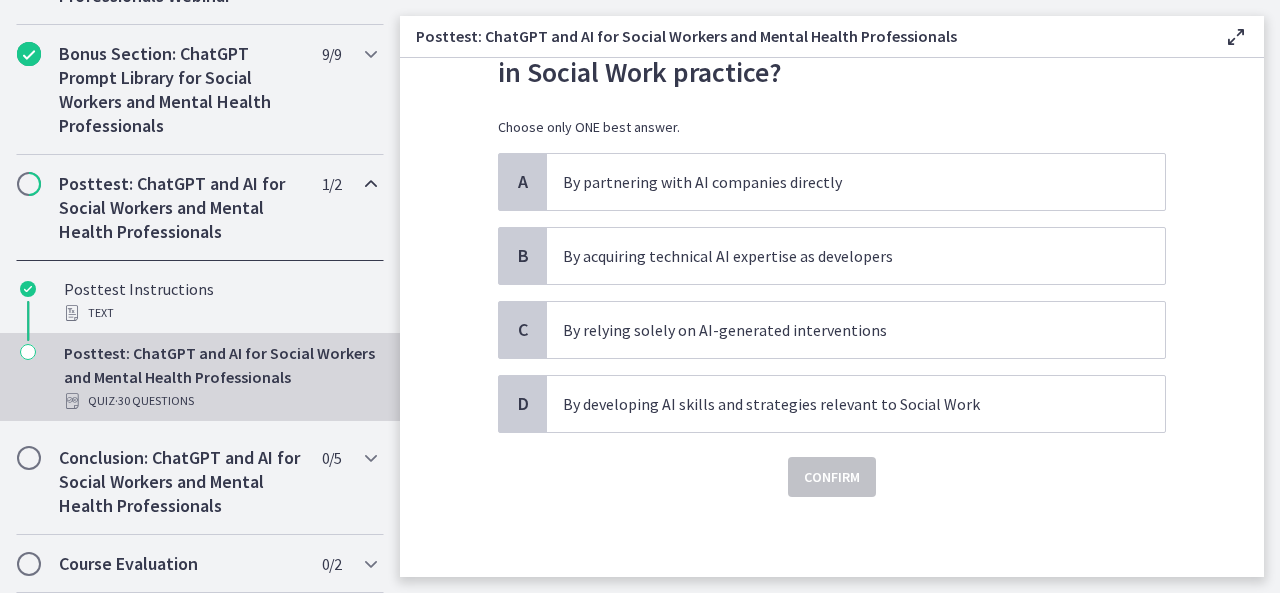 scroll, scrollTop: 0, scrollLeft: 0, axis: both 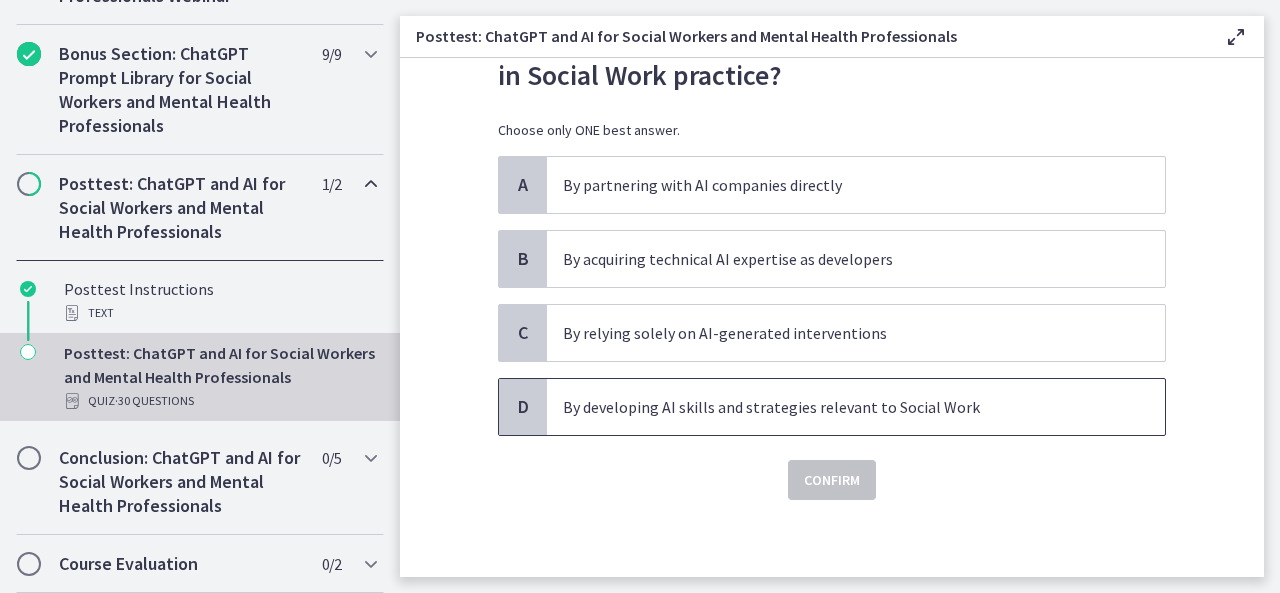 click on "By developing AI skills and strategies relevant to Social Work" at bounding box center (836, 407) 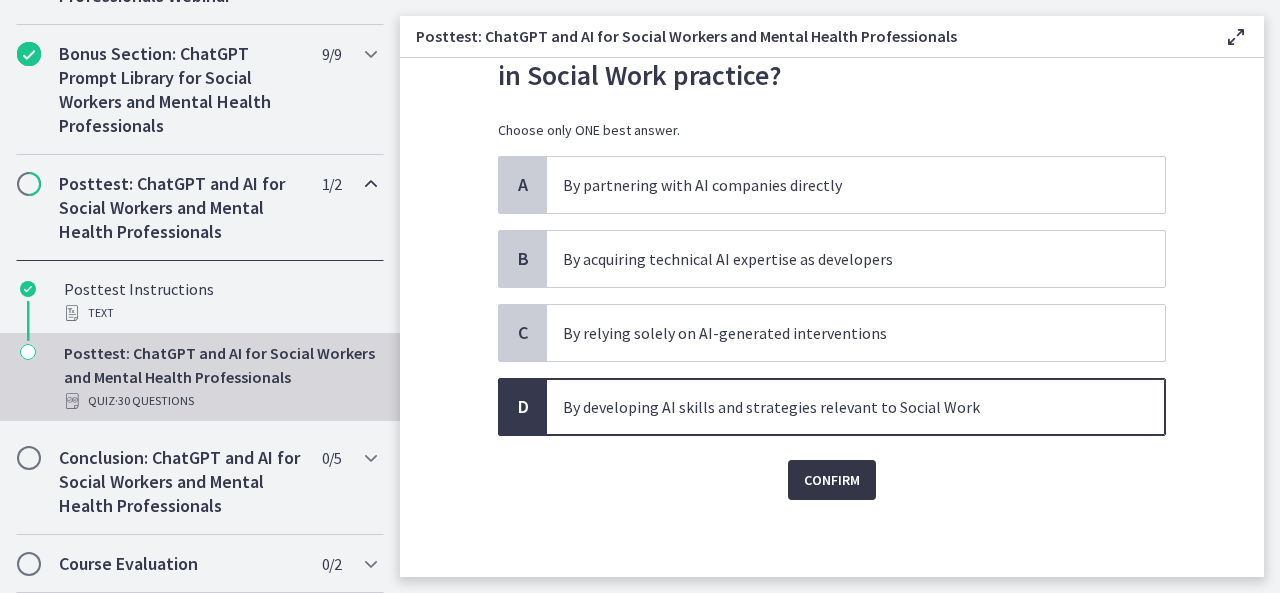 click on "Confirm" at bounding box center (832, 480) 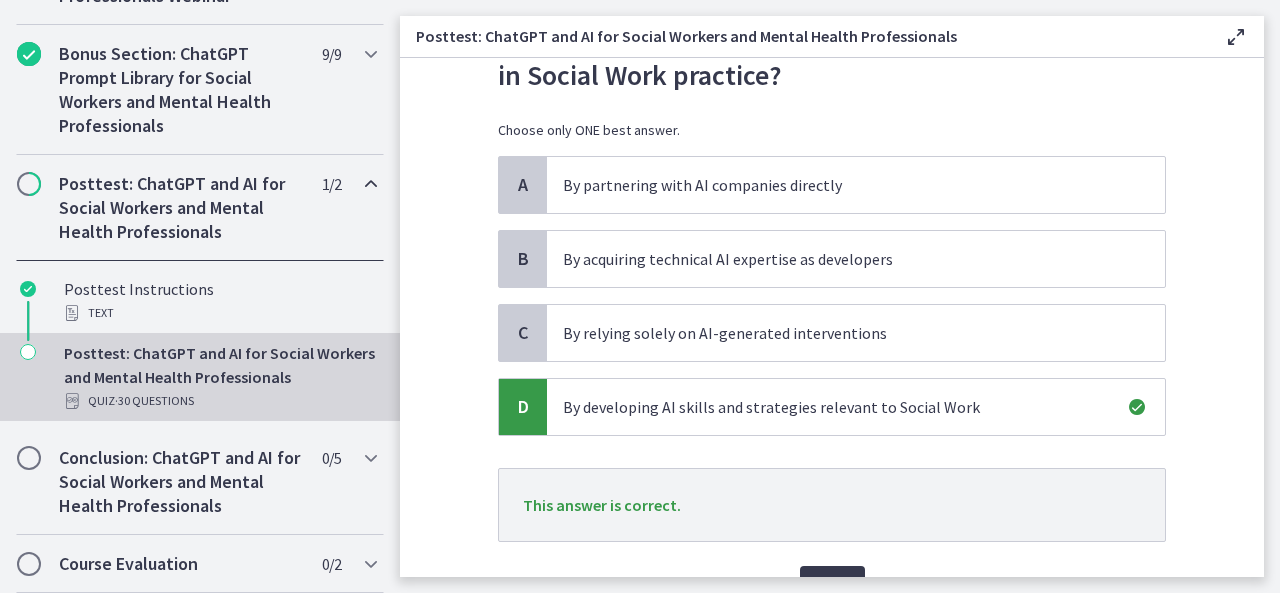 scroll, scrollTop: 215, scrollLeft: 0, axis: vertical 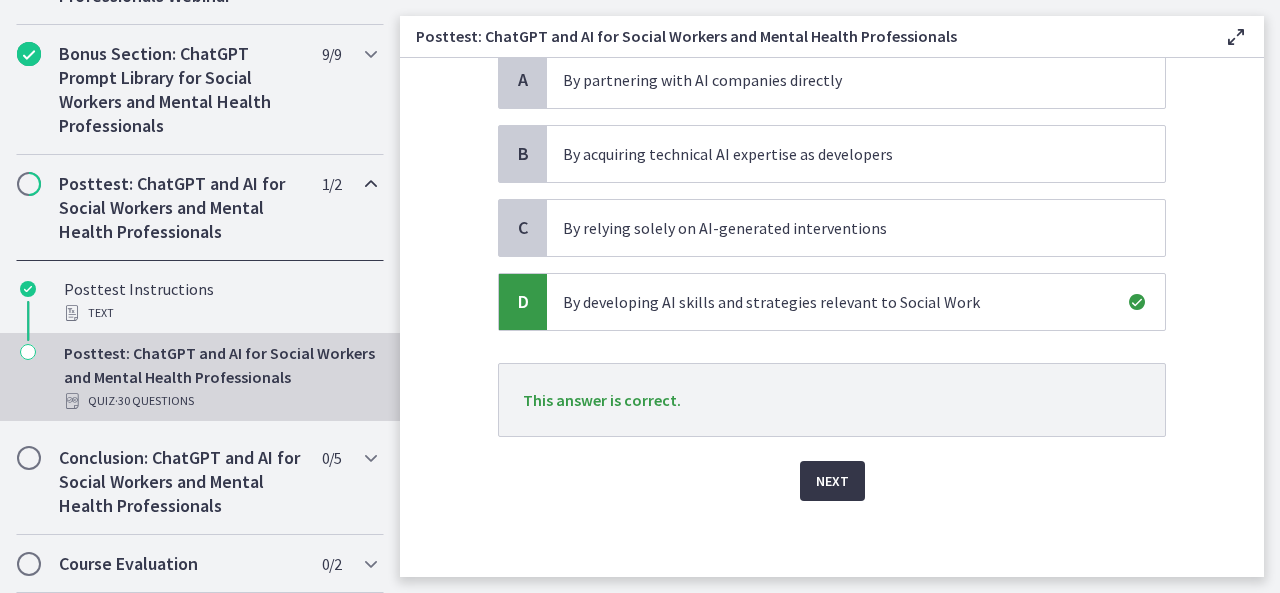 click on "Next" at bounding box center [832, 481] 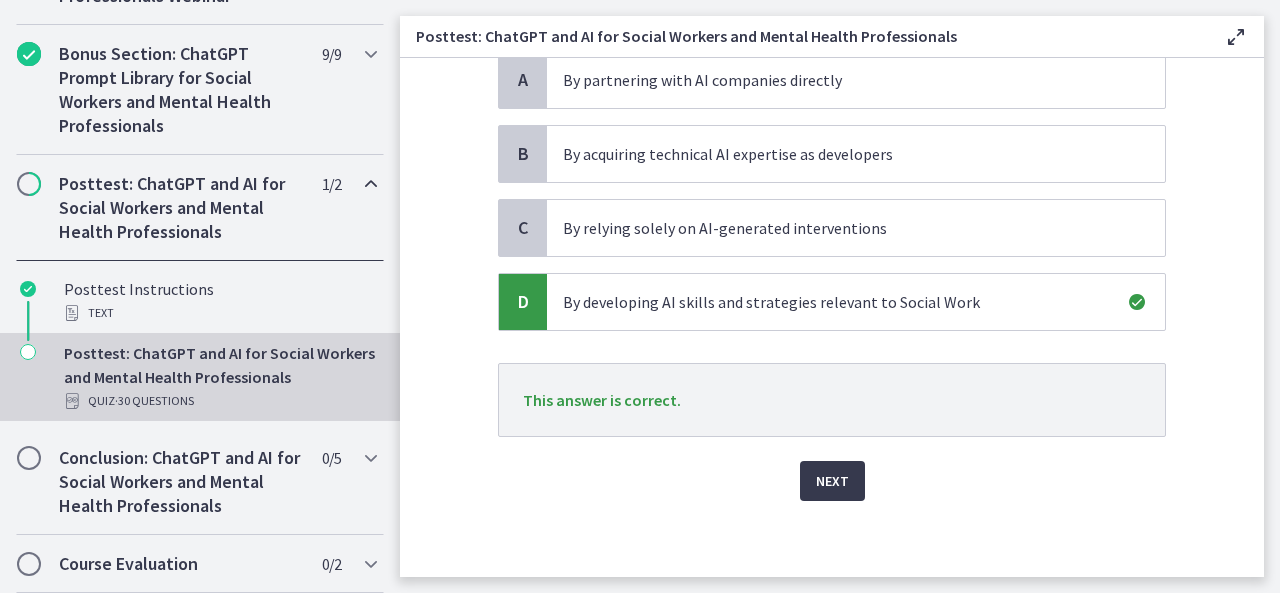 scroll, scrollTop: 0, scrollLeft: 0, axis: both 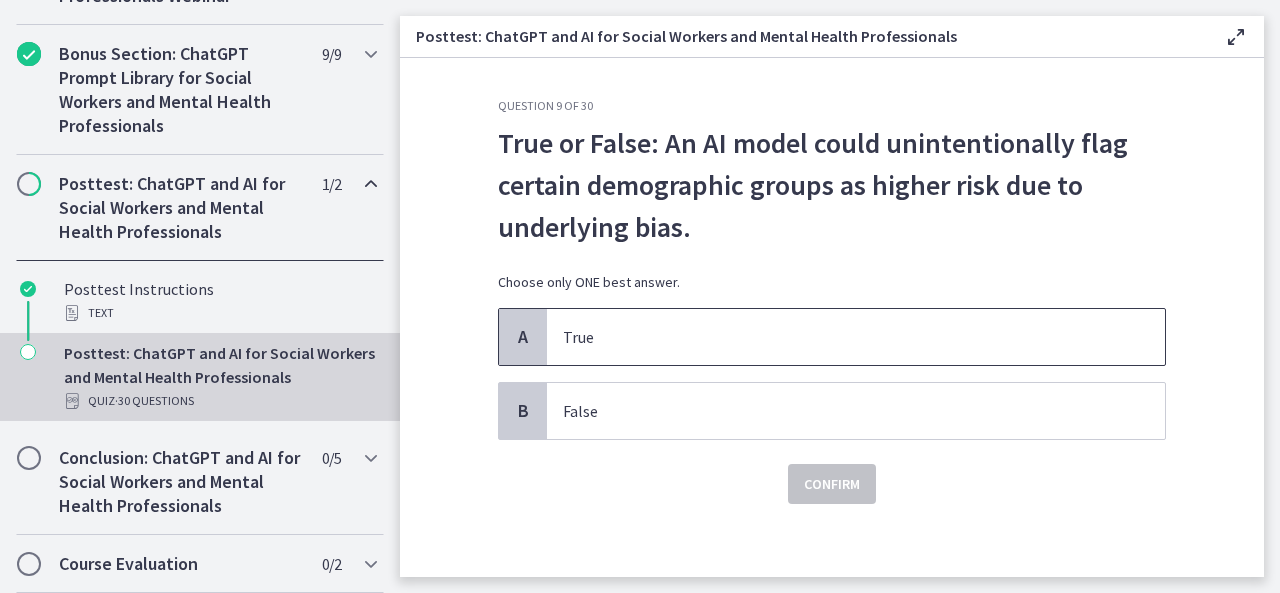 click on "True" at bounding box center (836, 337) 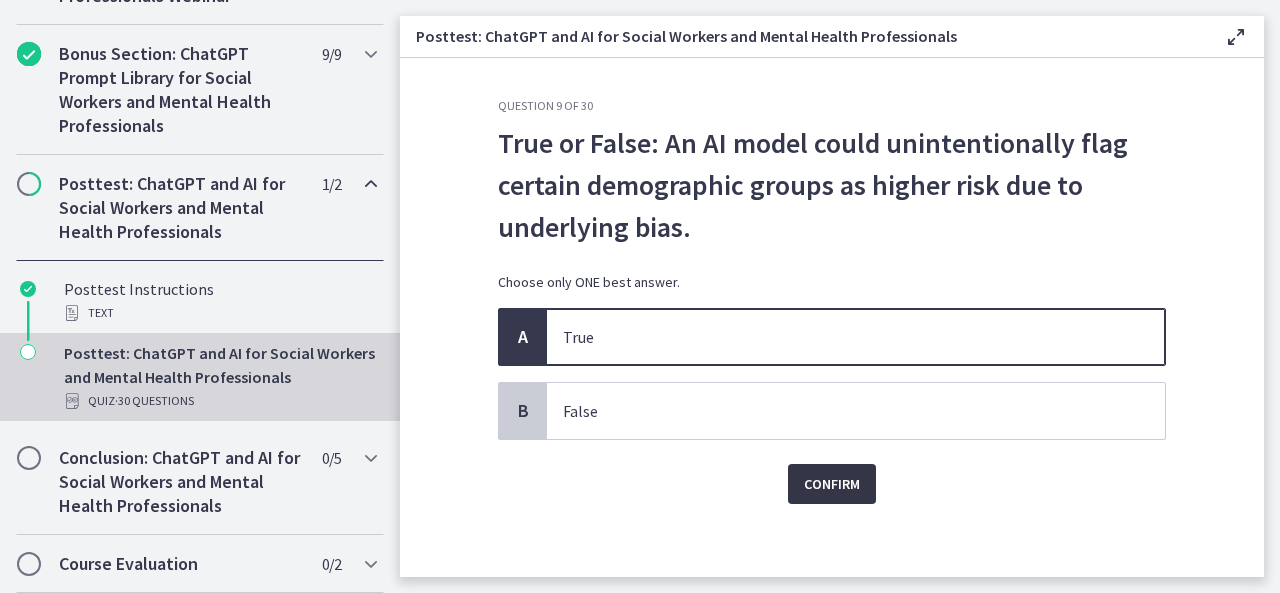 click on "Confirm" at bounding box center (832, 484) 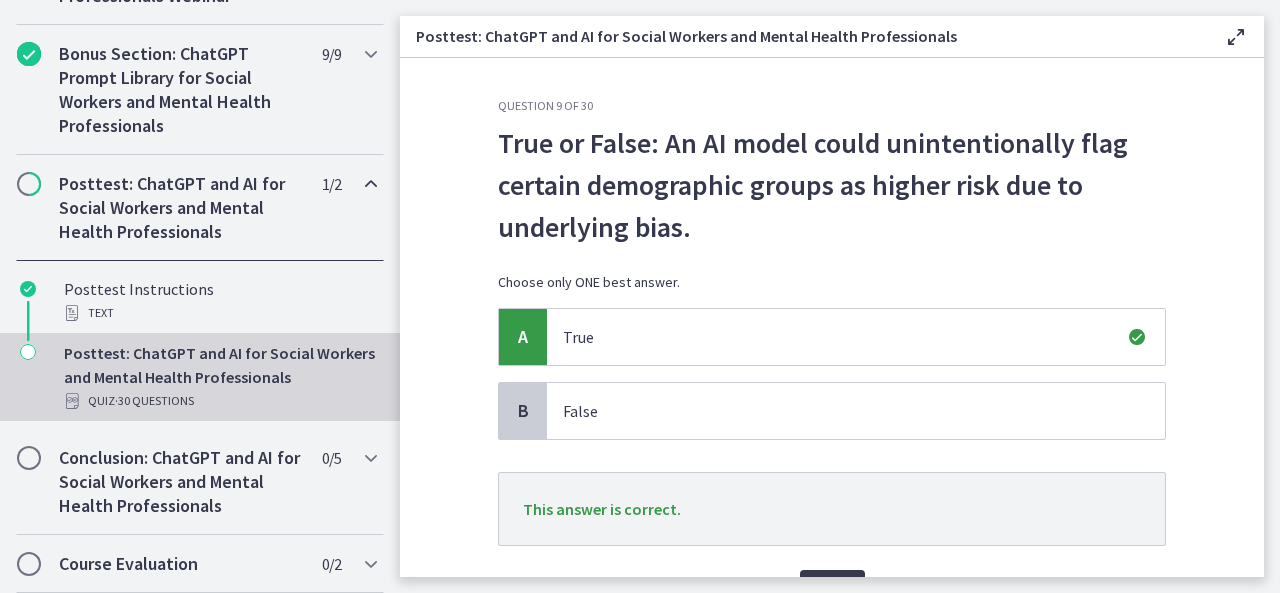 scroll, scrollTop: 40, scrollLeft: 0, axis: vertical 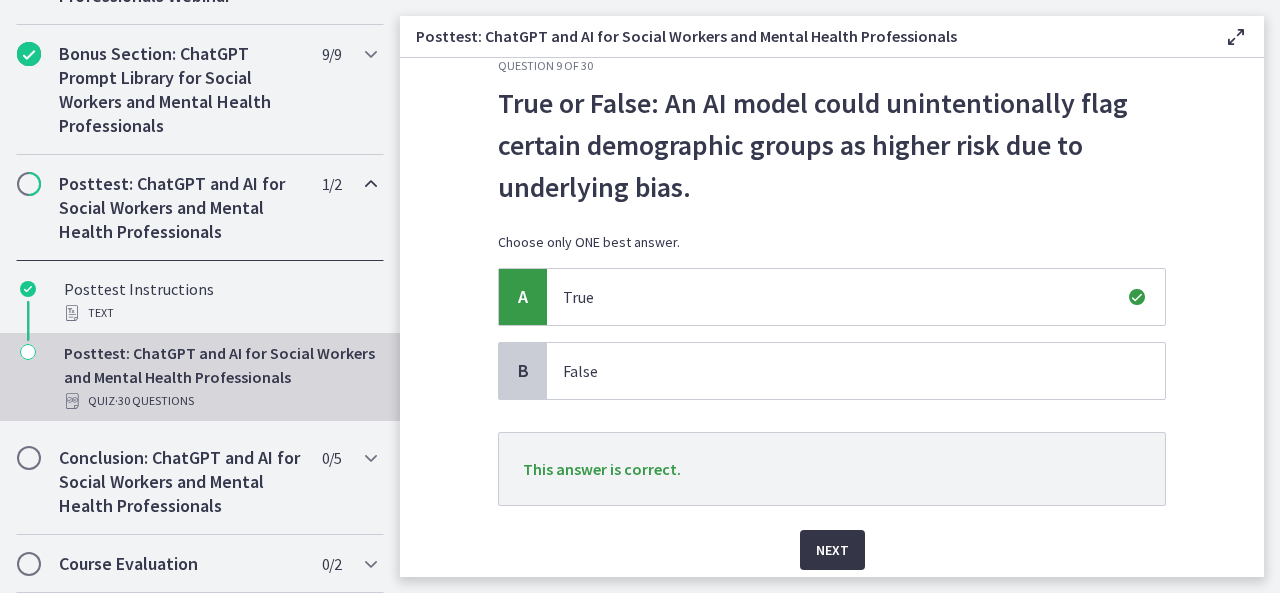 click on "Next" at bounding box center (832, 550) 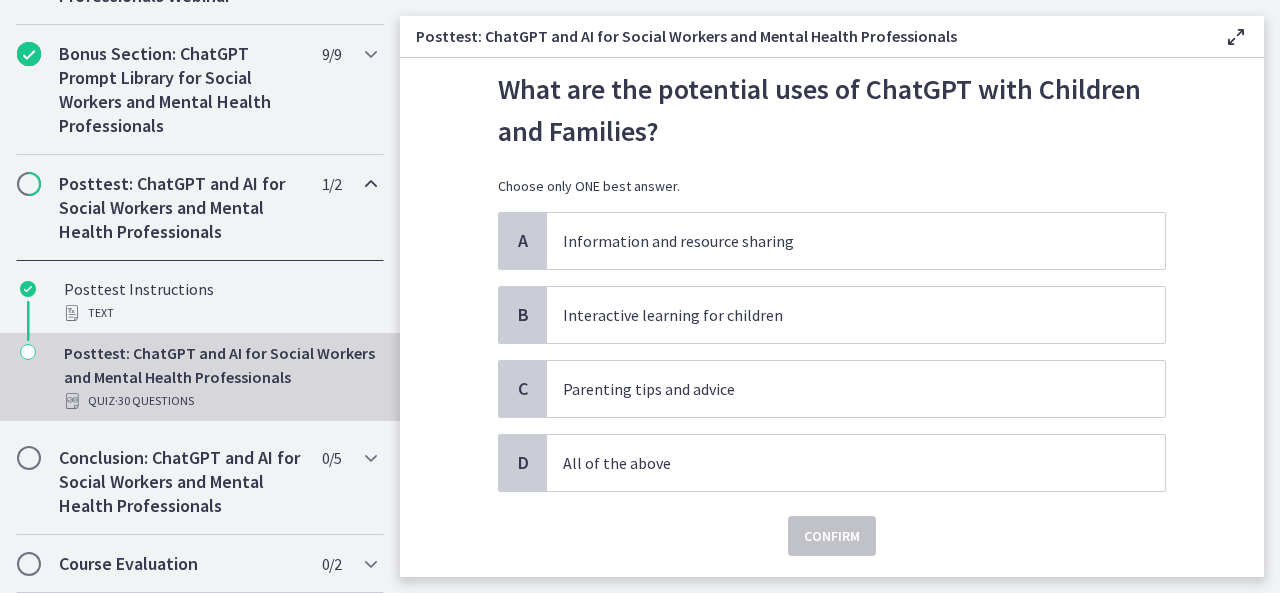 scroll, scrollTop: 80, scrollLeft: 0, axis: vertical 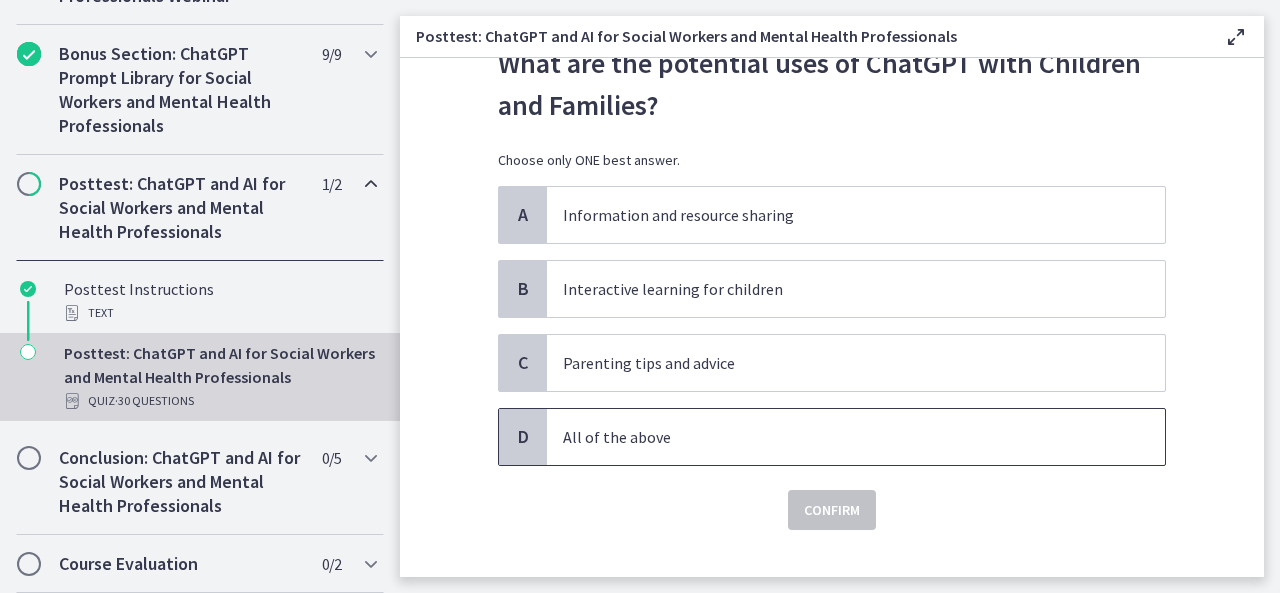 click on "All of the above" at bounding box center (836, 437) 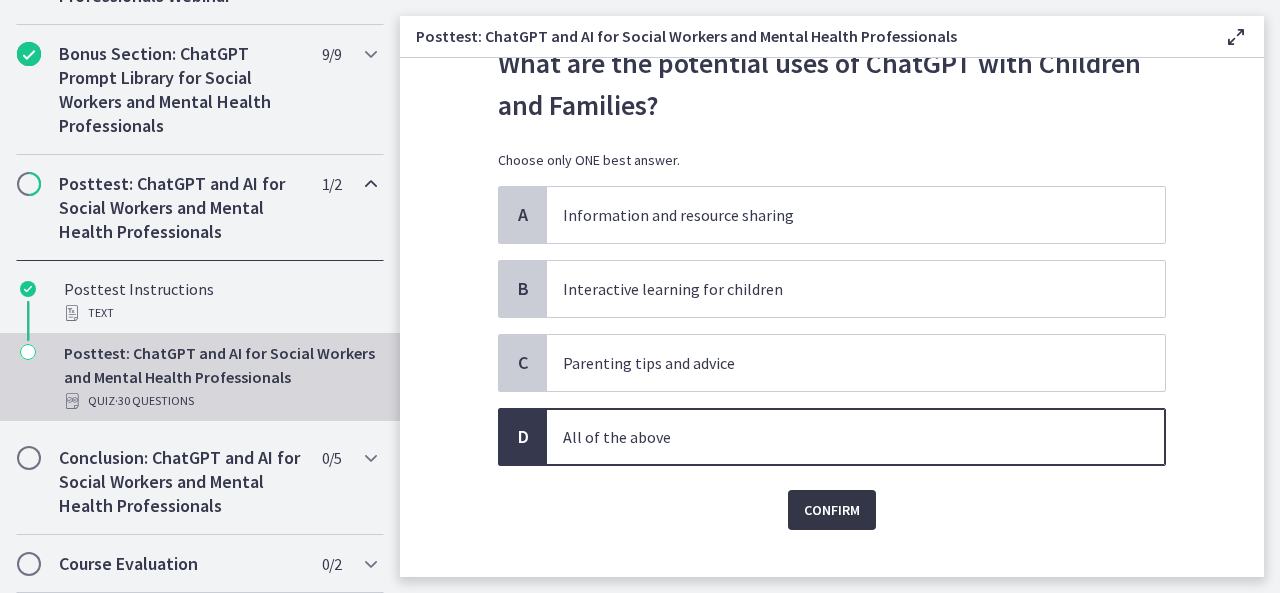 click on "Confirm" at bounding box center [832, 510] 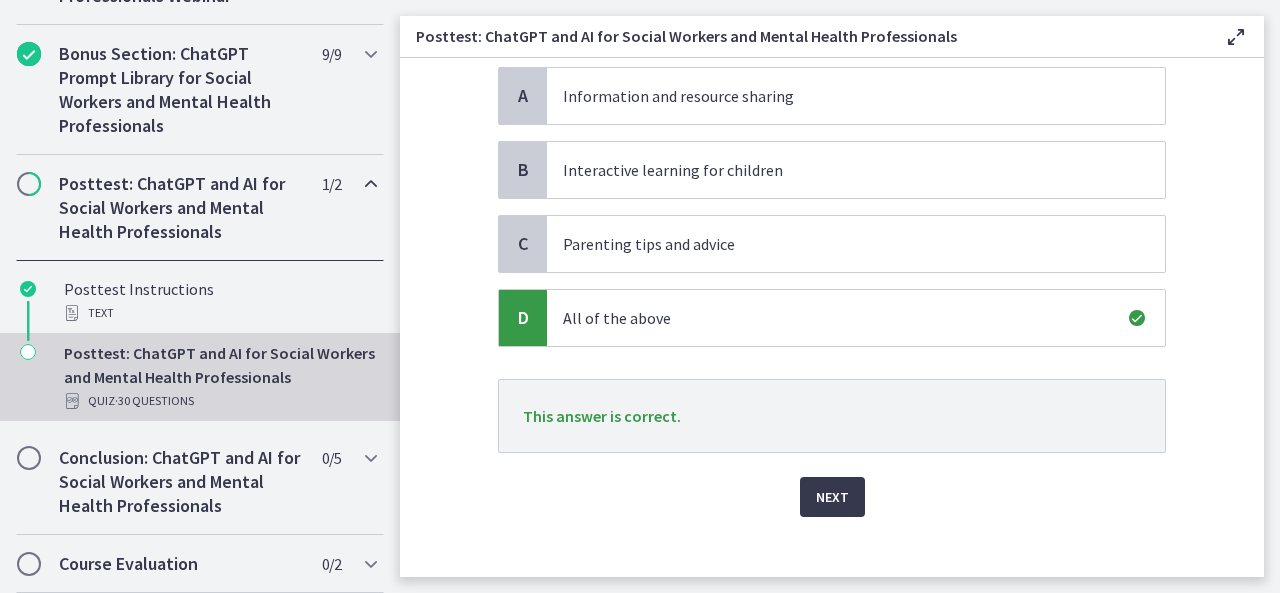 scroll, scrollTop: 200, scrollLeft: 0, axis: vertical 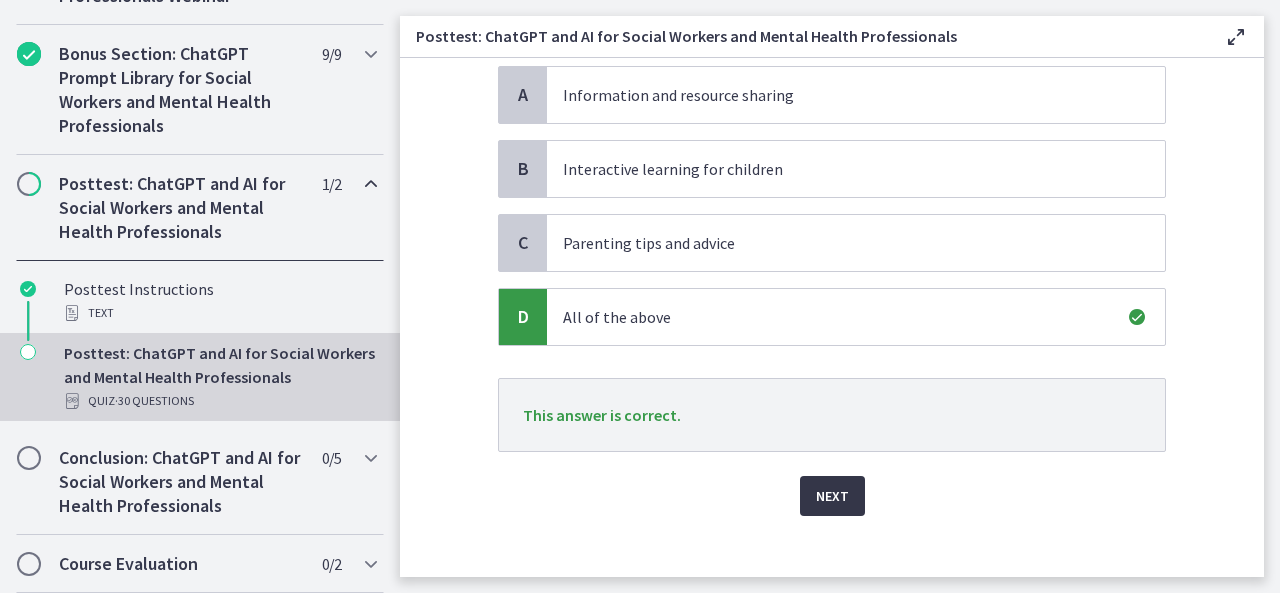 click on "Next" at bounding box center [832, 496] 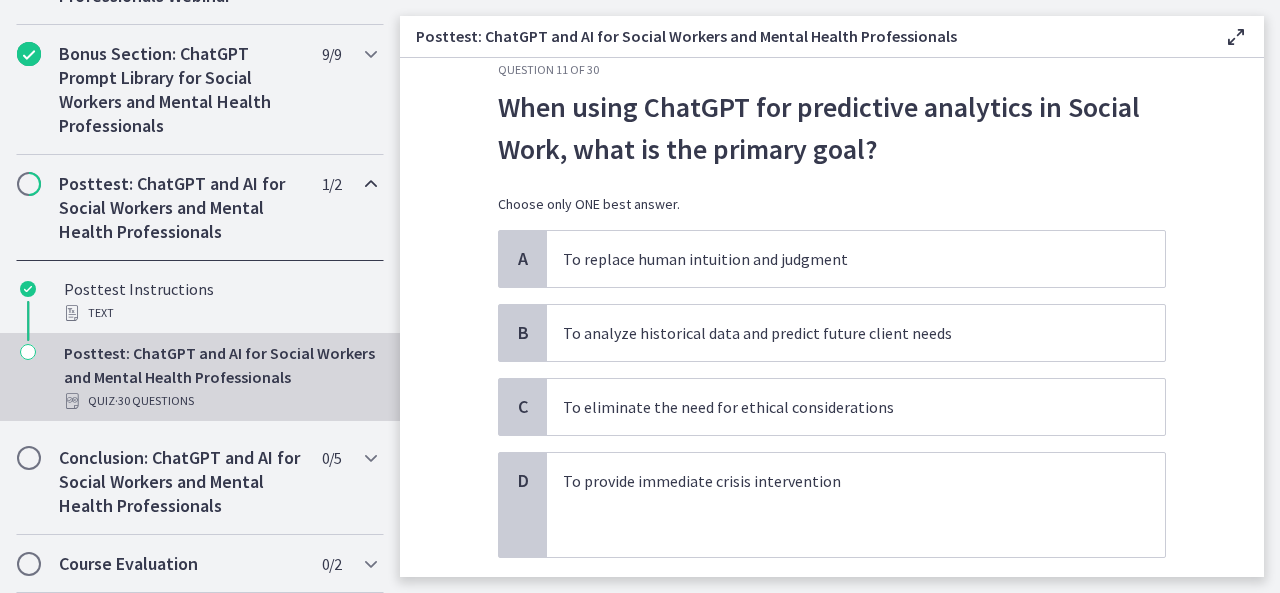 scroll, scrollTop: 40, scrollLeft: 0, axis: vertical 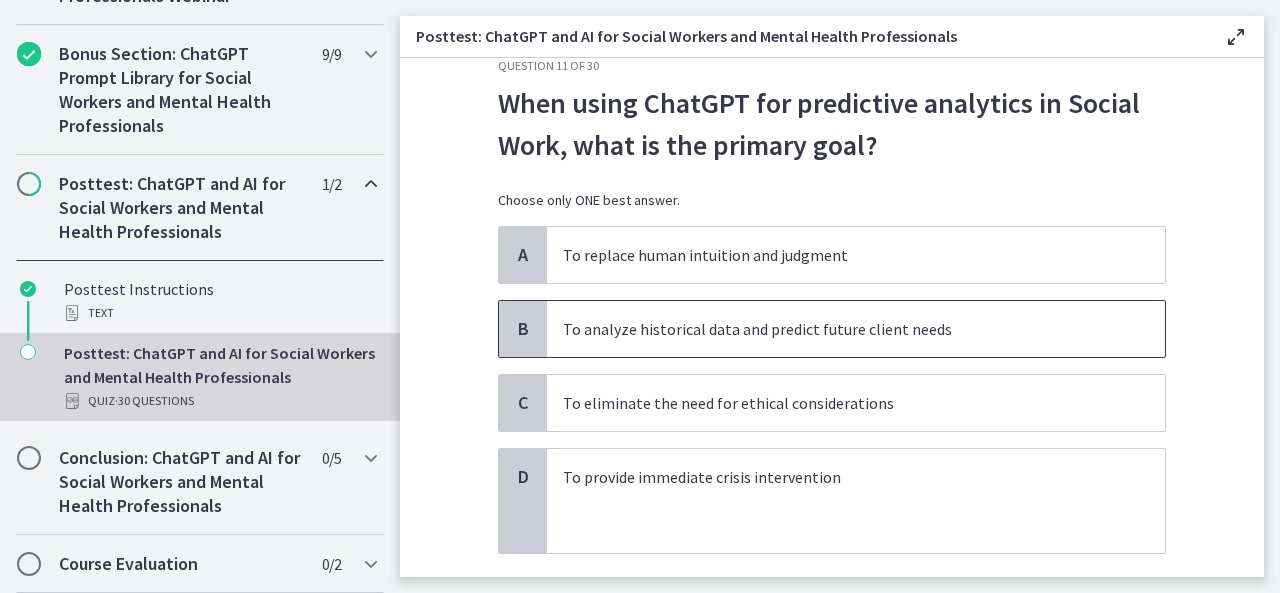 click on "To analyze historical data and predict future client needs" at bounding box center (836, 329) 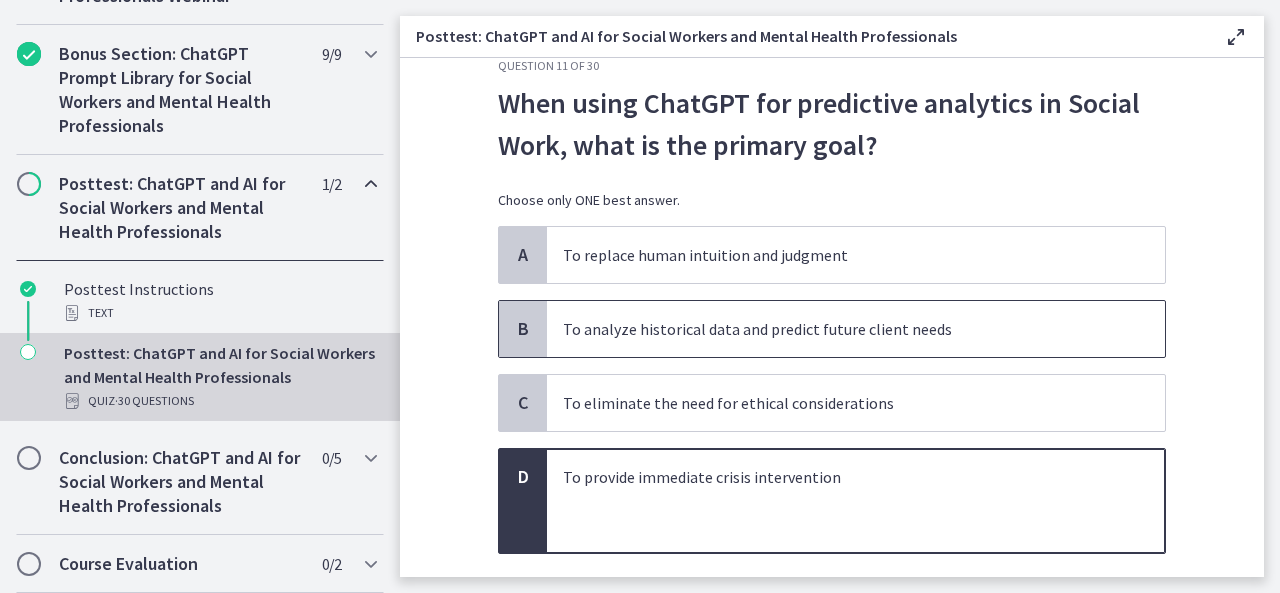 click on "To analyze historical data and predict future client needs" at bounding box center [836, 329] 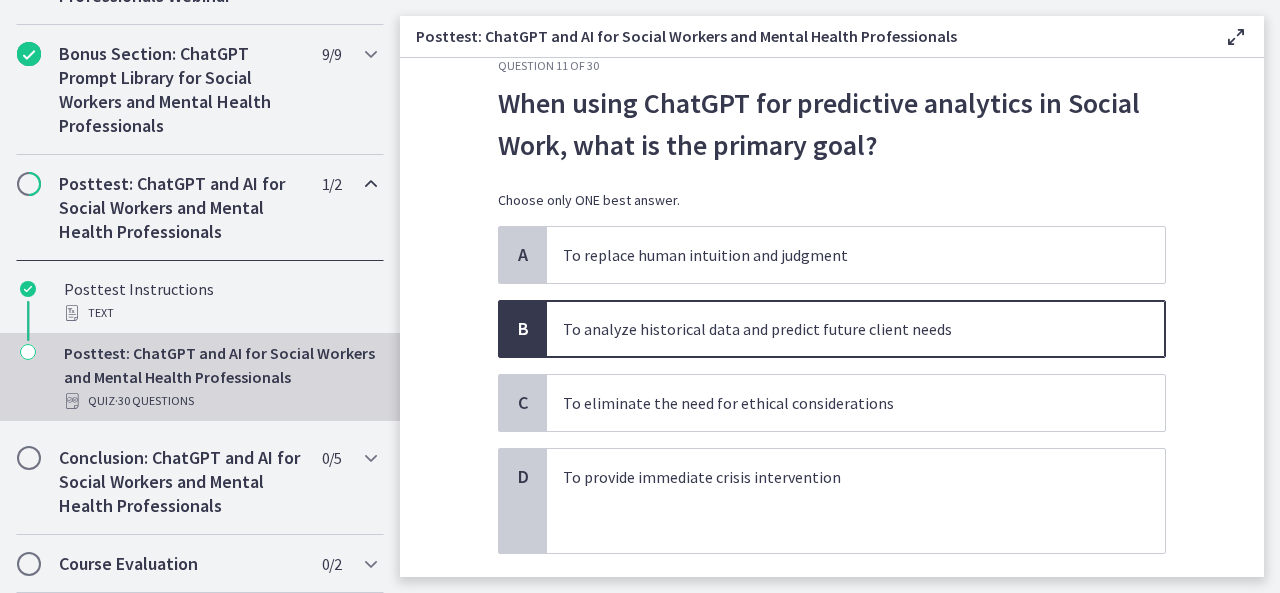 click on "Question   11   of   30
When using ChatGPT for predictive analytics in Social Work, what is the primary goal?
Choose only ONE best answer.
A
To replace human intuition and judgment
B
To analyze historical data and predict future client needs
C
To eliminate the need for ethical considerations
D
To provide immediate crisis intervention
Confirm" at bounding box center [832, 317] 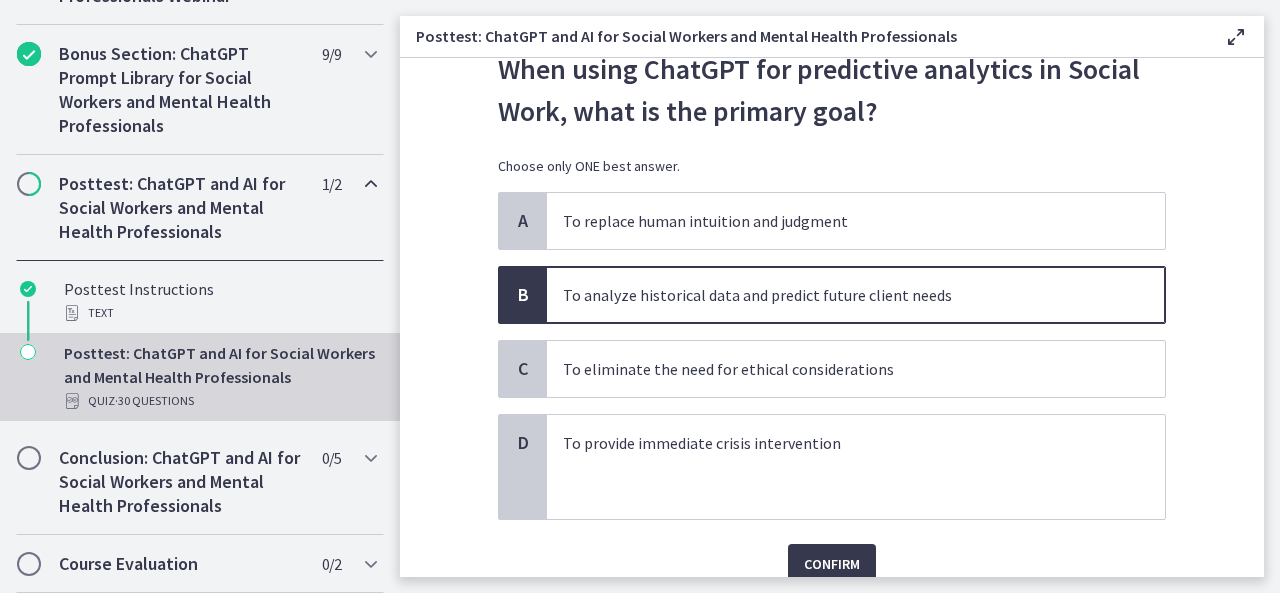 scroll, scrollTop: 80, scrollLeft: 0, axis: vertical 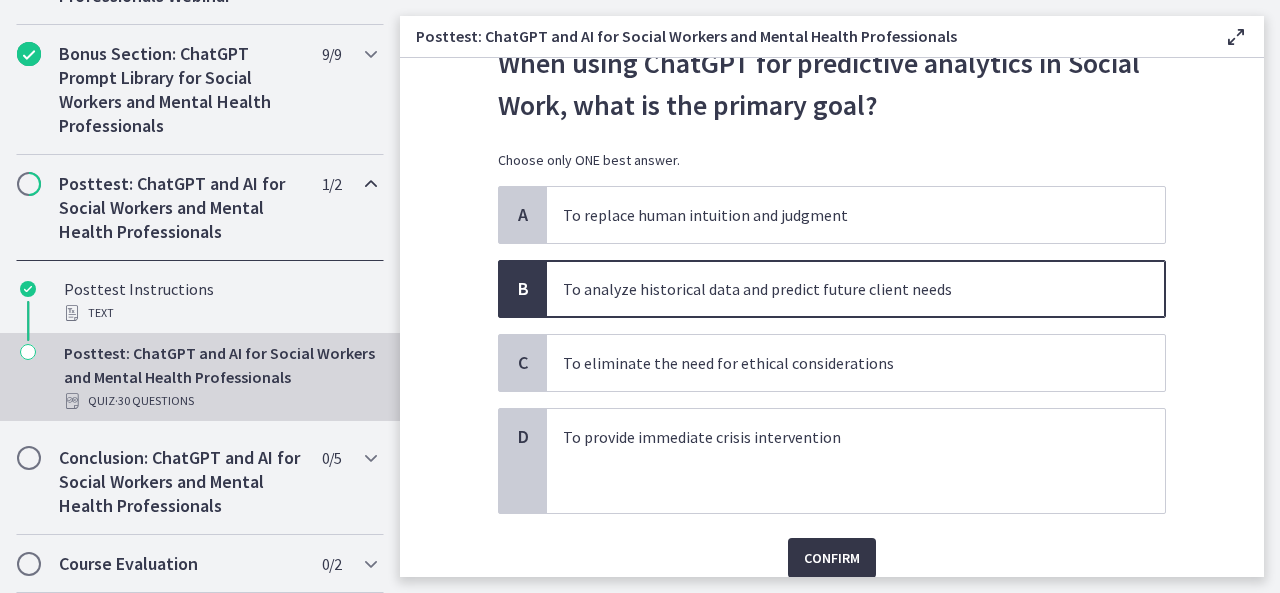click on "Confirm" at bounding box center [832, 558] 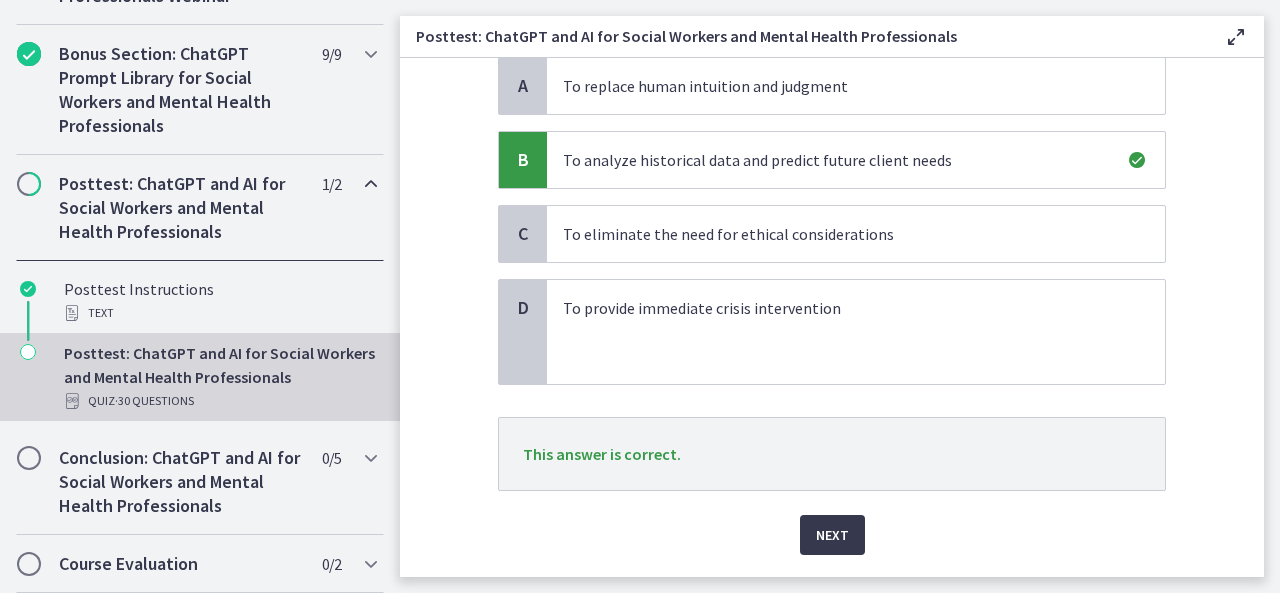 scroll, scrollTop: 240, scrollLeft: 0, axis: vertical 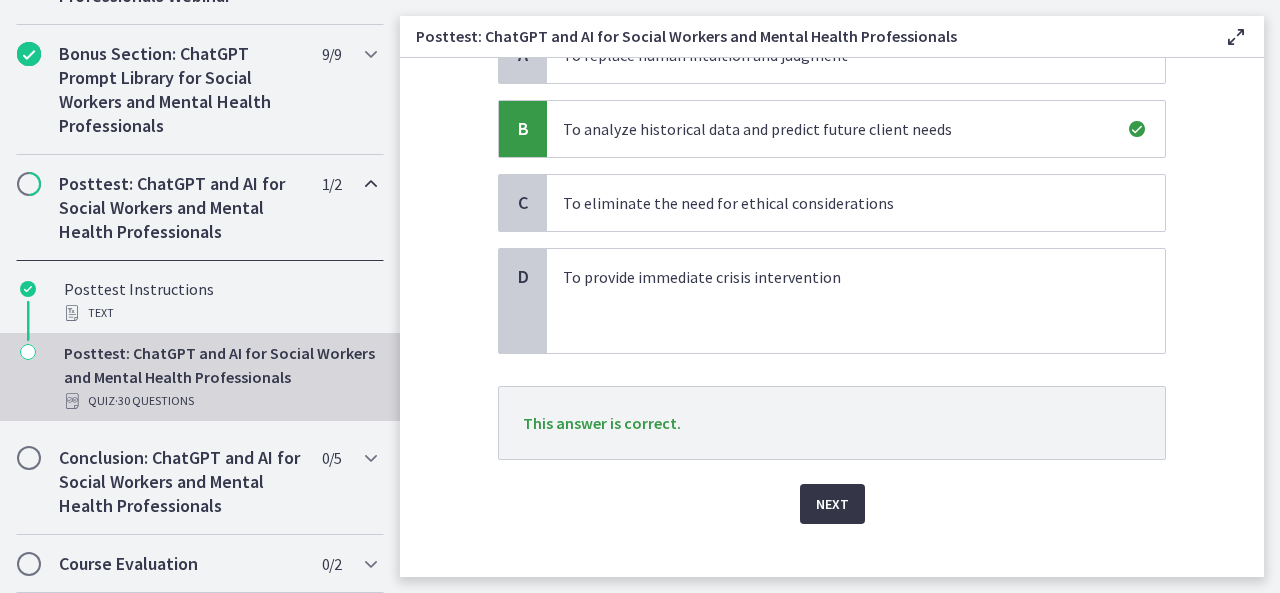 click on "Next" at bounding box center (832, 504) 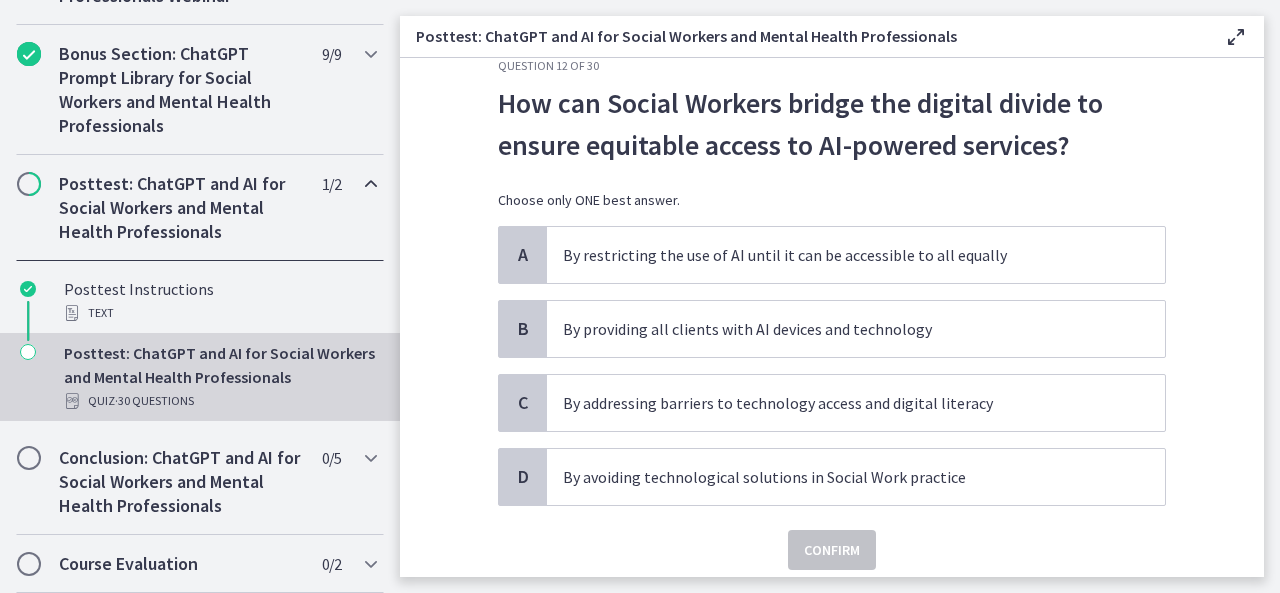 scroll, scrollTop: 80, scrollLeft: 0, axis: vertical 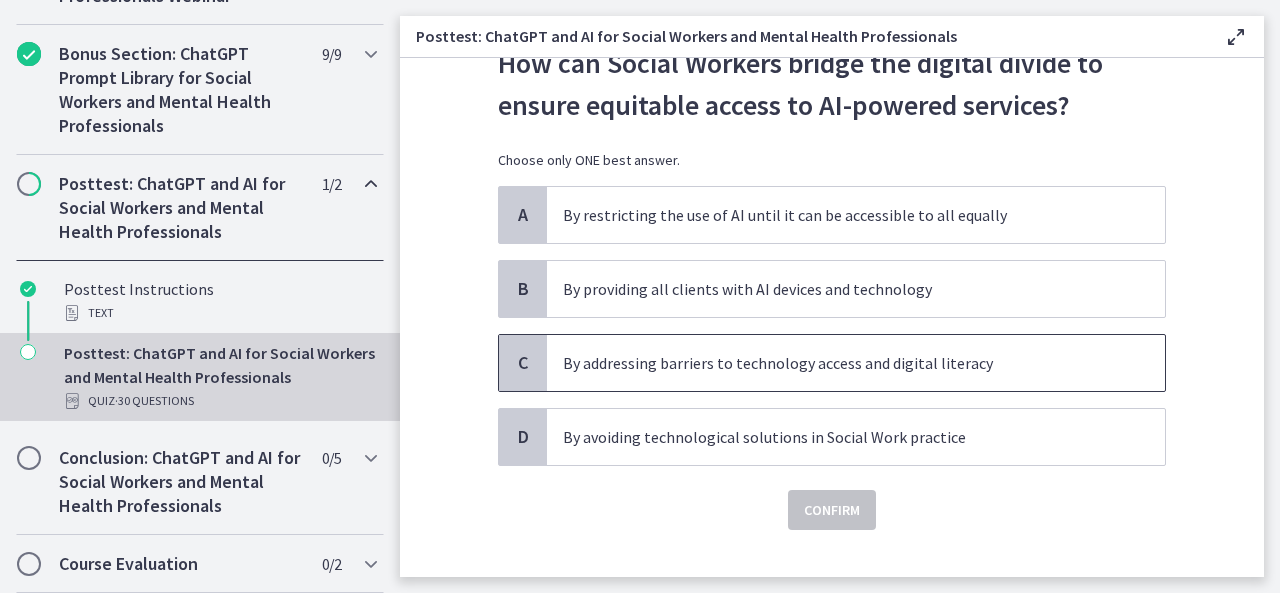 click on "By addressing barriers to technology access and digital literacy" at bounding box center (836, 363) 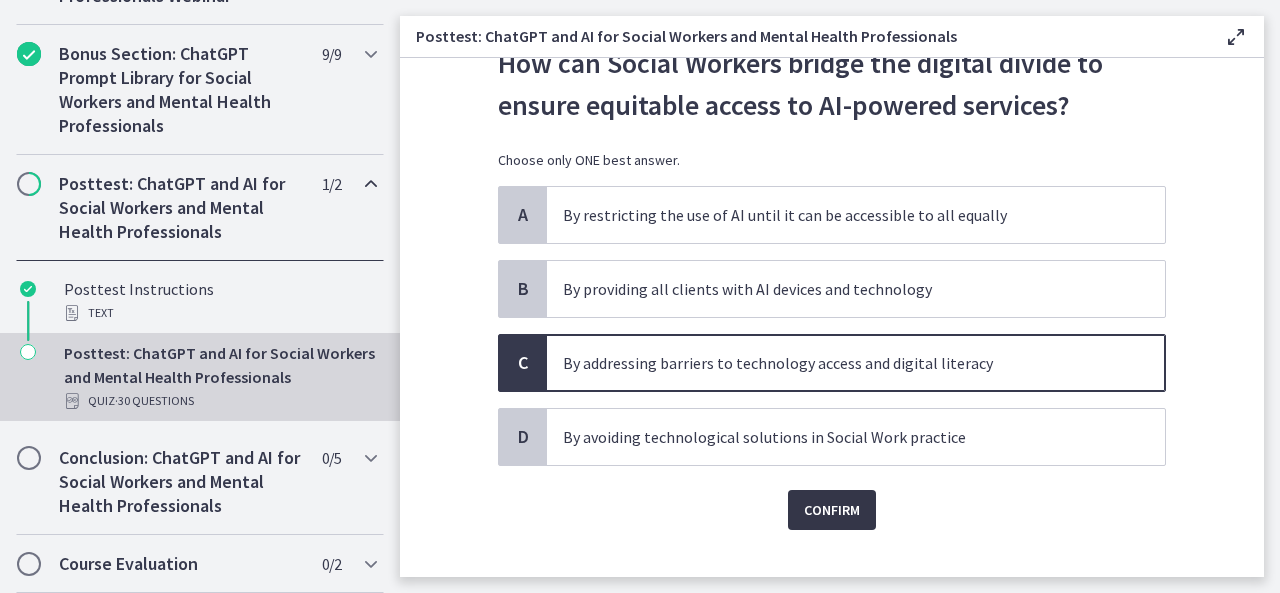click on "Confirm" at bounding box center (832, 510) 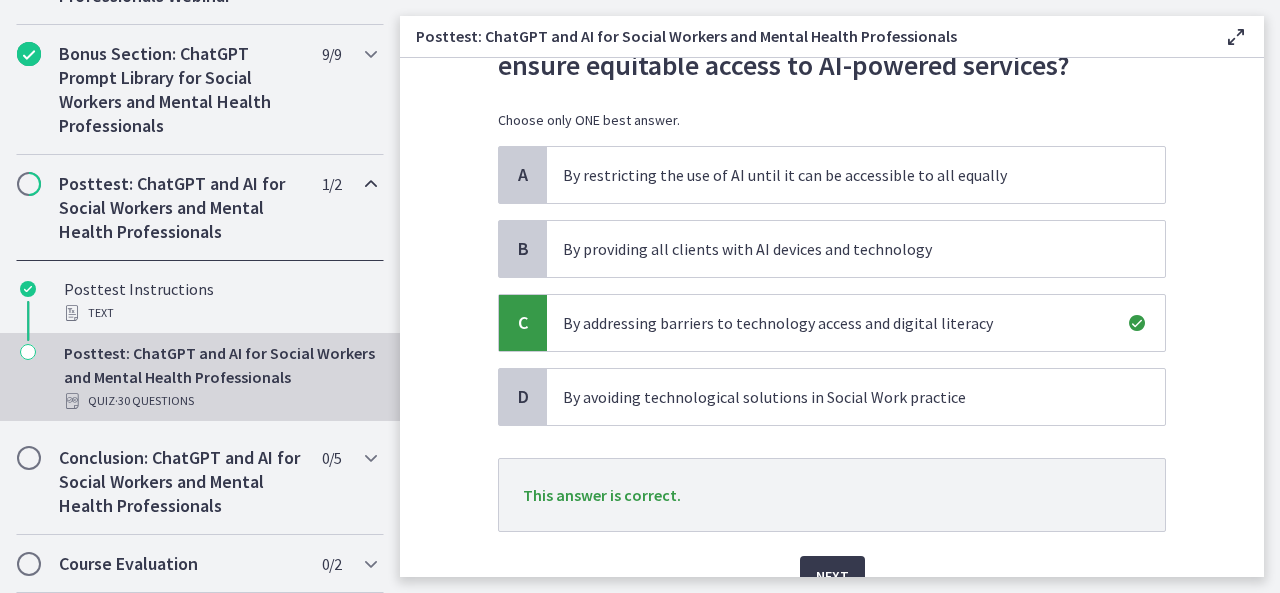 scroll, scrollTop: 160, scrollLeft: 0, axis: vertical 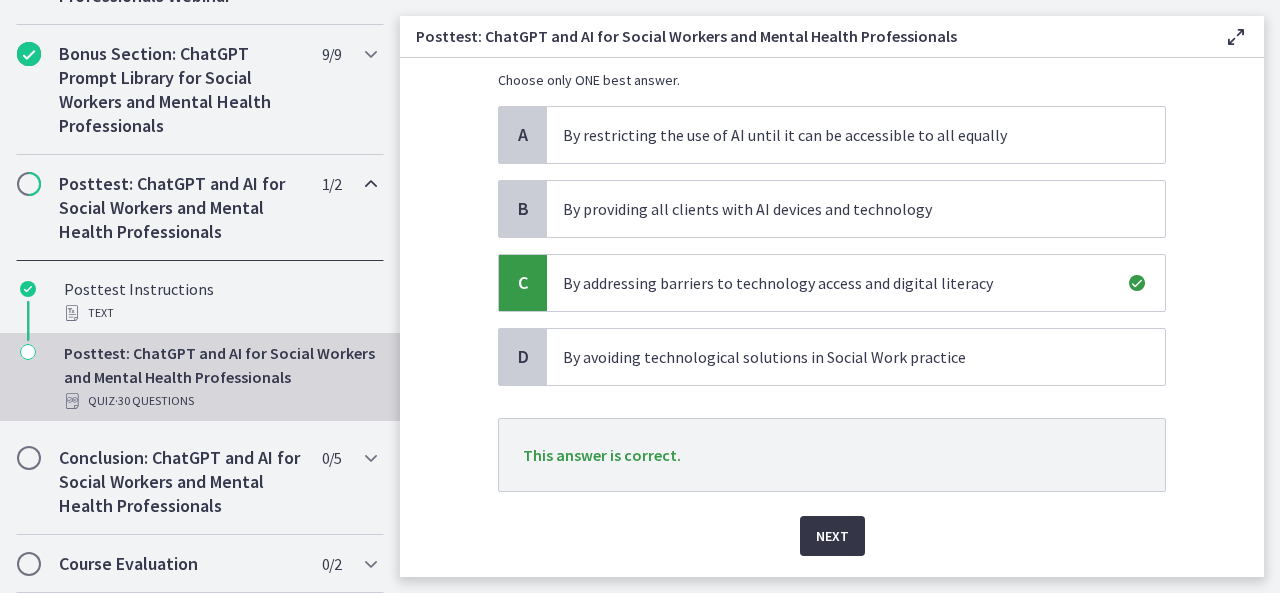 click on "Next" at bounding box center [832, 536] 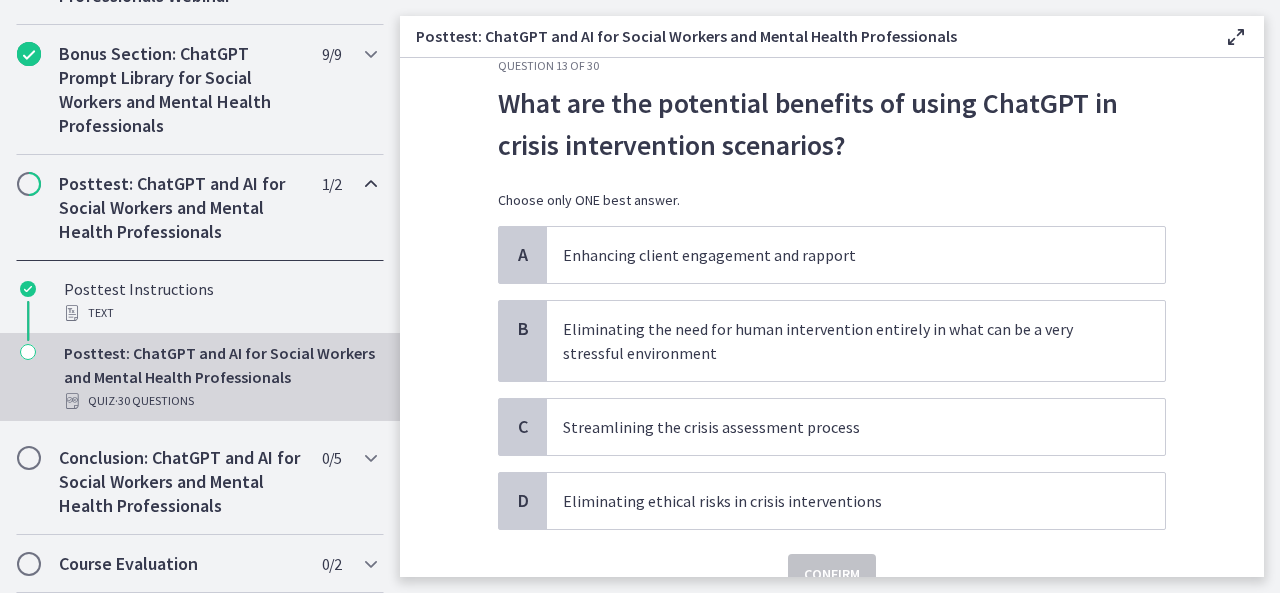 scroll, scrollTop: 80, scrollLeft: 0, axis: vertical 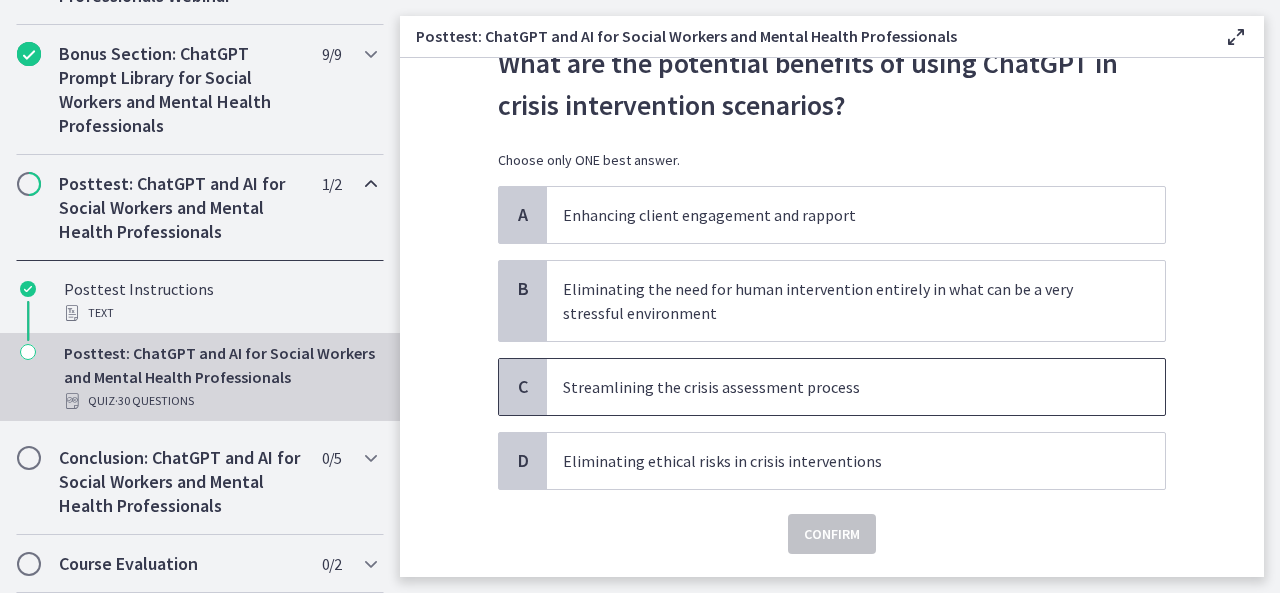 click on "Streamlining the crisis assessment process" at bounding box center (836, 387) 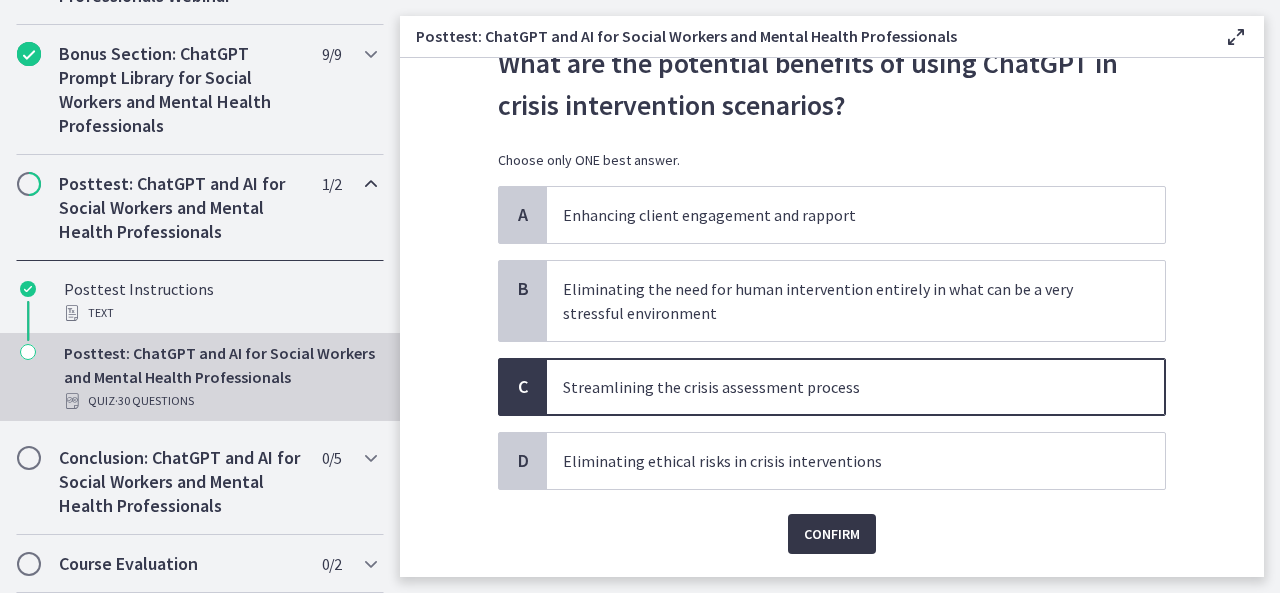 click on "Confirm" at bounding box center [832, 534] 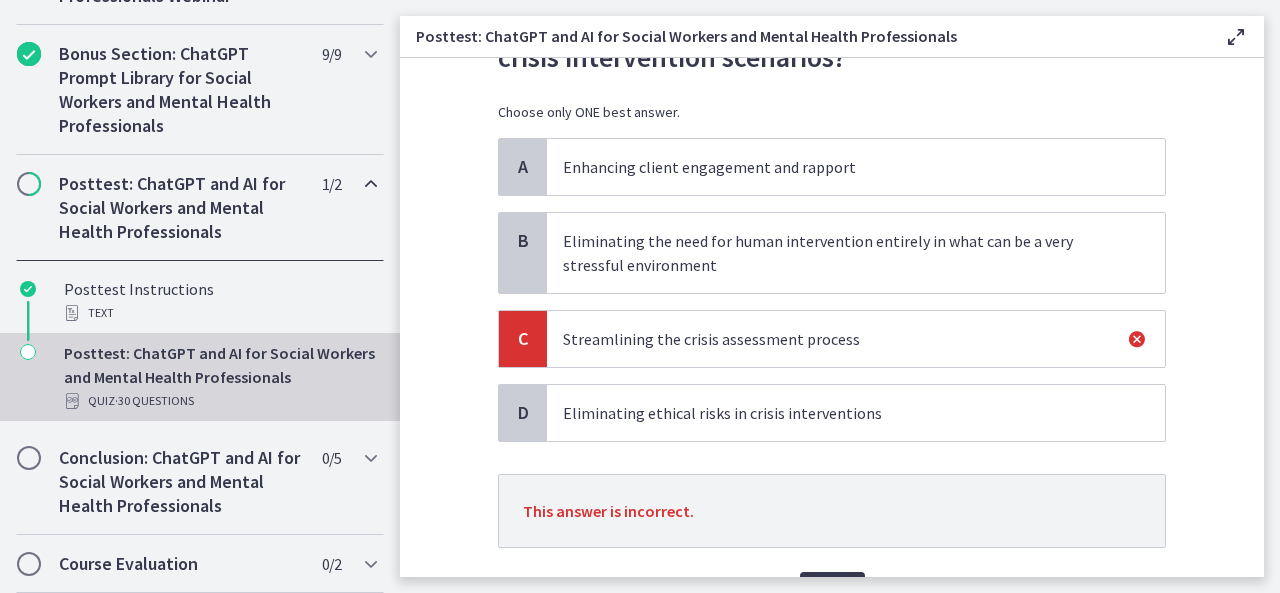 scroll, scrollTop: 110, scrollLeft: 0, axis: vertical 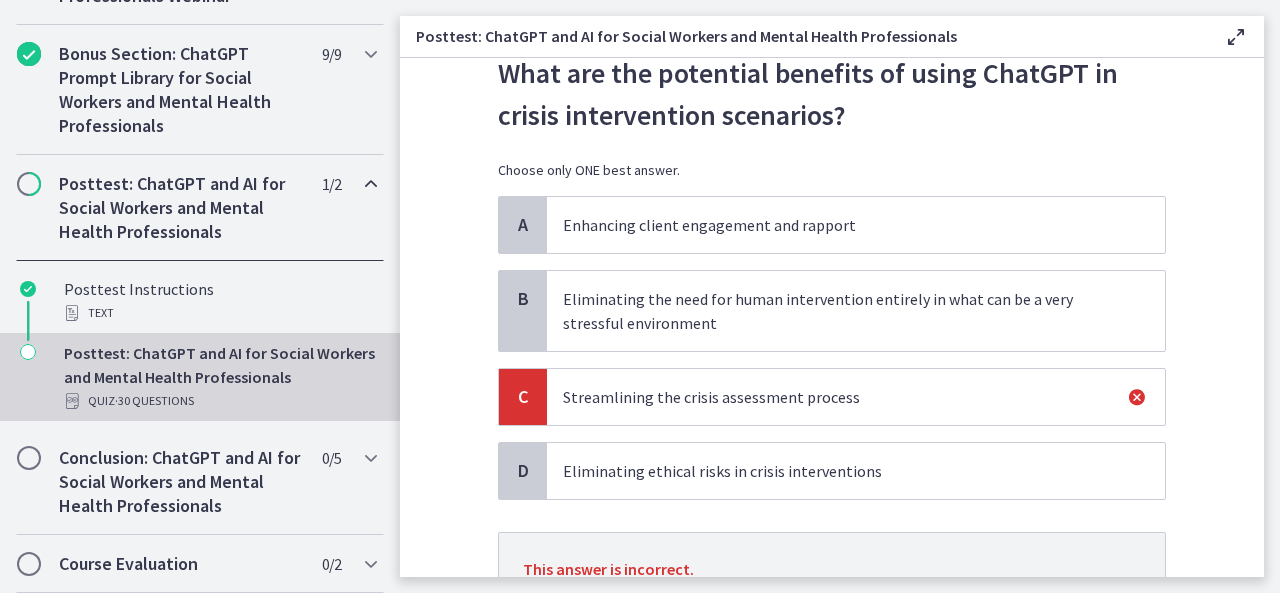 click on "Eliminating the need for human intervention entirely in what can be a very stressful environment" at bounding box center [836, 311] 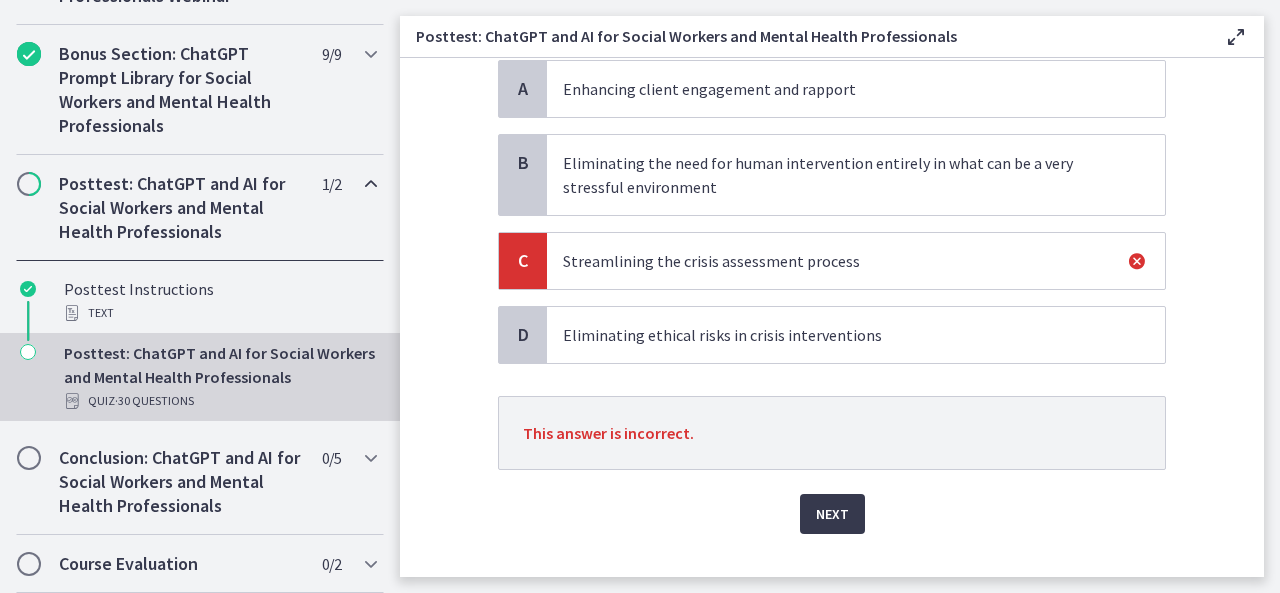 scroll, scrollTop: 215, scrollLeft: 0, axis: vertical 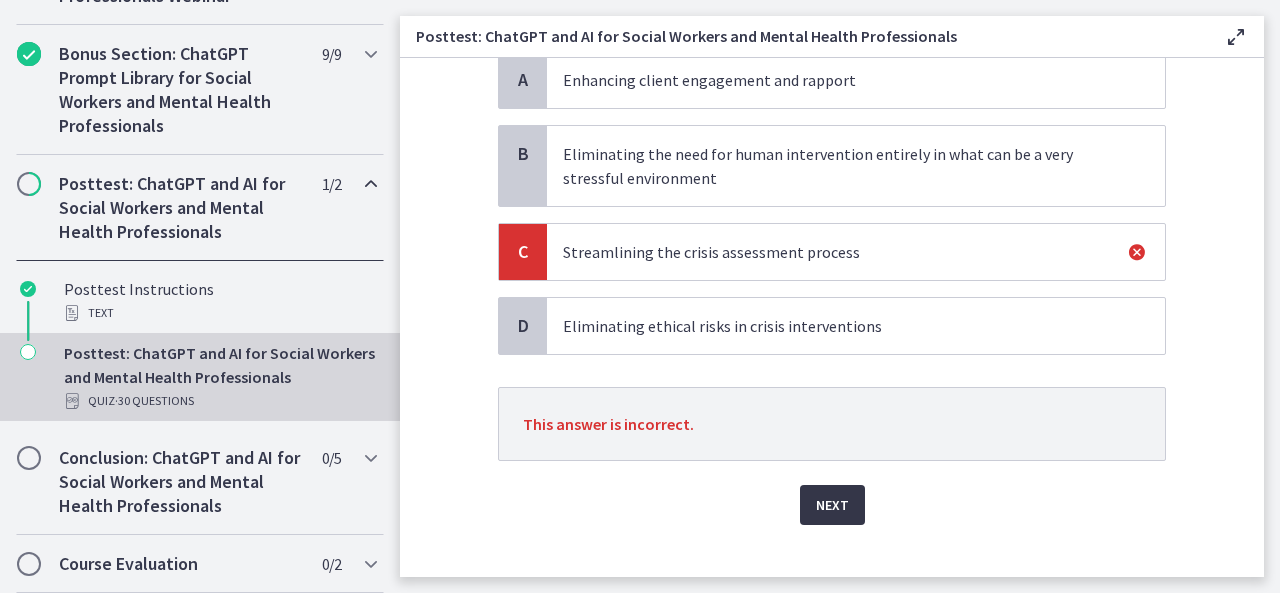 click on "Next" at bounding box center [832, 505] 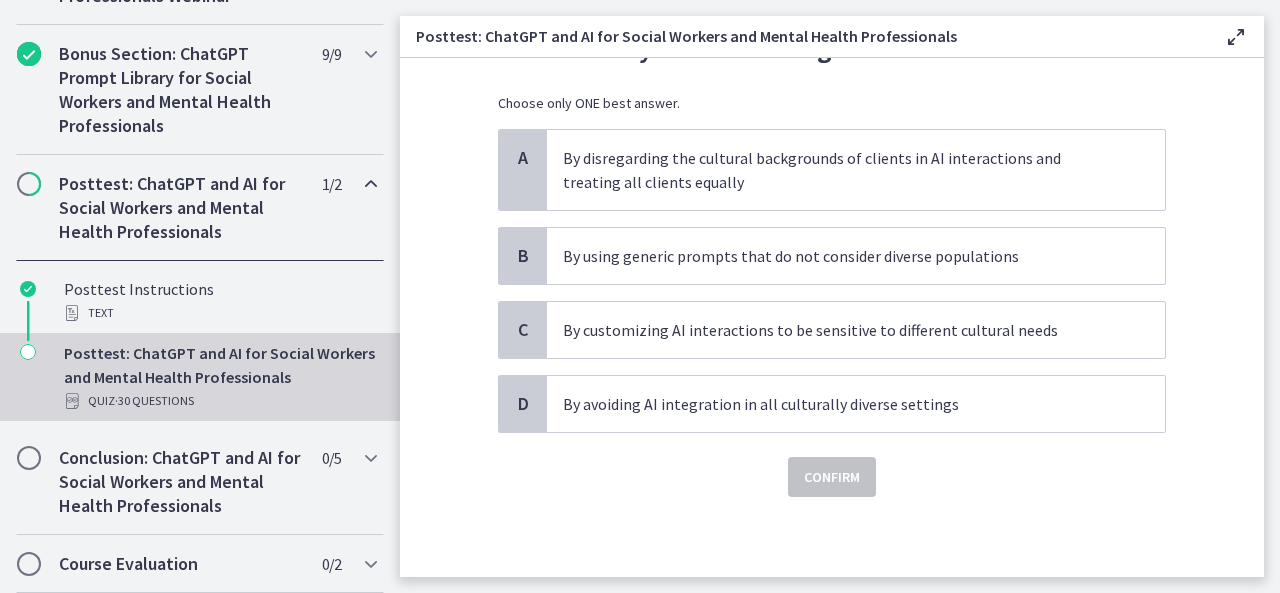 scroll, scrollTop: 0, scrollLeft: 0, axis: both 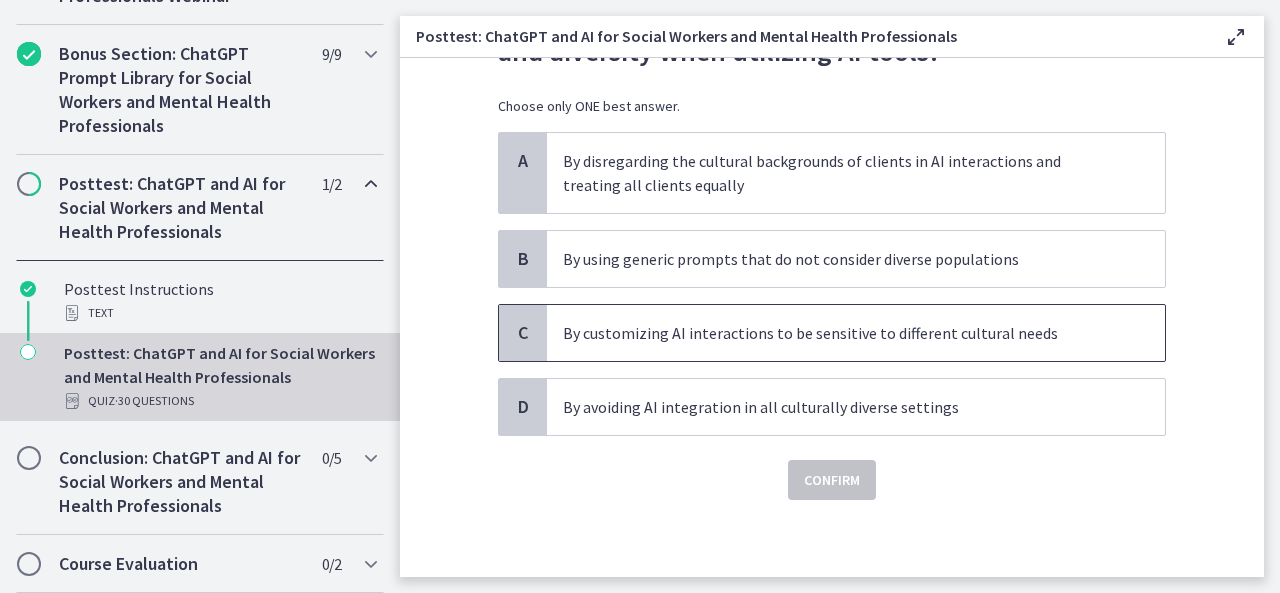 click on "By customizing AI interactions to be sensitive to different cultural needs" at bounding box center (836, 333) 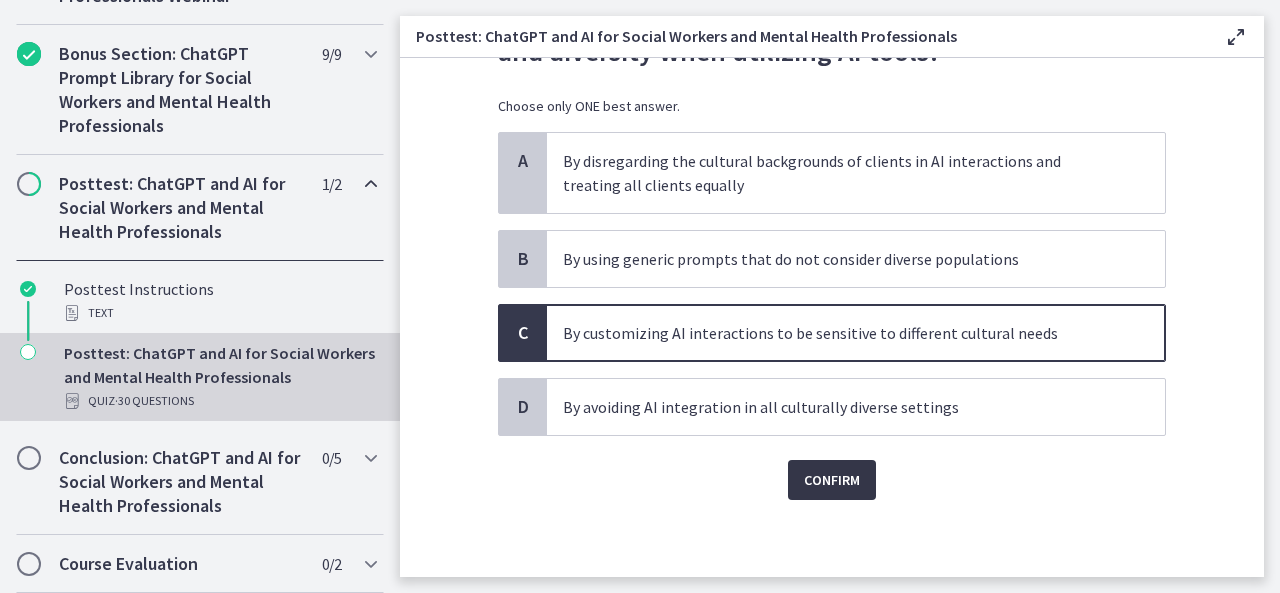 click on "Confirm" at bounding box center (832, 480) 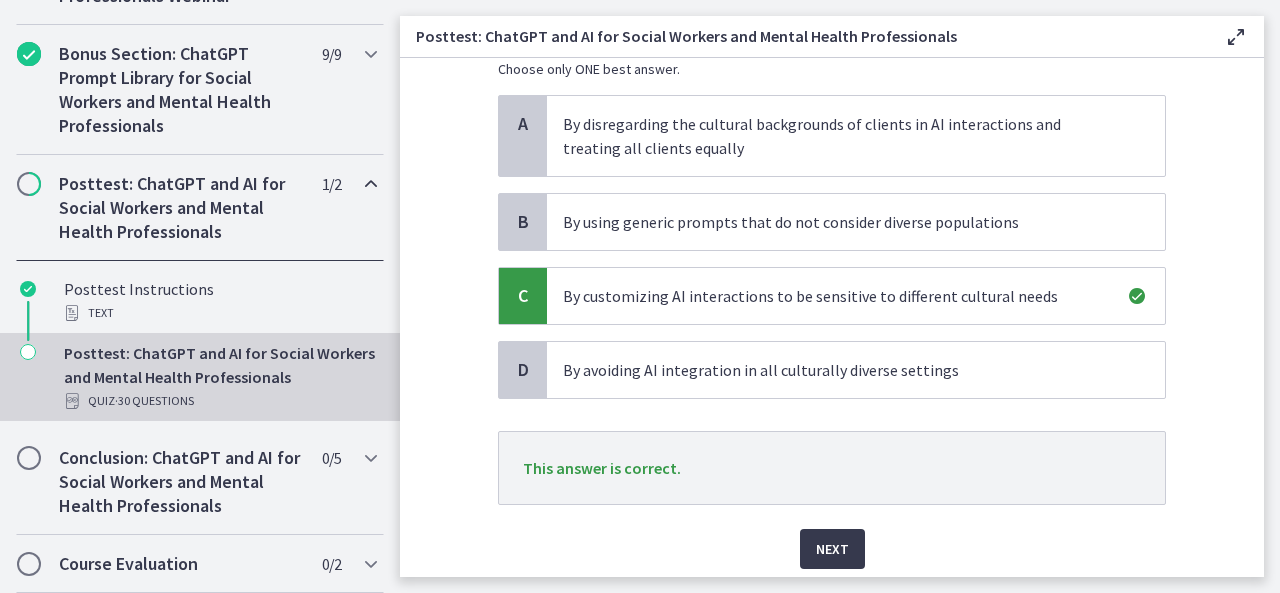 scroll, scrollTop: 174, scrollLeft: 0, axis: vertical 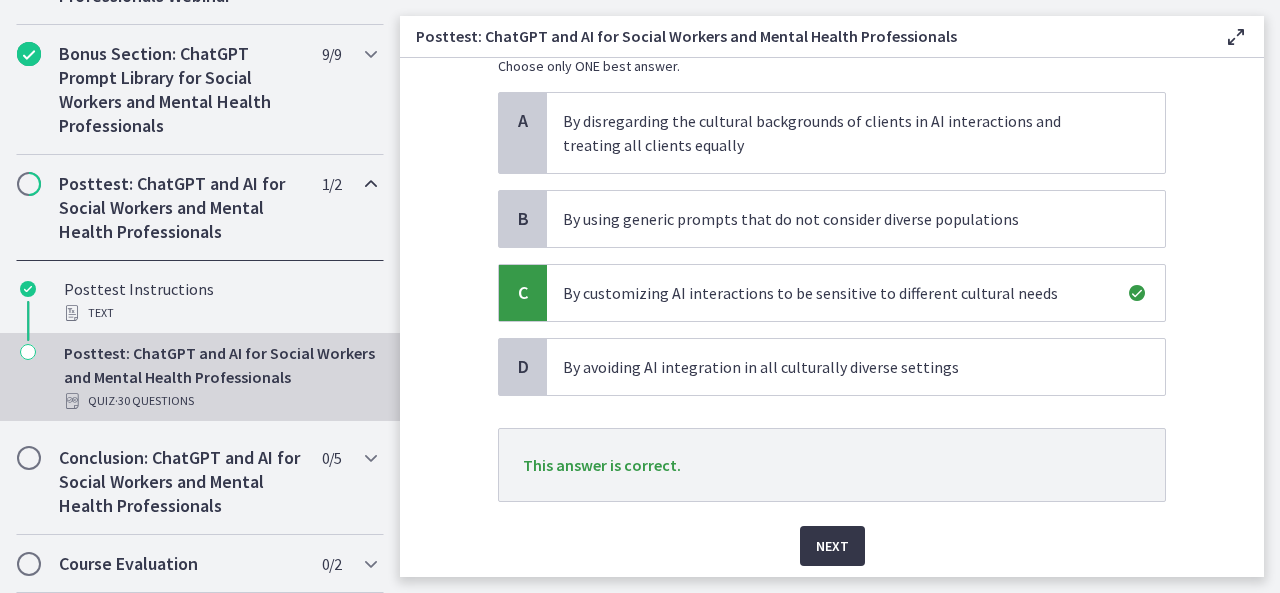 click on "Next" at bounding box center [832, 546] 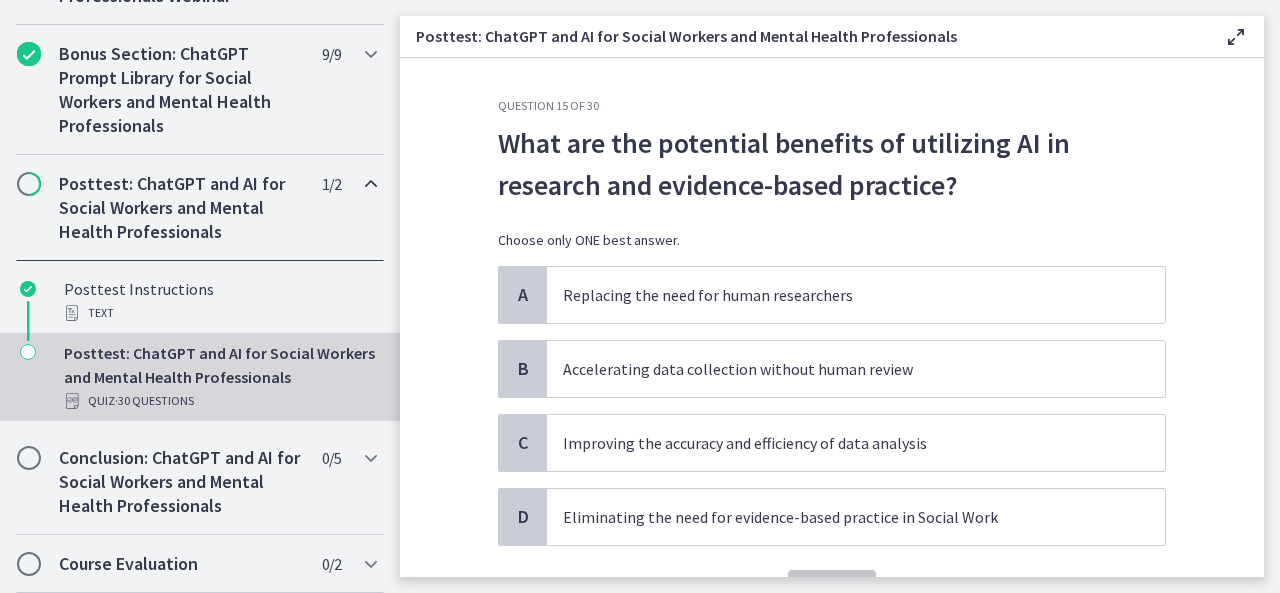 scroll, scrollTop: 40, scrollLeft: 0, axis: vertical 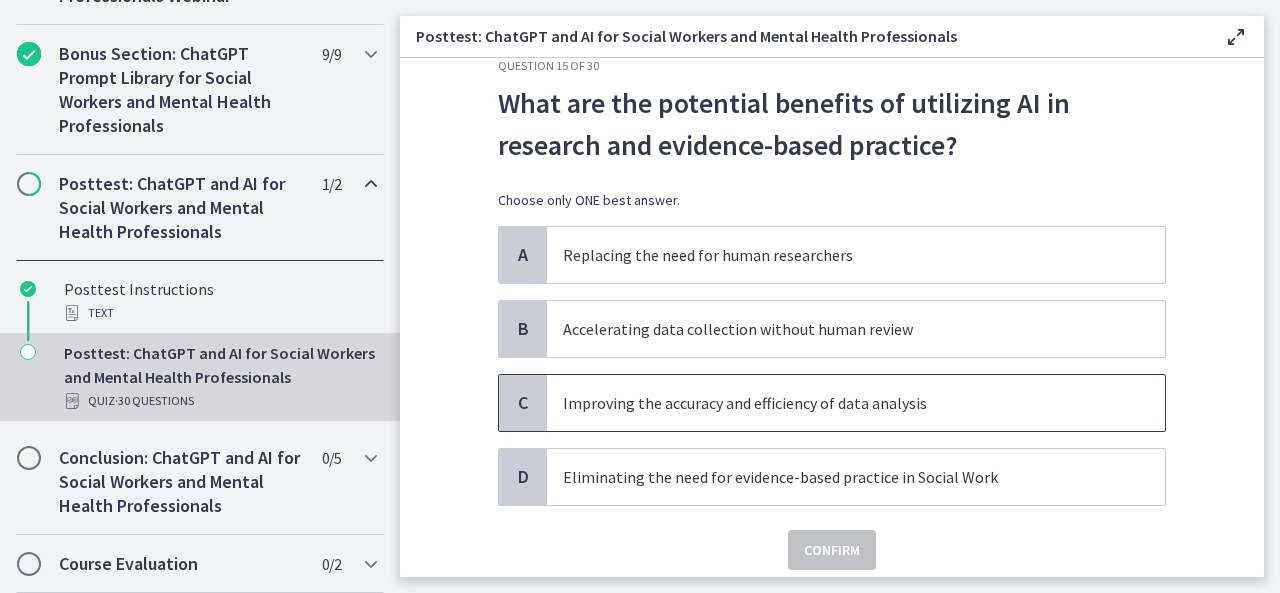 click on "Improving the accuracy and efficiency of data analysis" at bounding box center [836, 403] 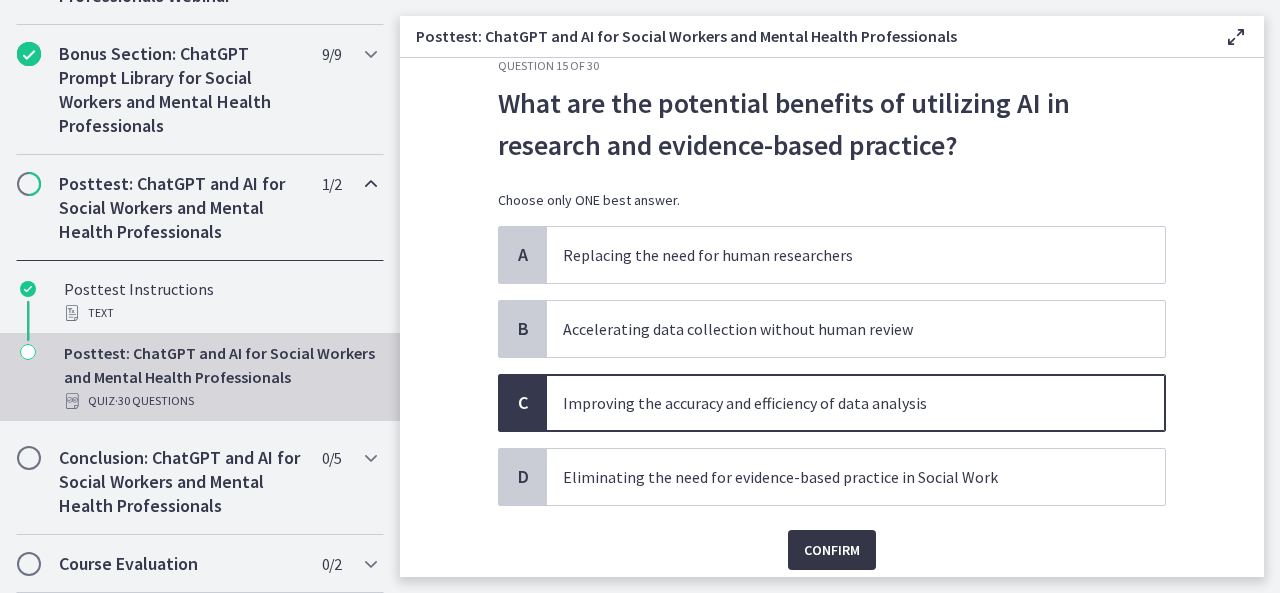 click on "Confirm" at bounding box center (832, 550) 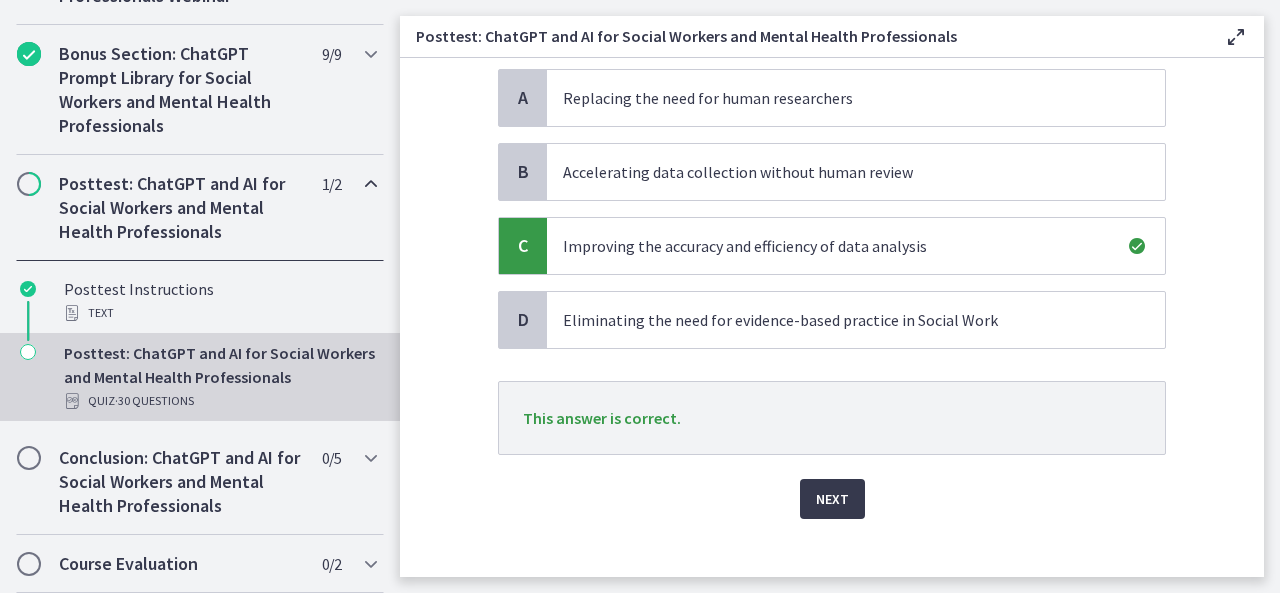 scroll, scrollTop: 200, scrollLeft: 0, axis: vertical 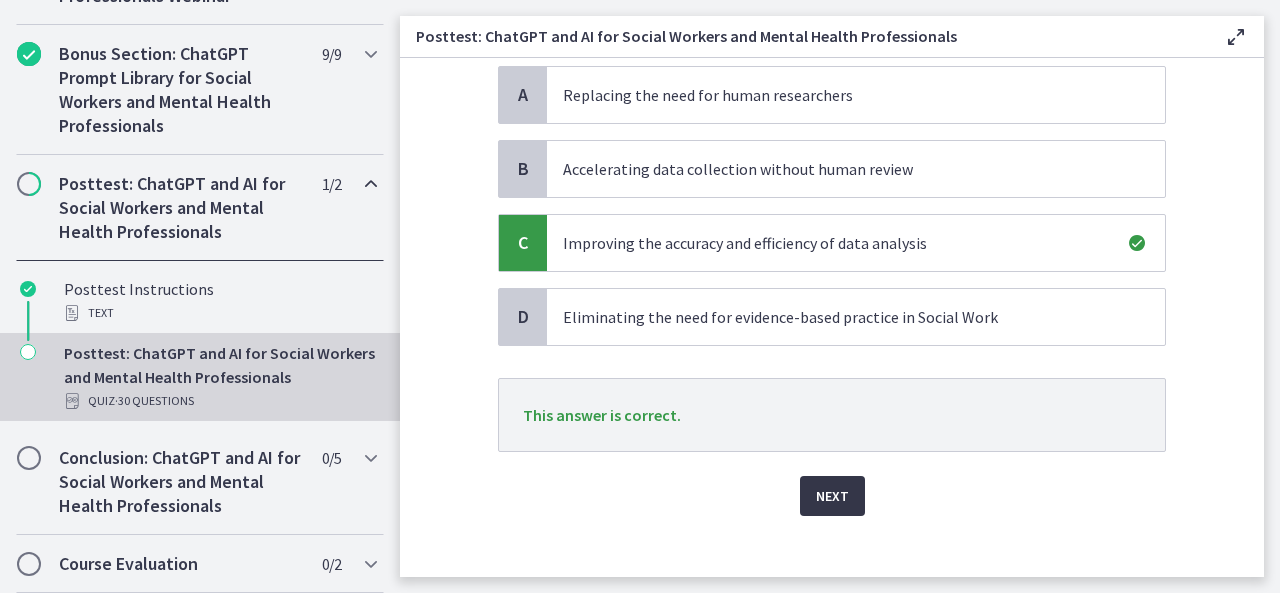 click on "Next" at bounding box center (832, 496) 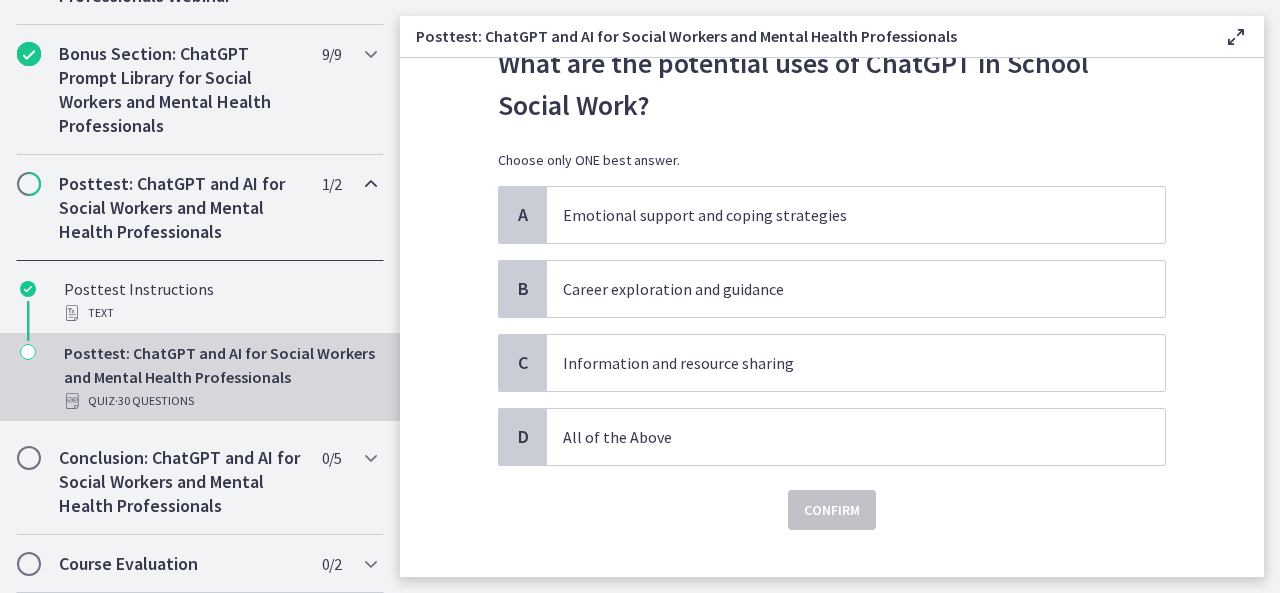 scroll, scrollTop: 110, scrollLeft: 0, axis: vertical 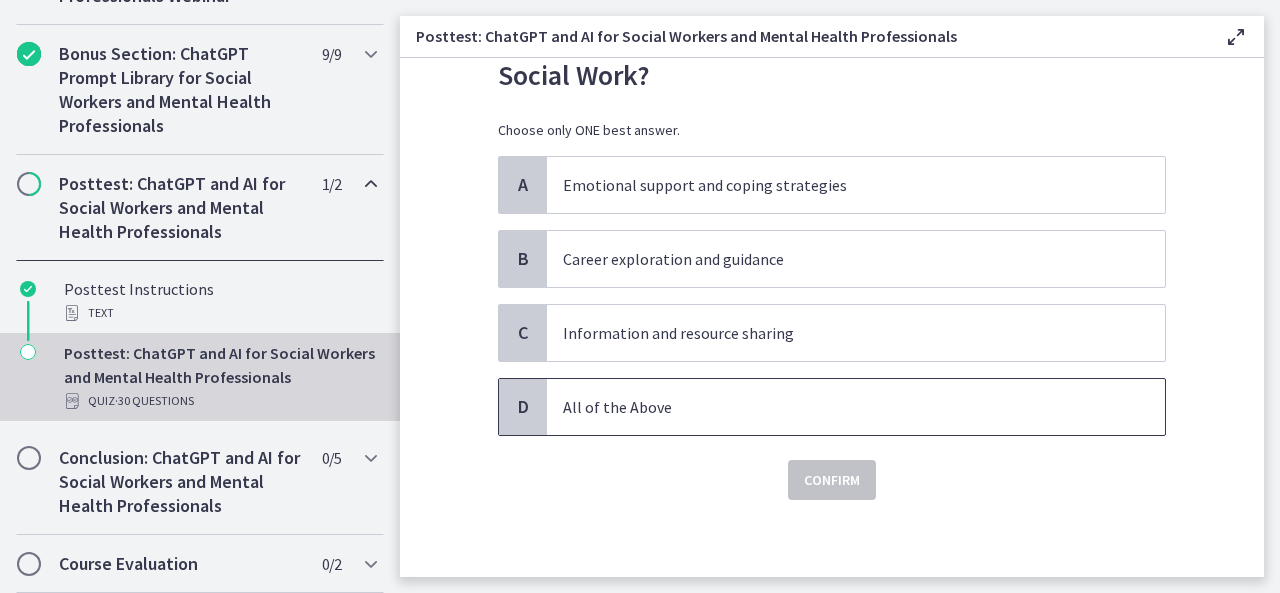 click on "All of the Above" at bounding box center (836, 407) 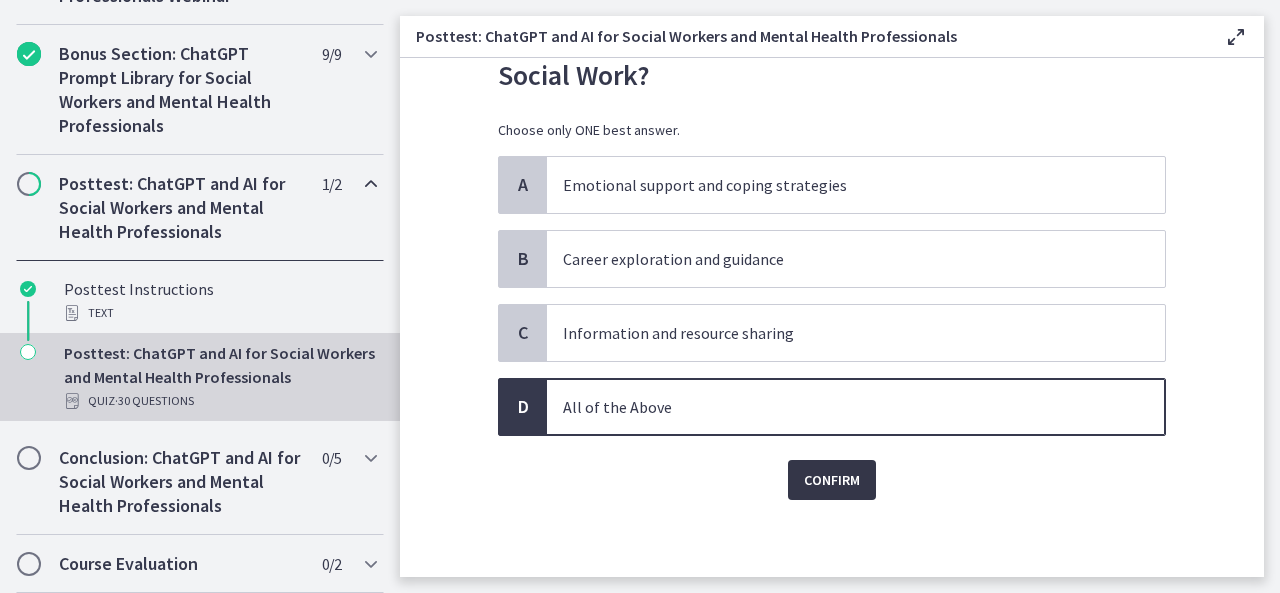 click on "Confirm" at bounding box center (832, 480) 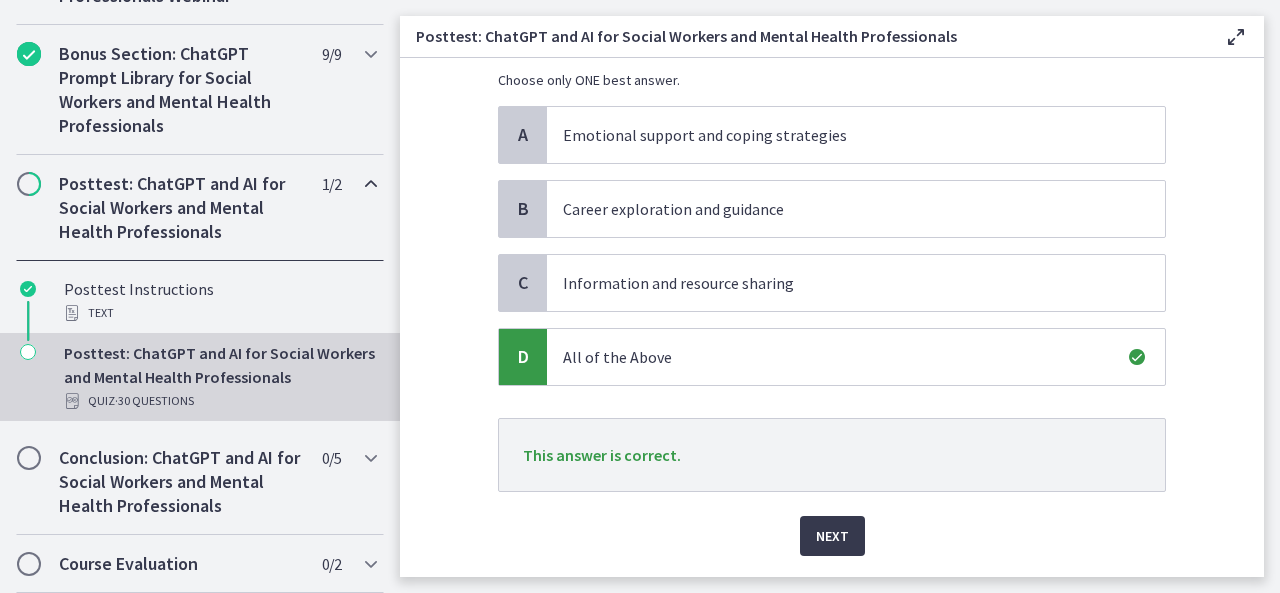 scroll, scrollTop: 190, scrollLeft: 0, axis: vertical 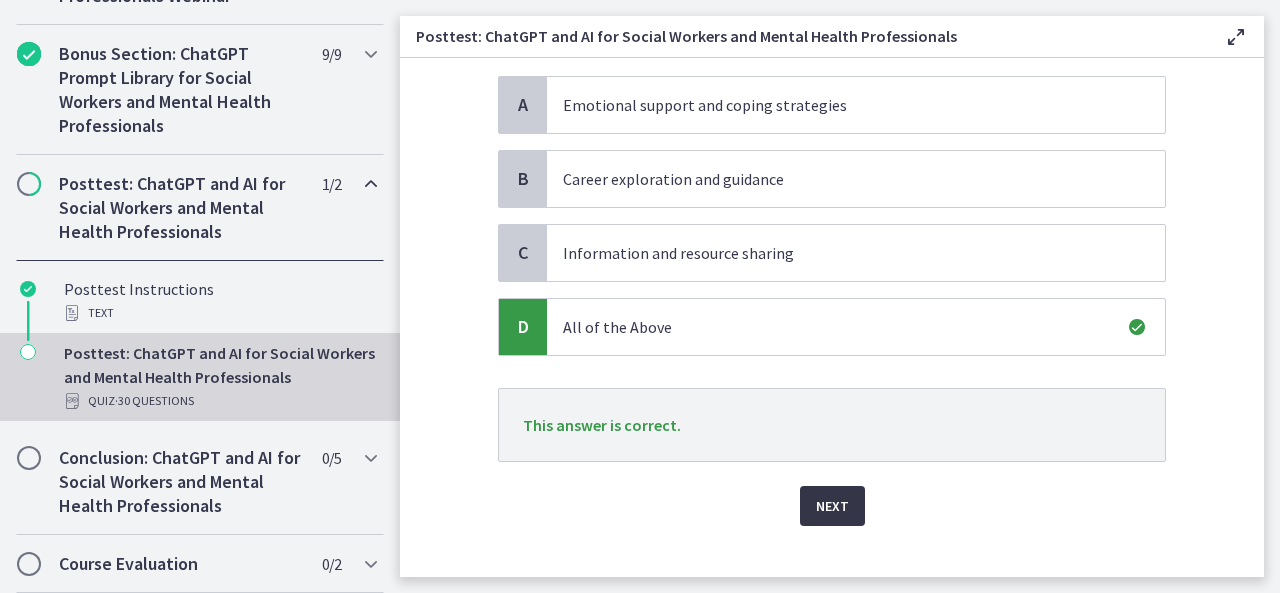 click on "Next" at bounding box center (832, 506) 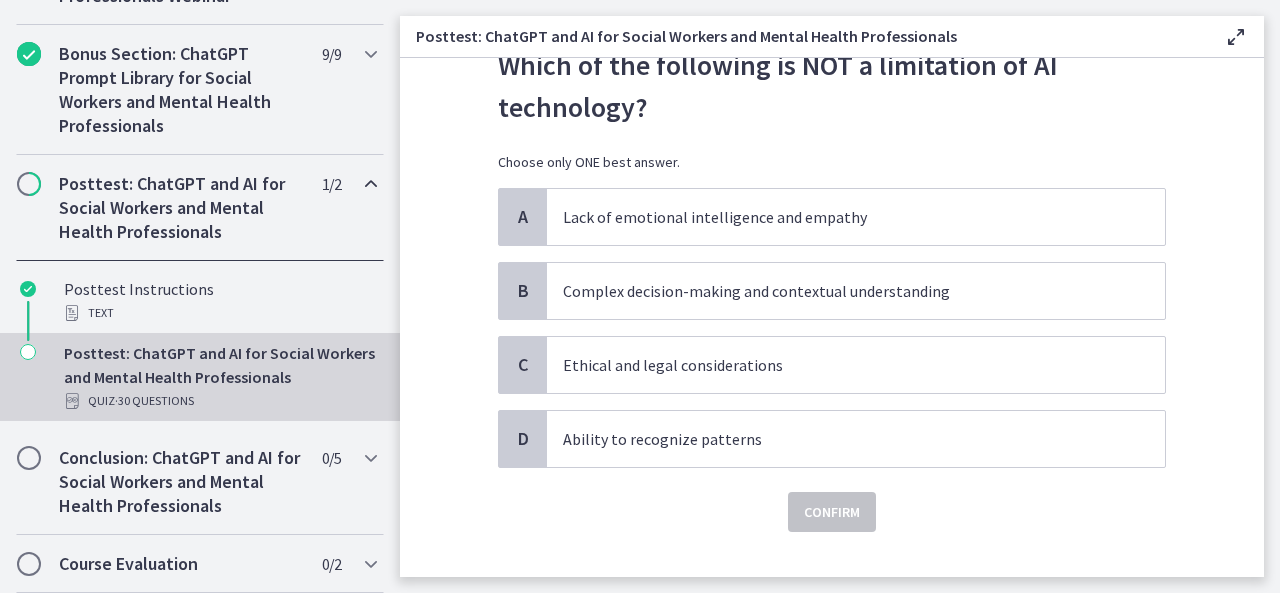 scroll, scrollTop: 80, scrollLeft: 0, axis: vertical 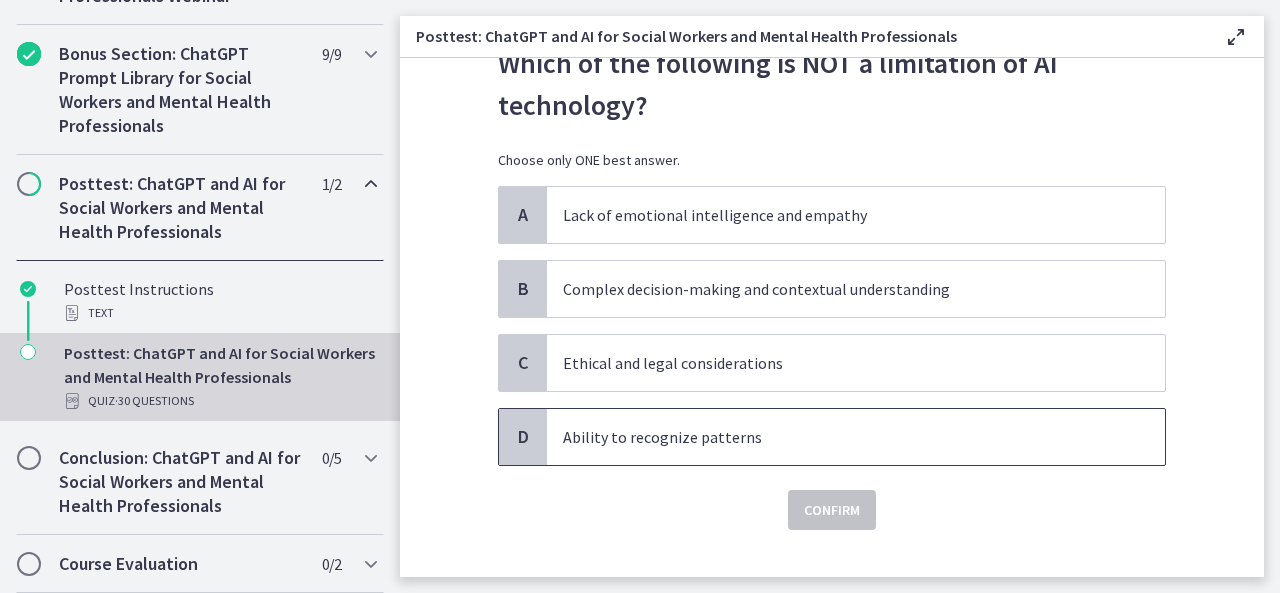 click on "Ability to recognize patterns" at bounding box center (836, 437) 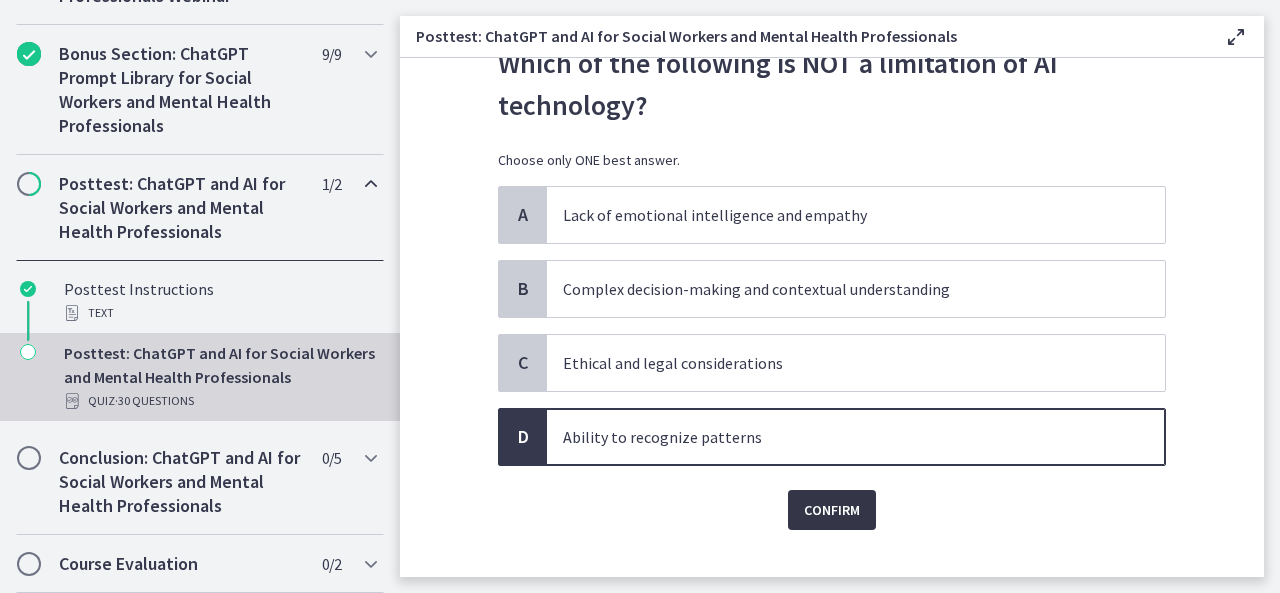 click on "Confirm" at bounding box center [832, 510] 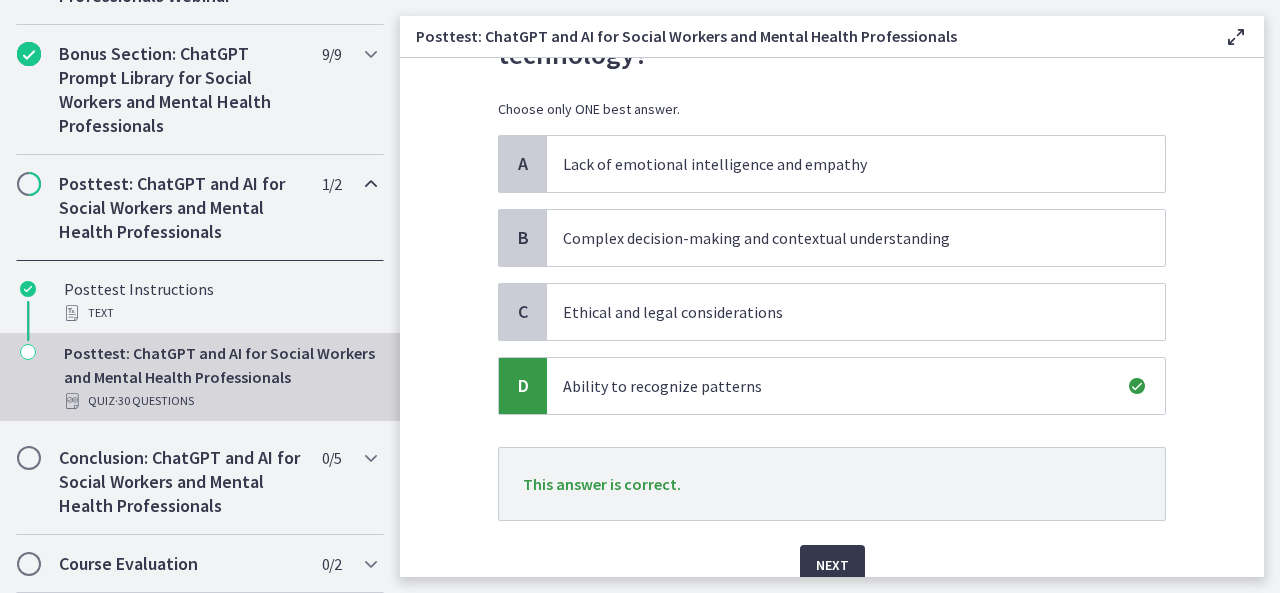scroll, scrollTop: 160, scrollLeft: 0, axis: vertical 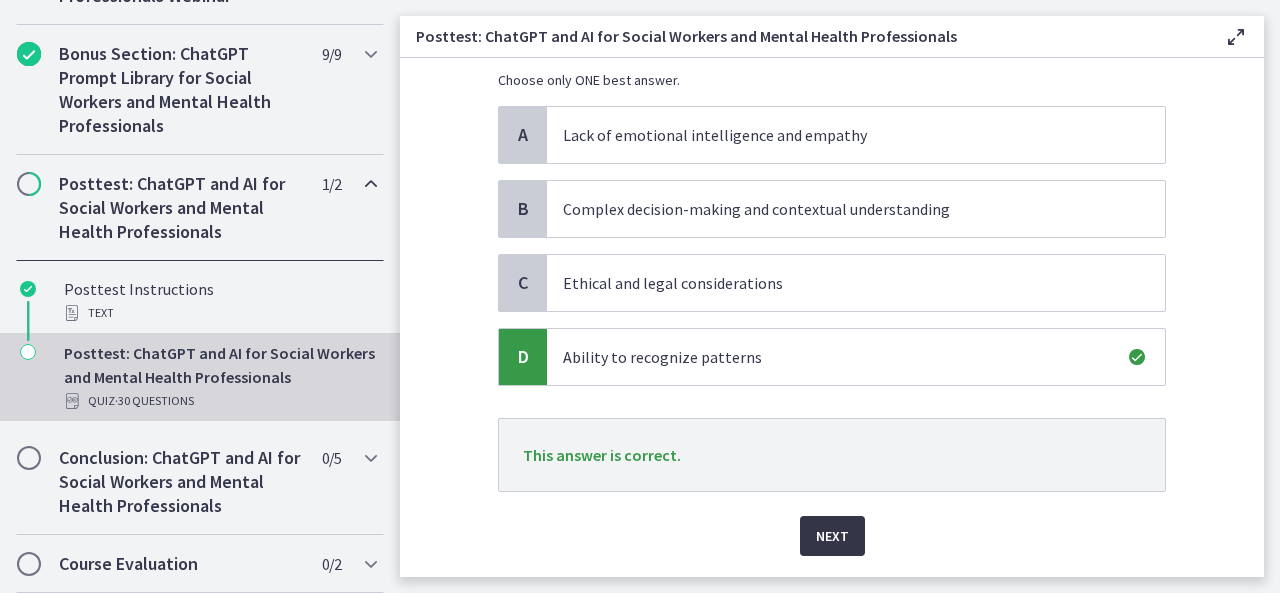 click on "Next" at bounding box center (832, 536) 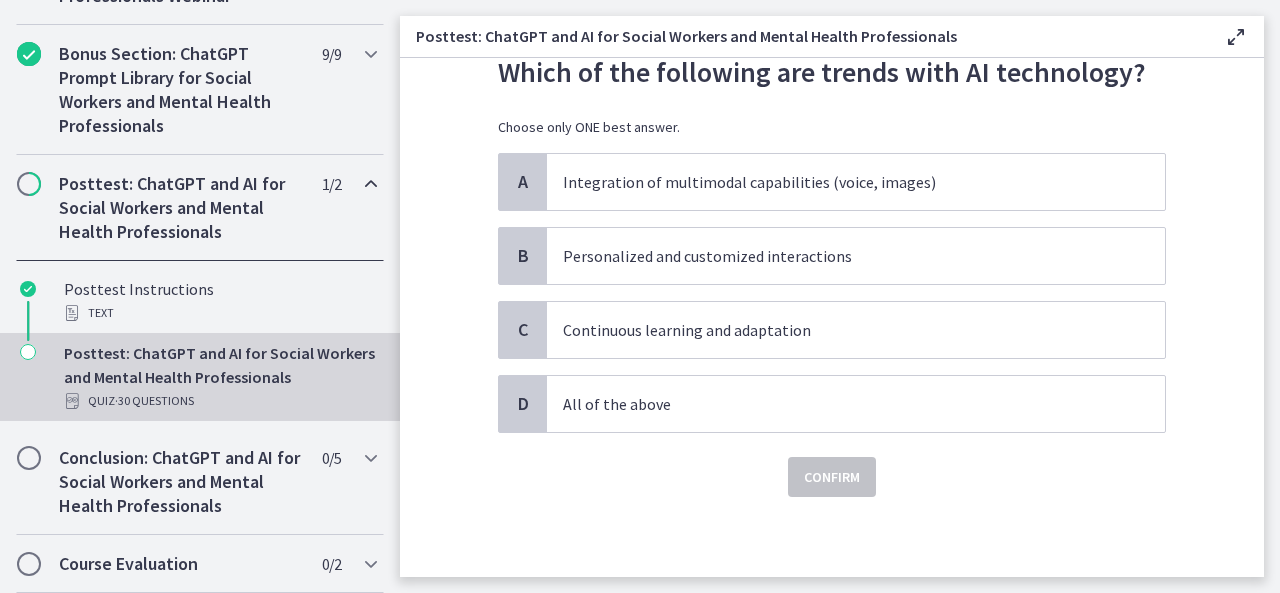 scroll, scrollTop: 0, scrollLeft: 0, axis: both 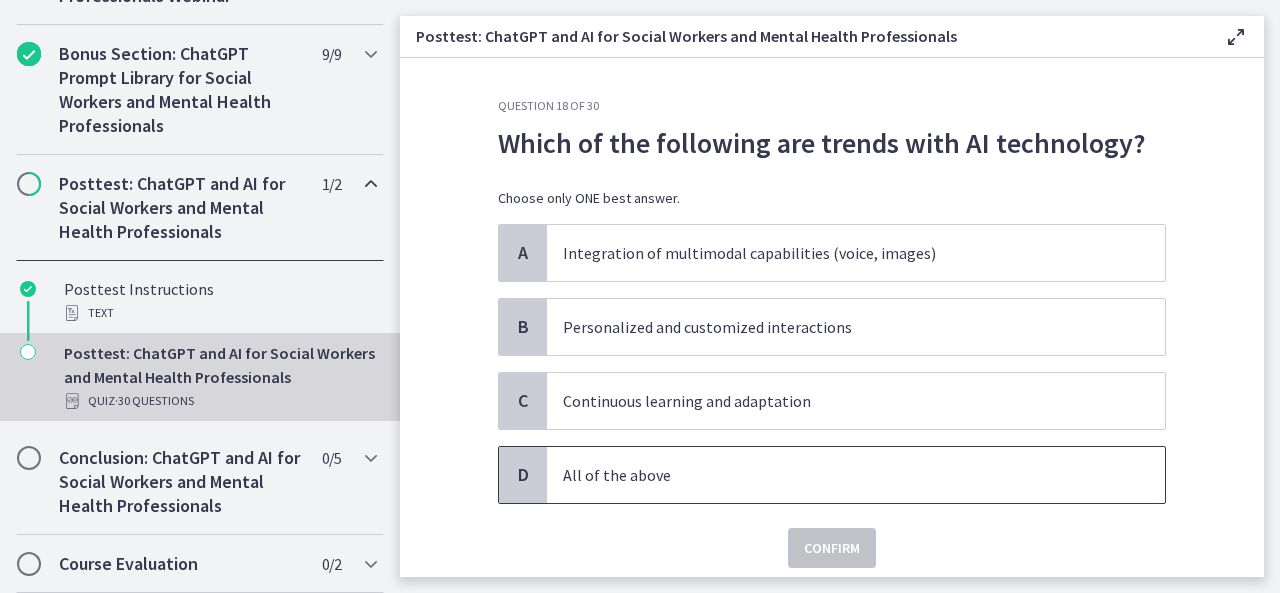 click on "All of the above" at bounding box center (836, 475) 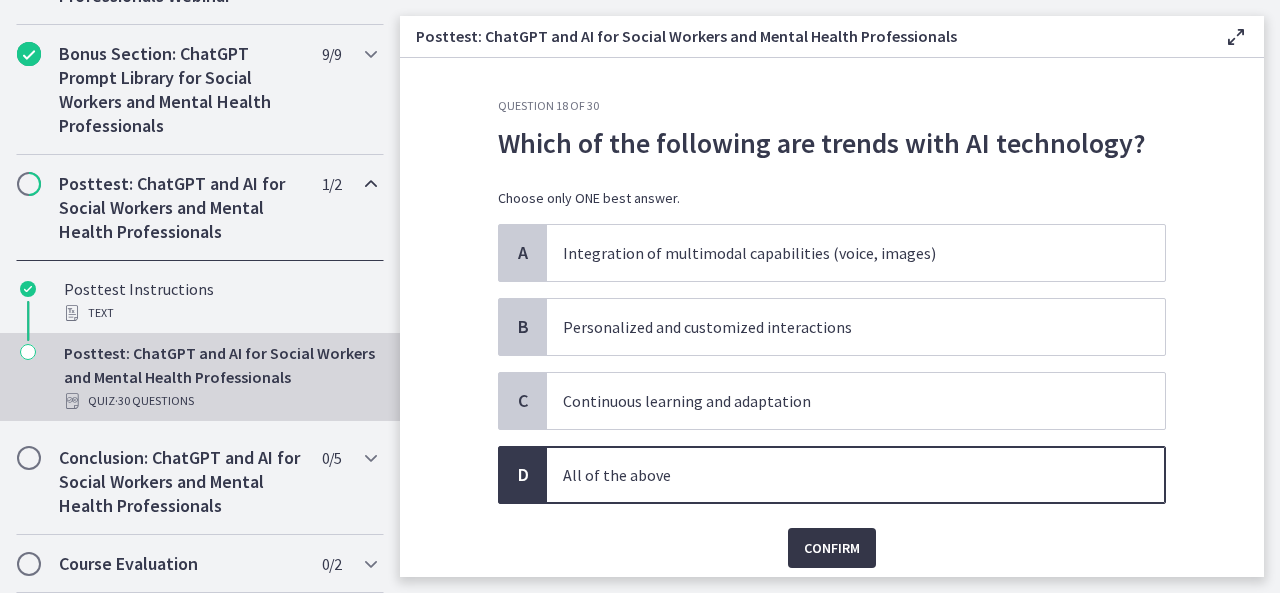 click on "Confirm" at bounding box center (832, 548) 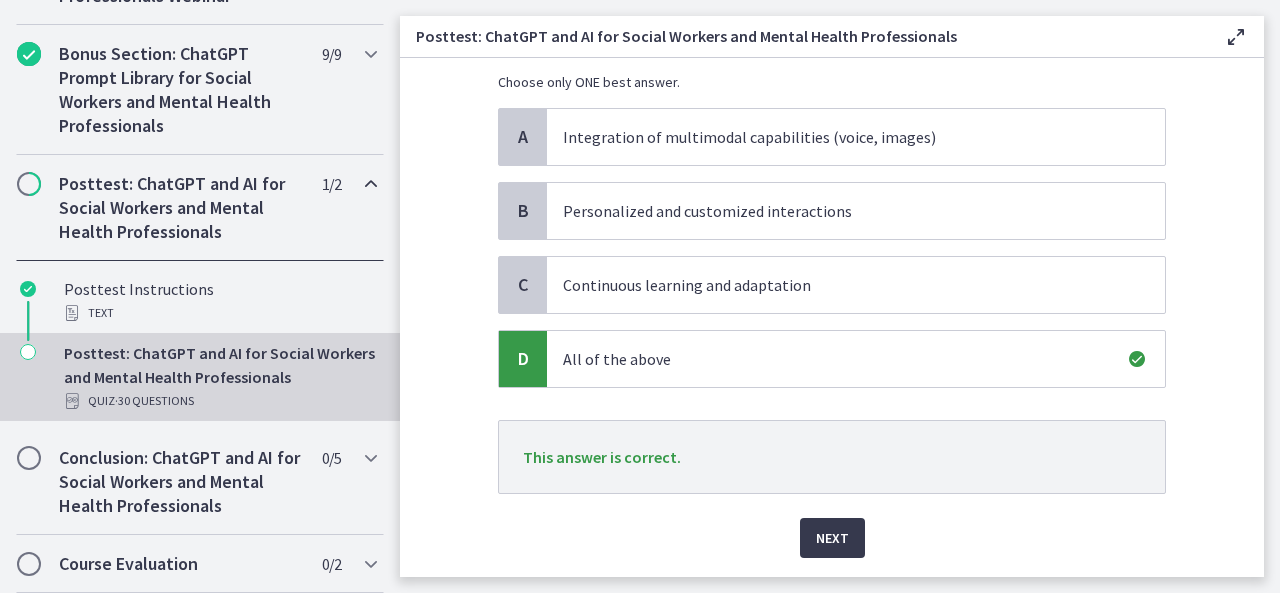 scroll, scrollTop: 120, scrollLeft: 0, axis: vertical 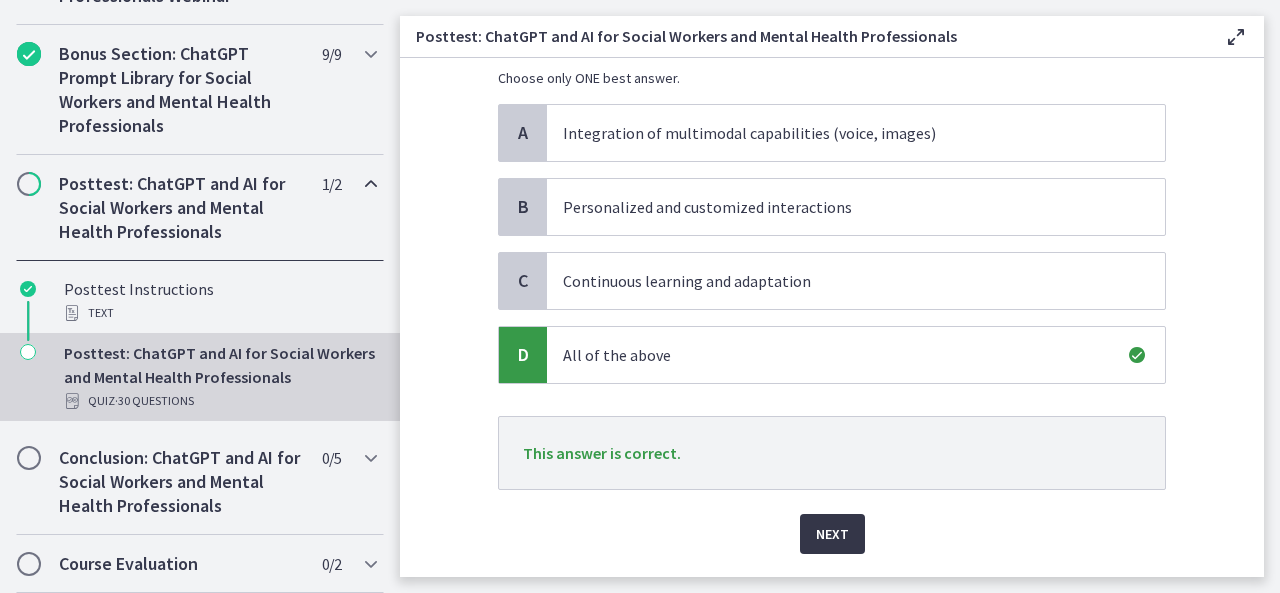 click on "Next" at bounding box center [832, 534] 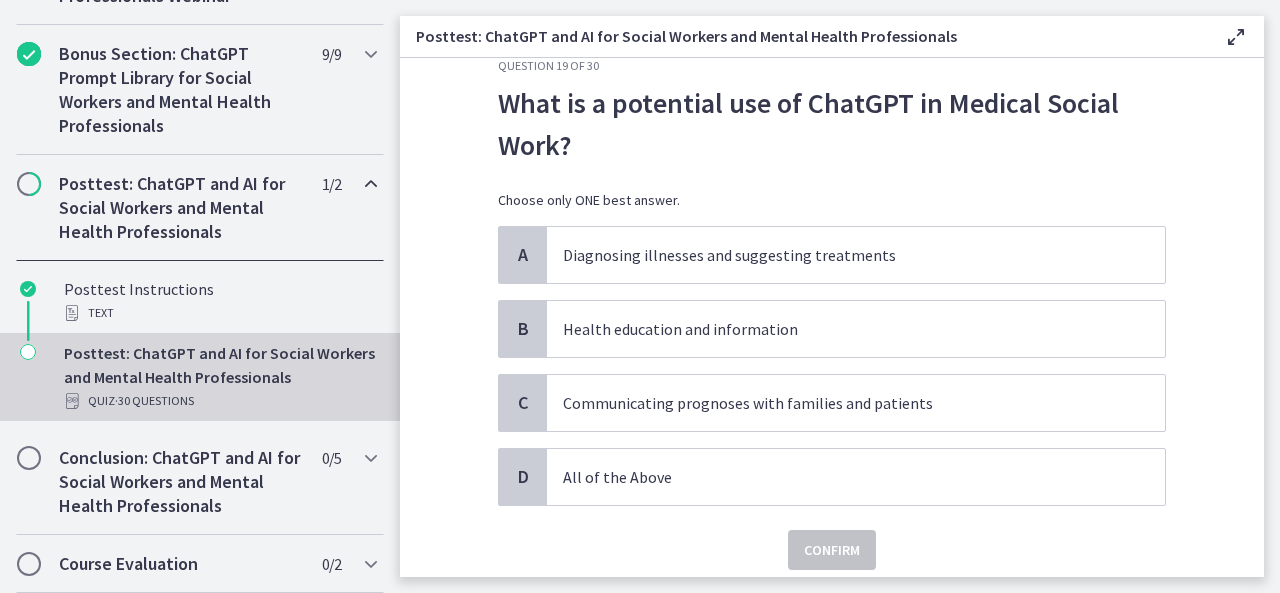 scroll, scrollTop: 80, scrollLeft: 0, axis: vertical 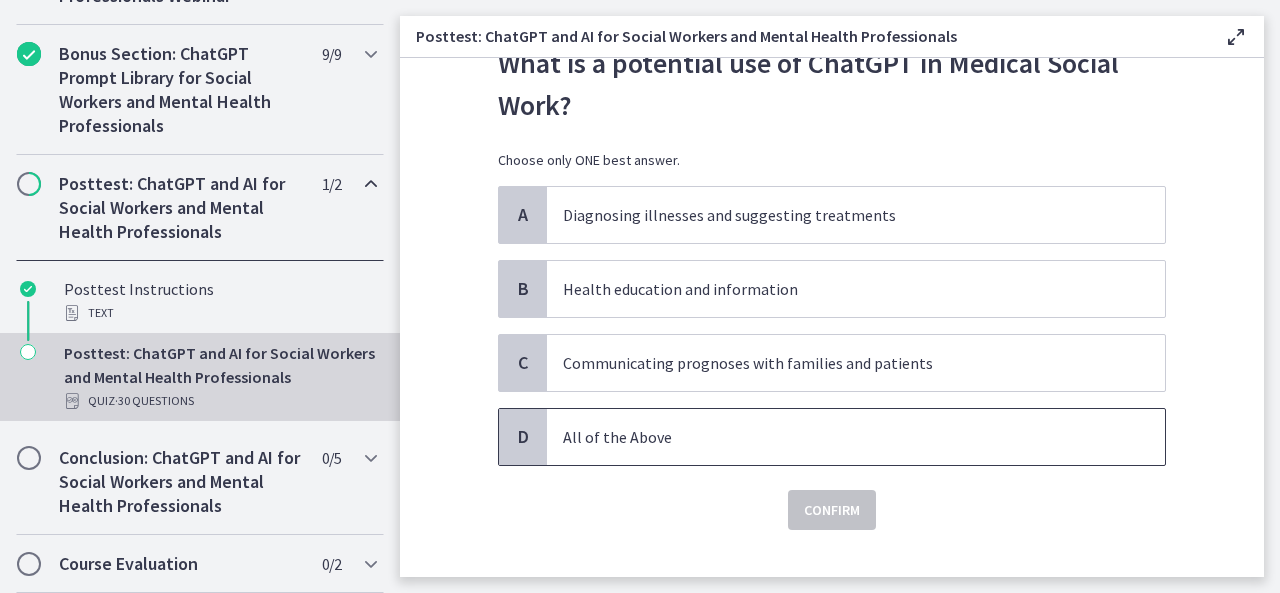 click on "All of the Above" at bounding box center (836, 437) 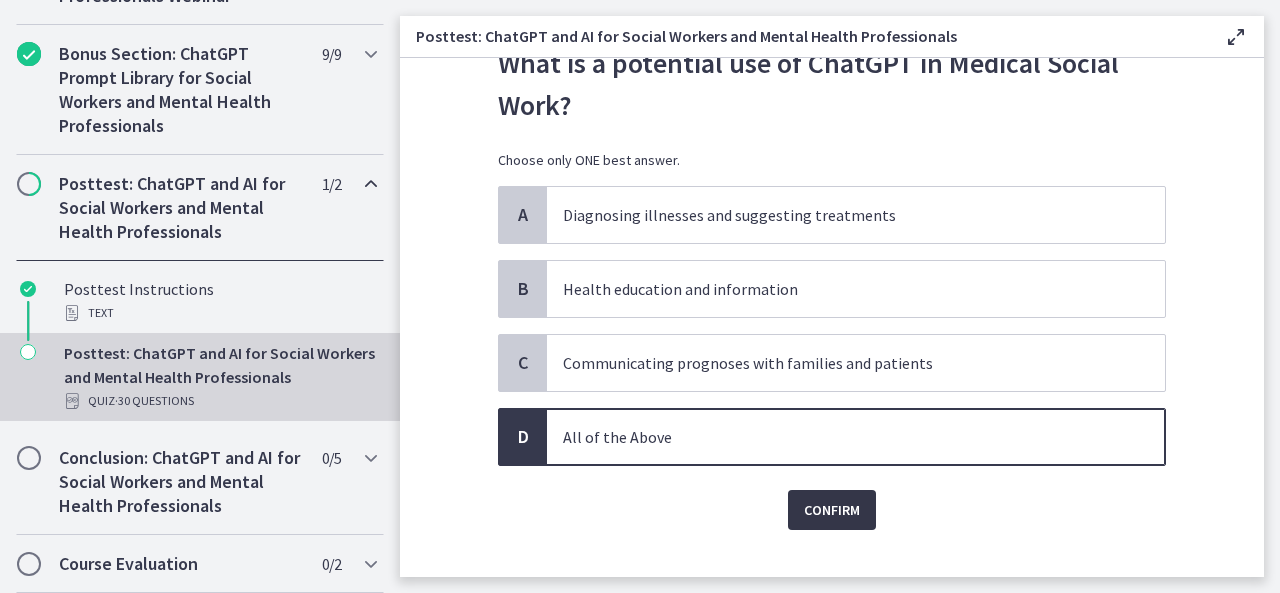 click on "Confirm" at bounding box center (832, 510) 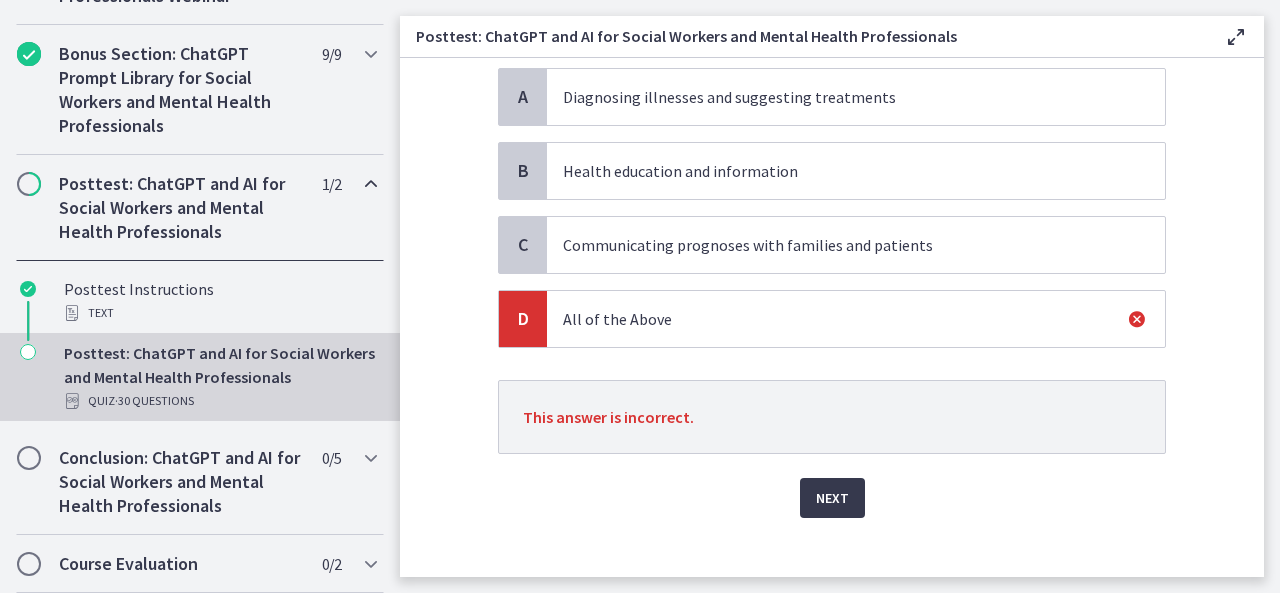 scroll, scrollTop: 200, scrollLeft: 0, axis: vertical 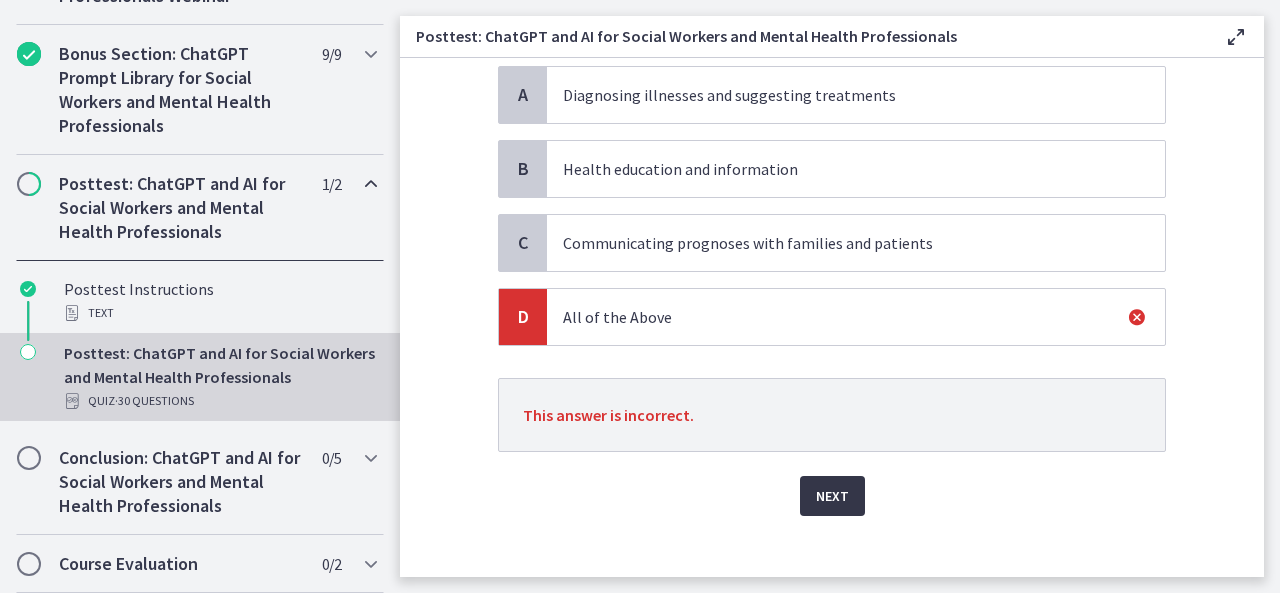 click on "Next" at bounding box center [832, 496] 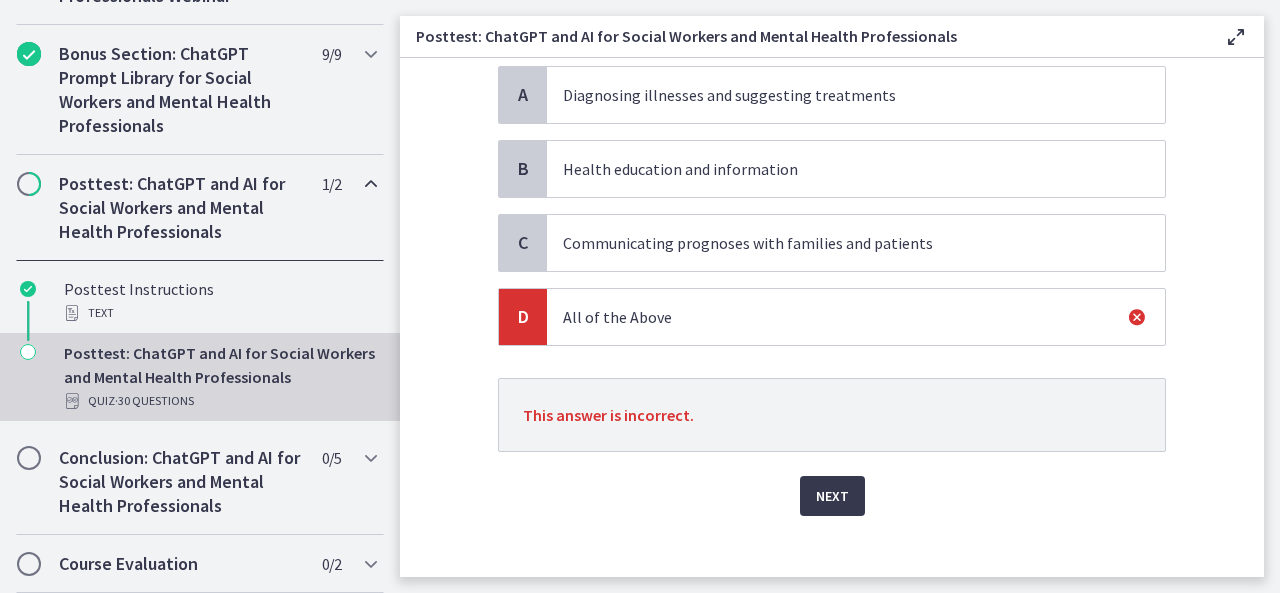 scroll, scrollTop: 0, scrollLeft: 0, axis: both 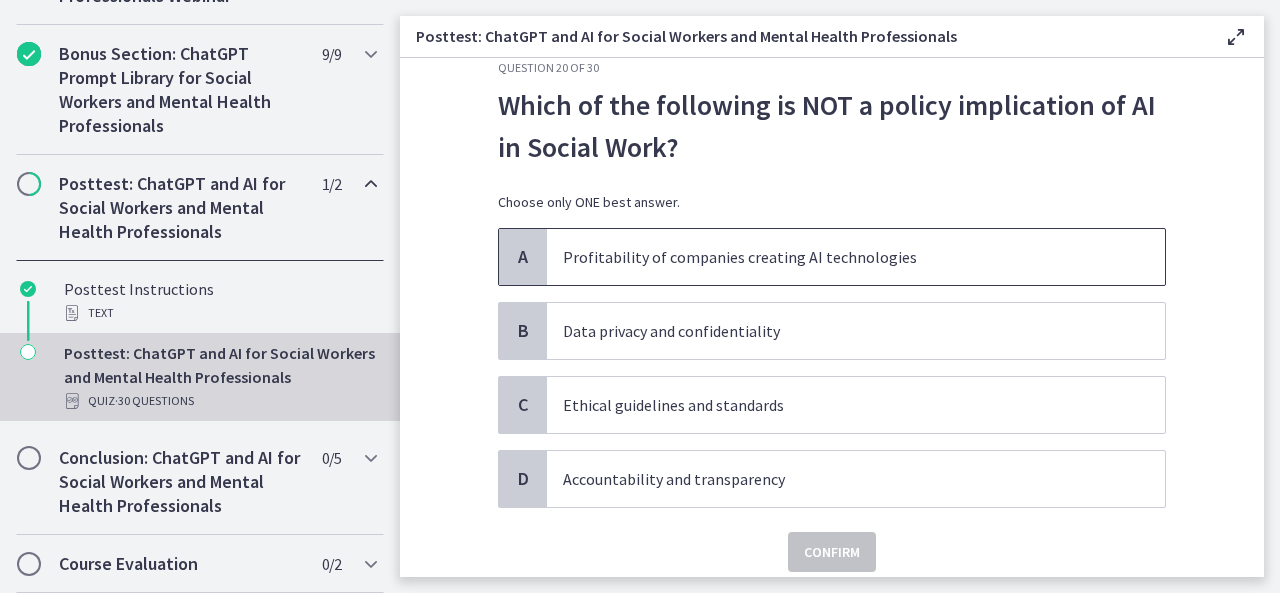 click on "Profitability of companies creating AI technologies" at bounding box center [856, 257] 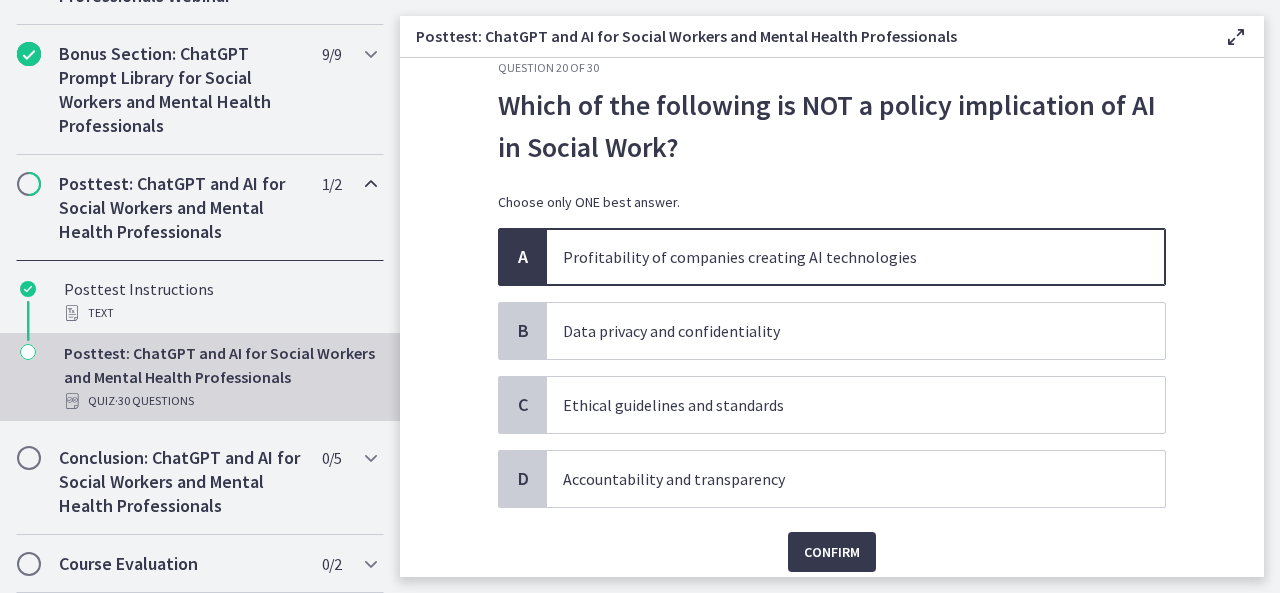 click on "Which of the following is NOT a policy implication of AI in Social Work?" at bounding box center (832, 126) 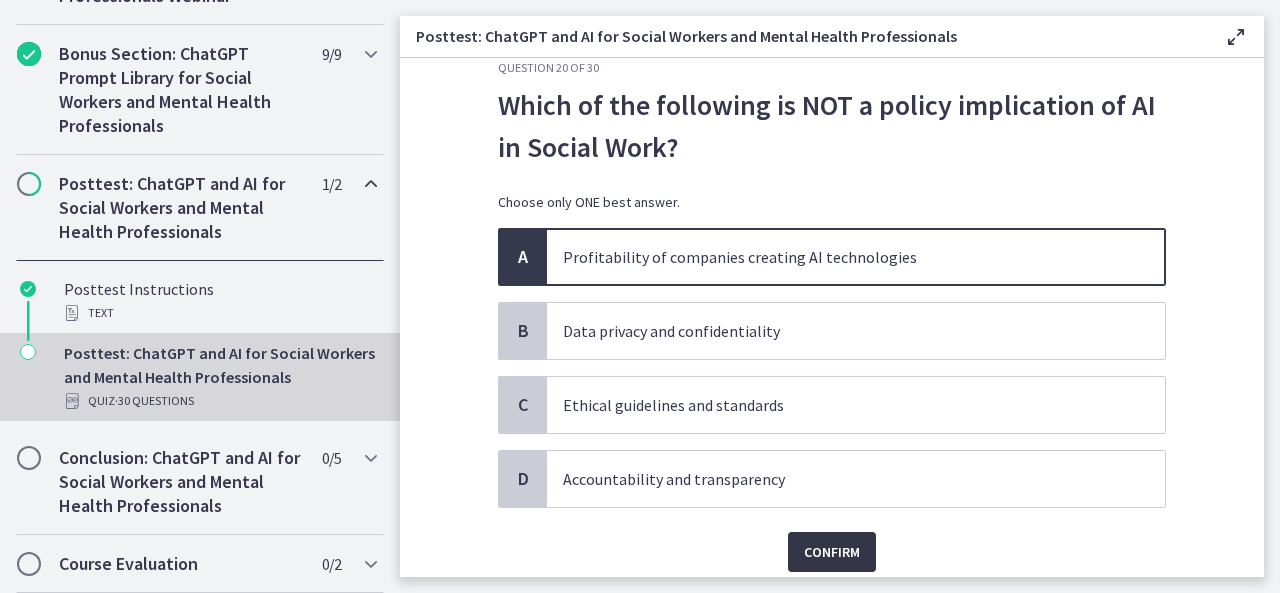 click on "Confirm" at bounding box center [832, 552] 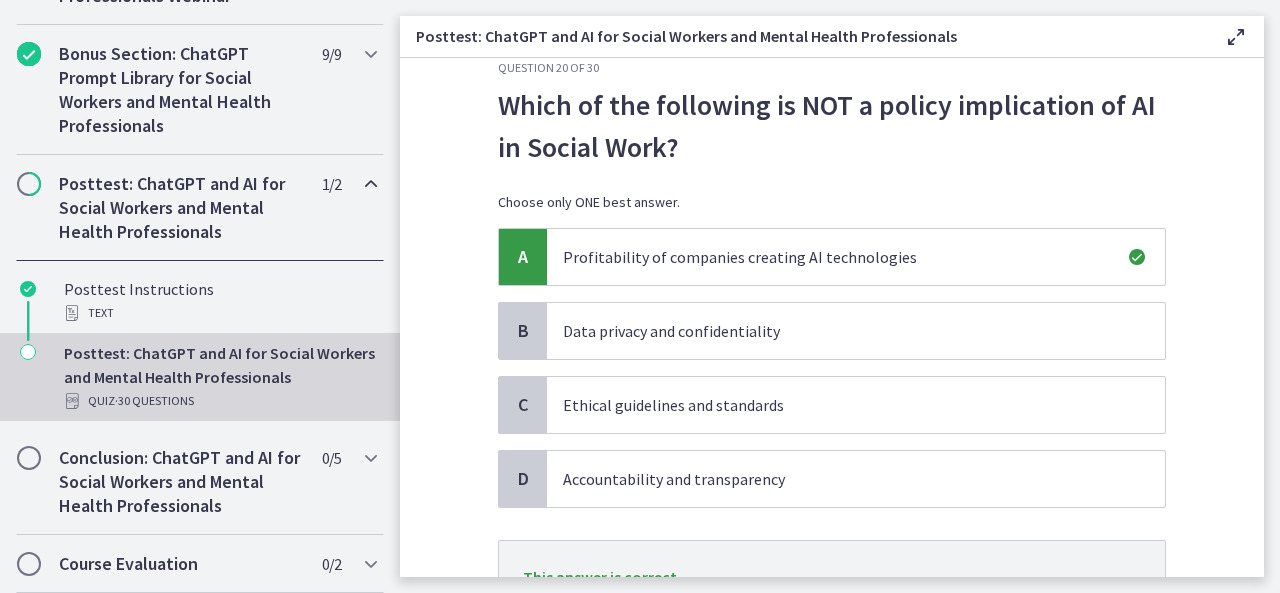 scroll, scrollTop: 214, scrollLeft: 0, axis: vertical 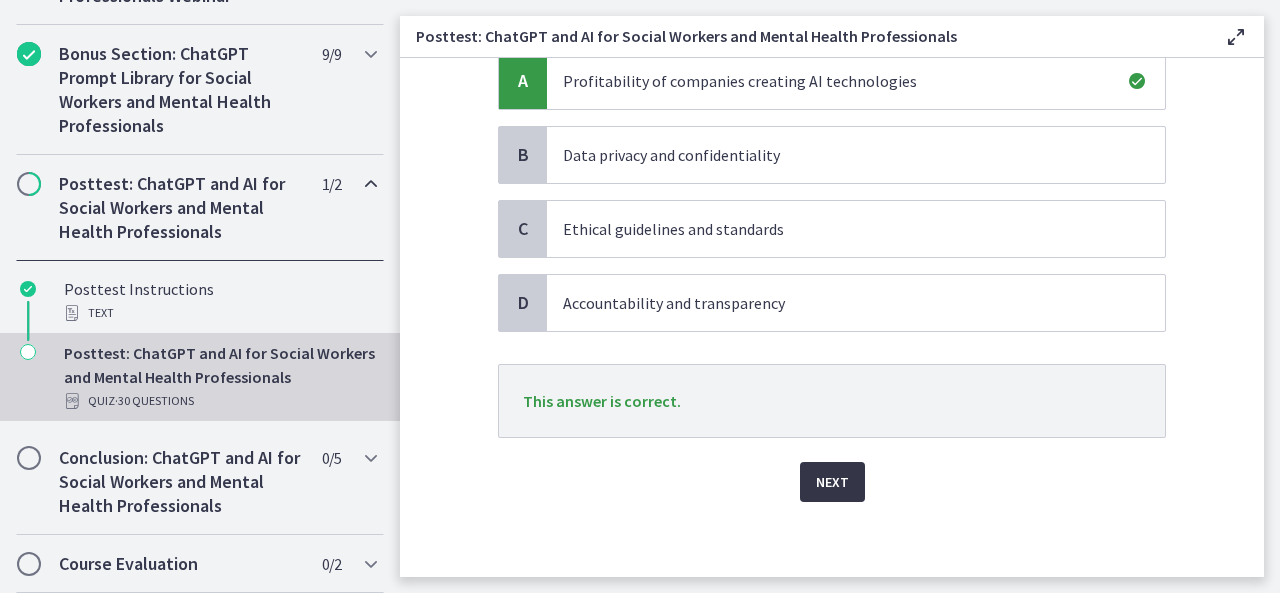 click on "Next" at bounding box center (832, 482) 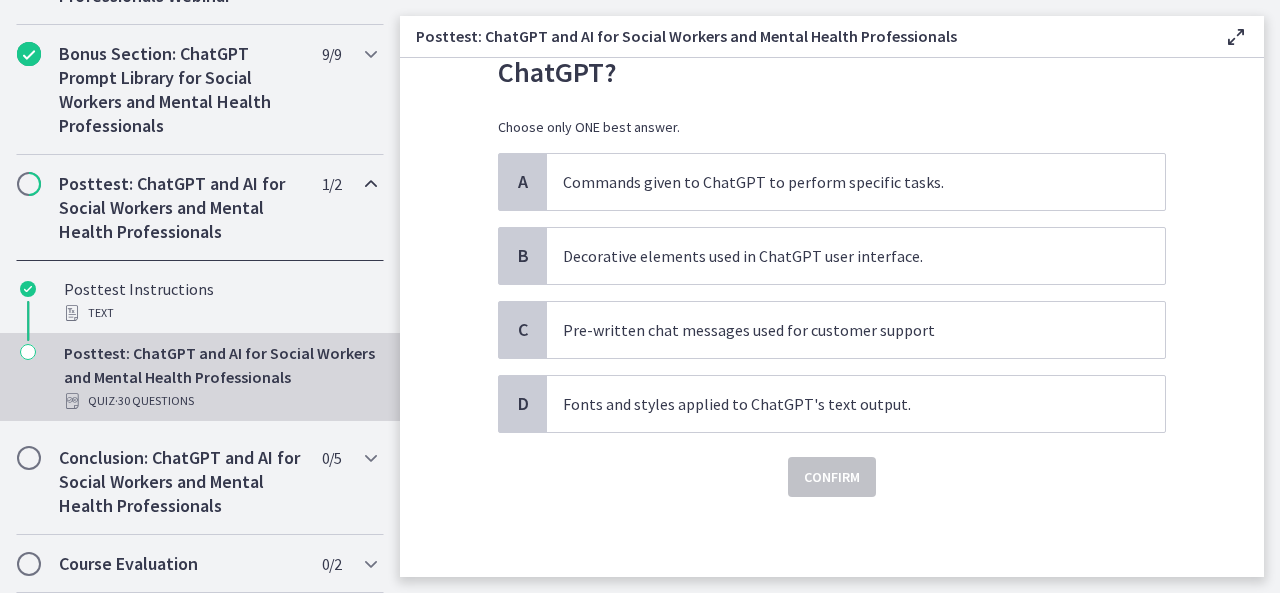scroll, scrollTop: 0, scrollLeft: 0, axis: both 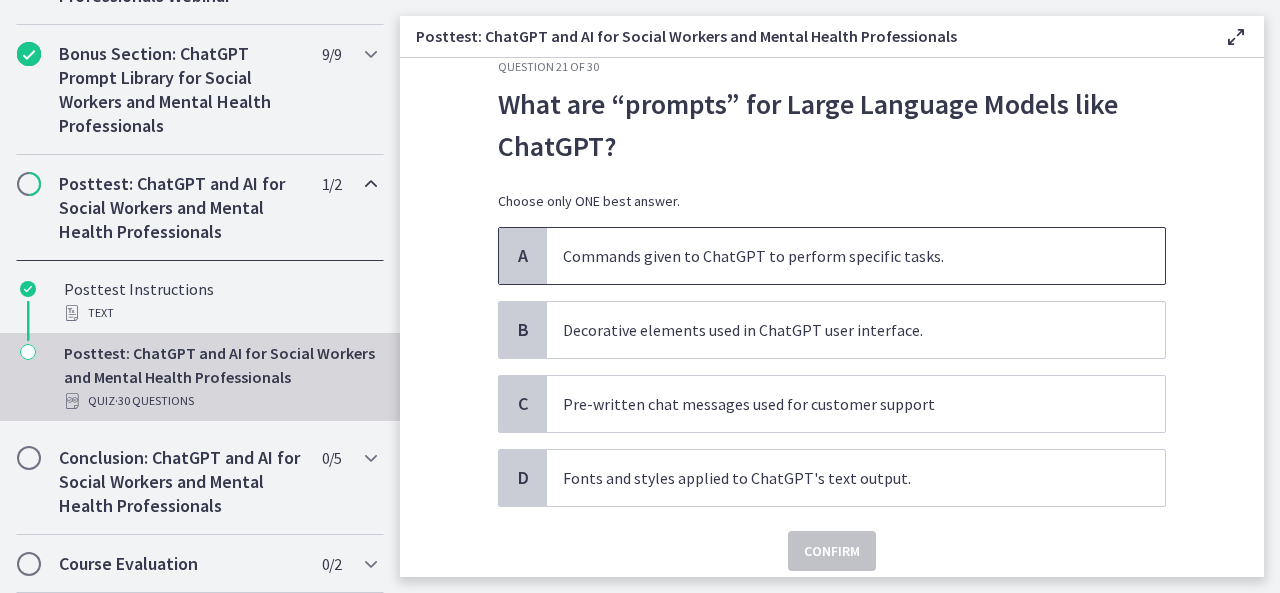 click on "Commands given to ChatGPT to perform specific tasks." at bounding box center [836, 256] 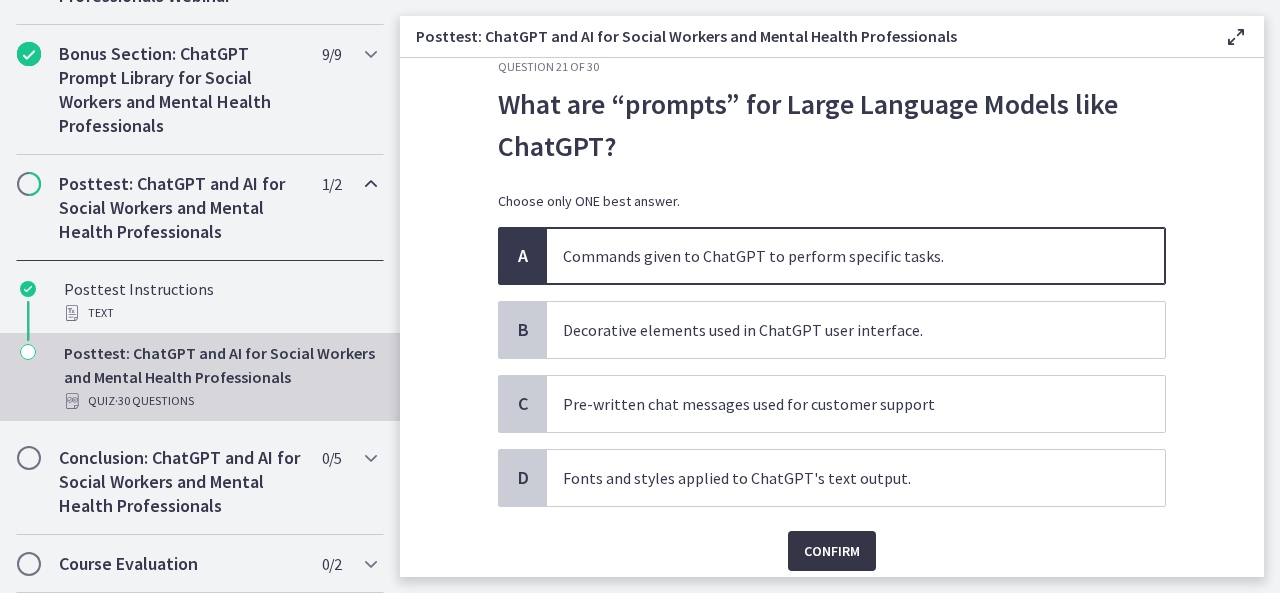 click on "Confirm" at bounding box center [832, 551] 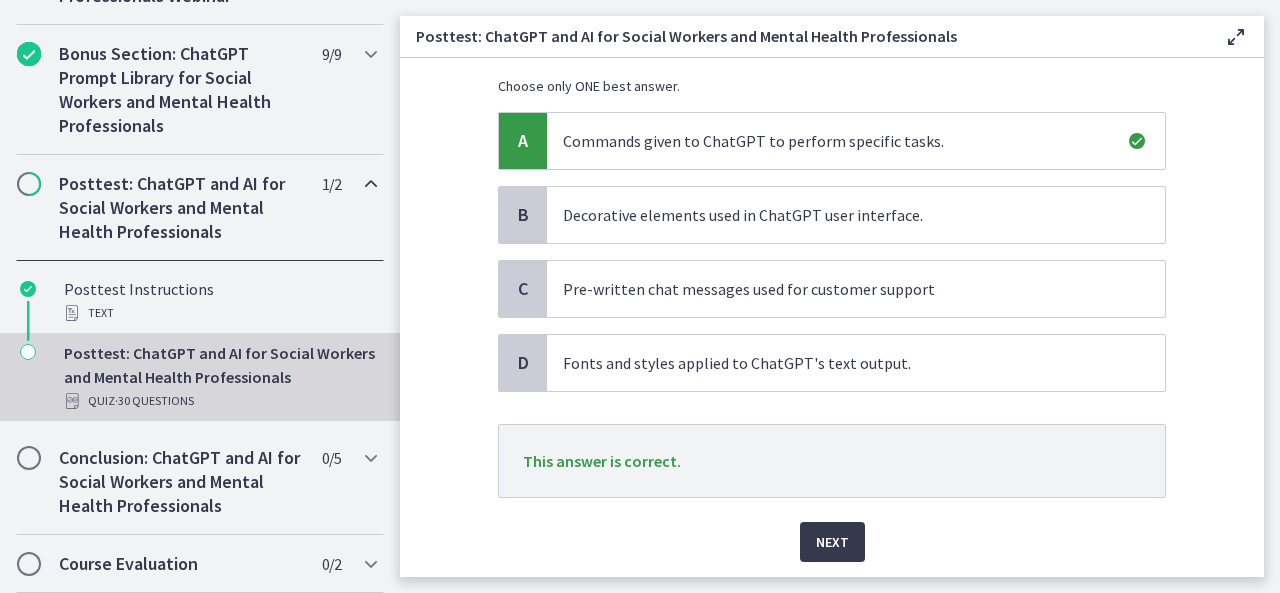 scroll, scrollTop: 159, scrollLeft: 0, axis: vertical 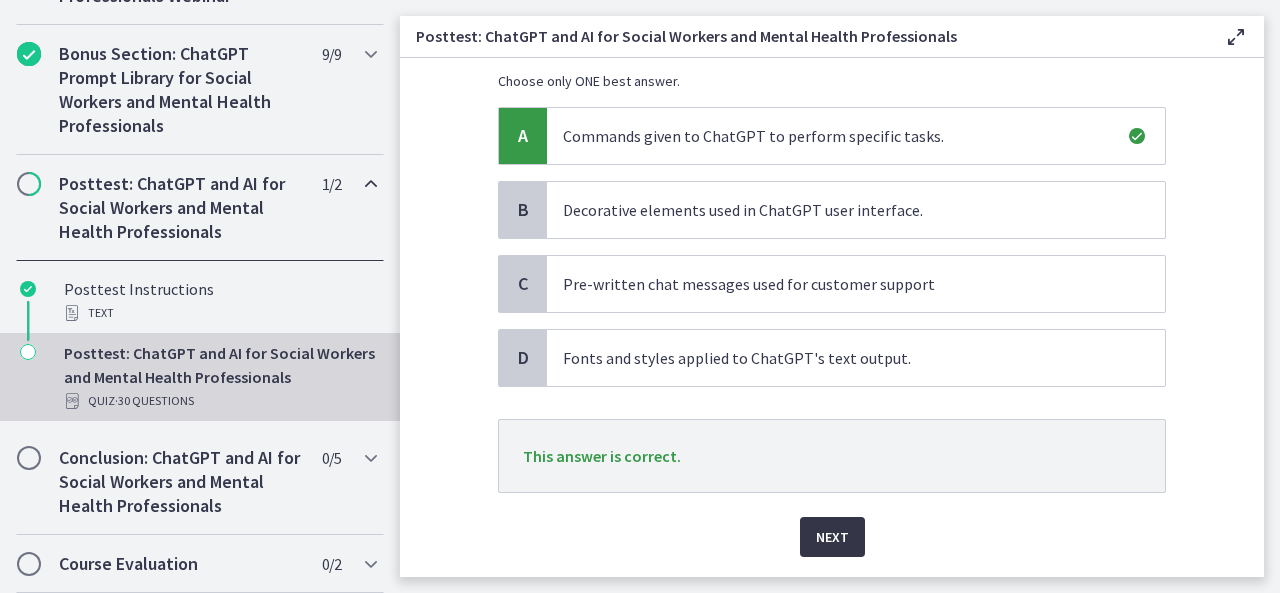 click on "Next" at bounding box center [832, 537] 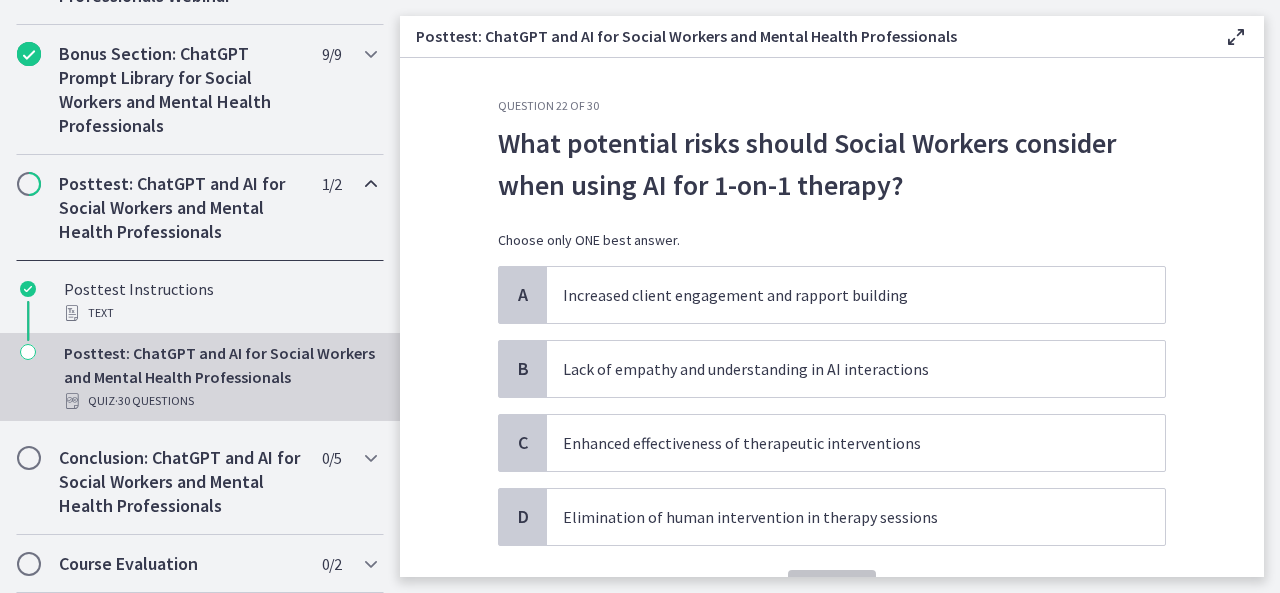 scroll, scrollTop: 40, scrollLeft: 0, axis: vertical 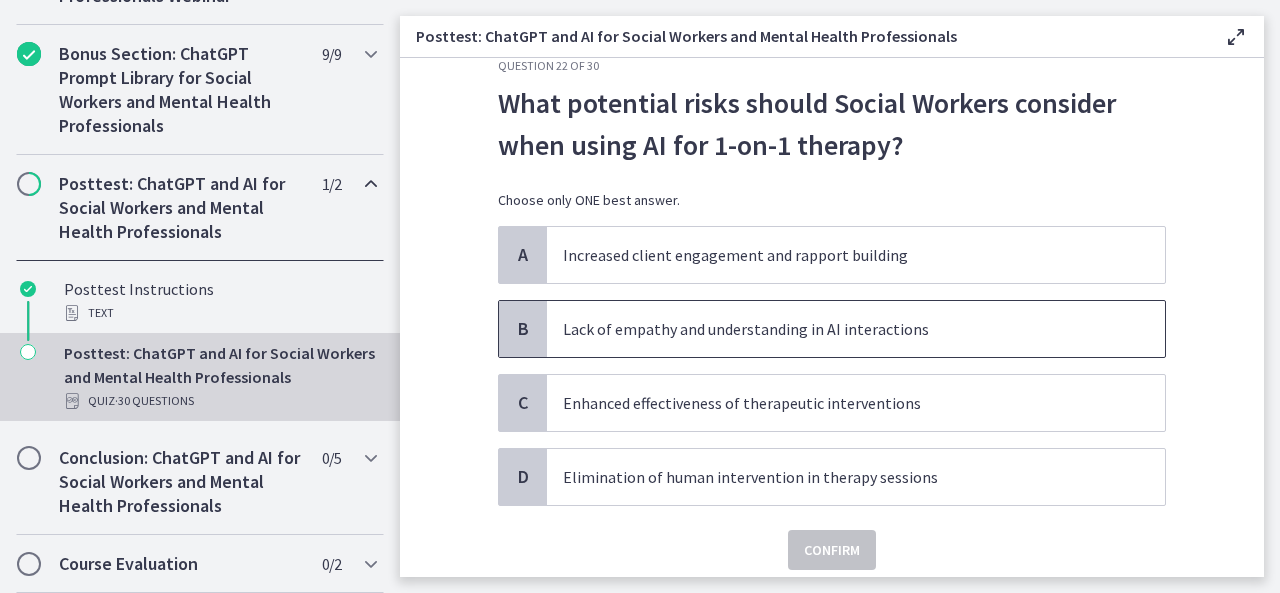 click on "Lack of empathy and understanding in AI interactions" at bounding box center [836, 329] 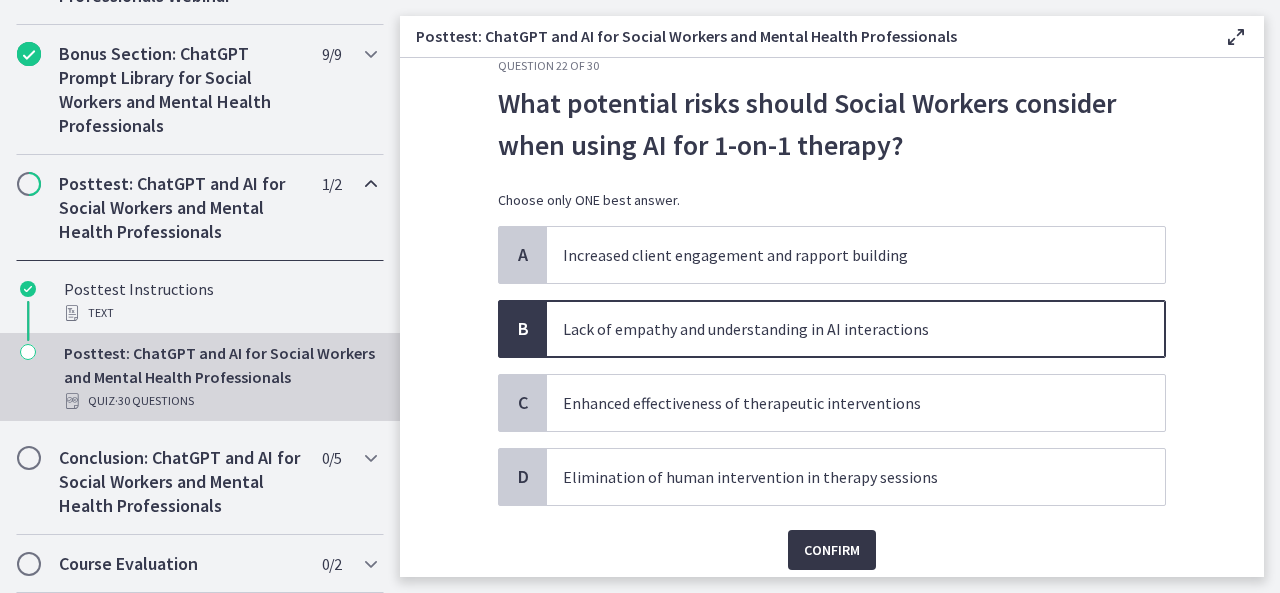 click on "Confirm" at bounding box center [832, 550] 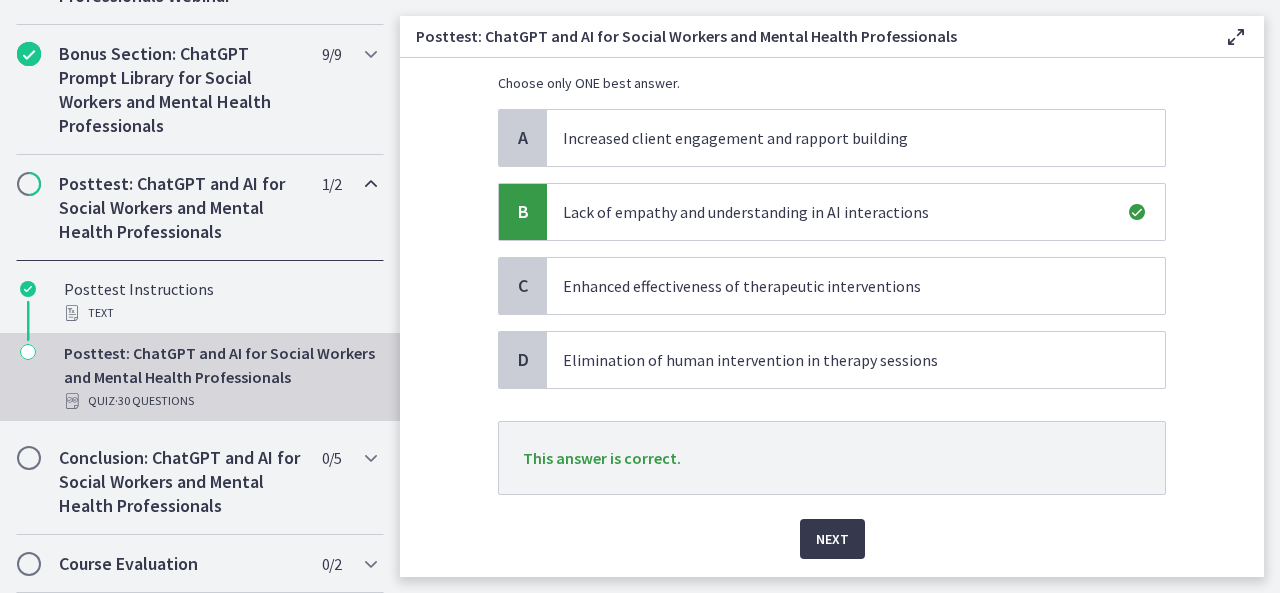 scroll, scrollTop: 160, scrollLeft: 0, axis: vertical 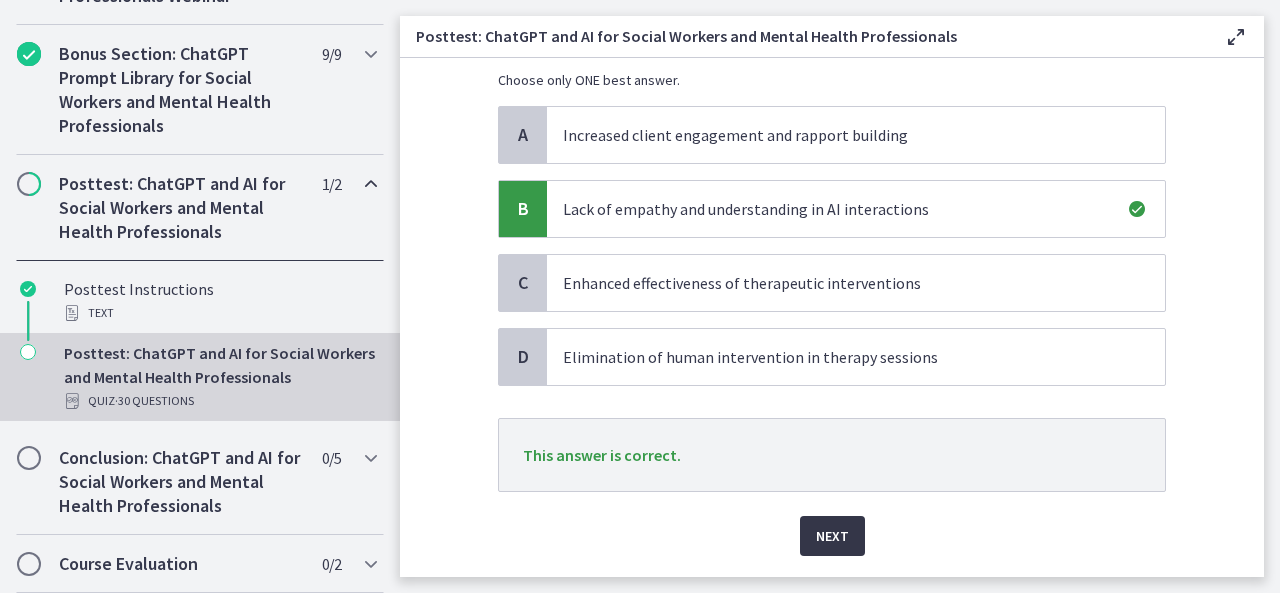 click on "Next" at bounding box center (832, 536) 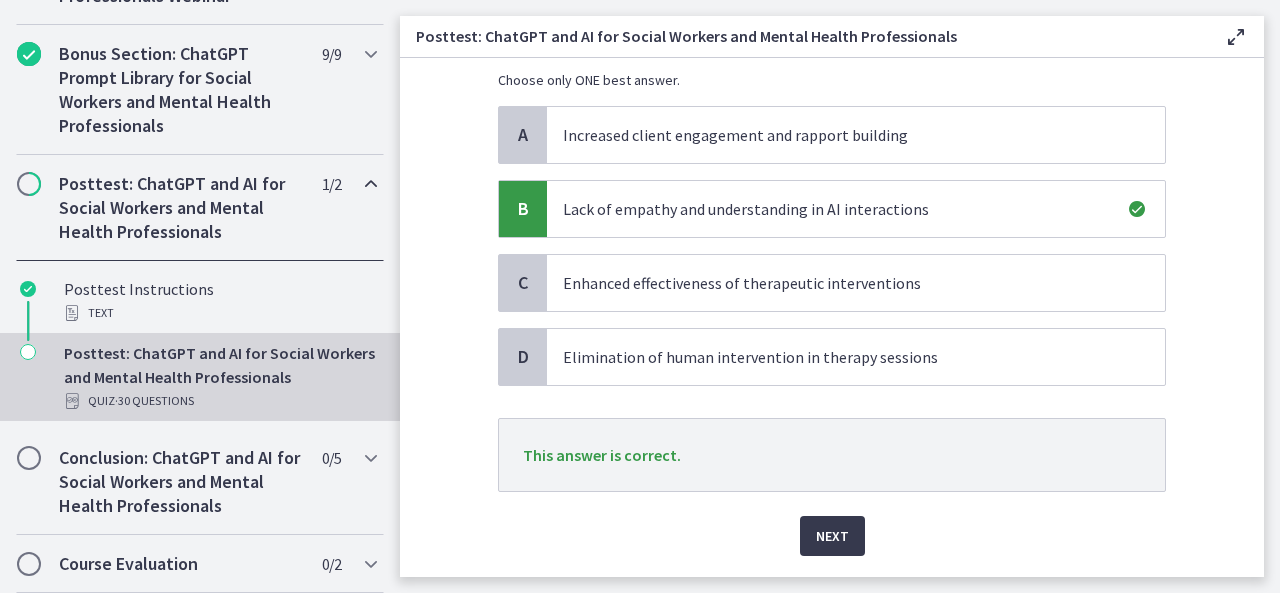 scroll, scrollTop: 0, scrollLeft: 0, axis: both 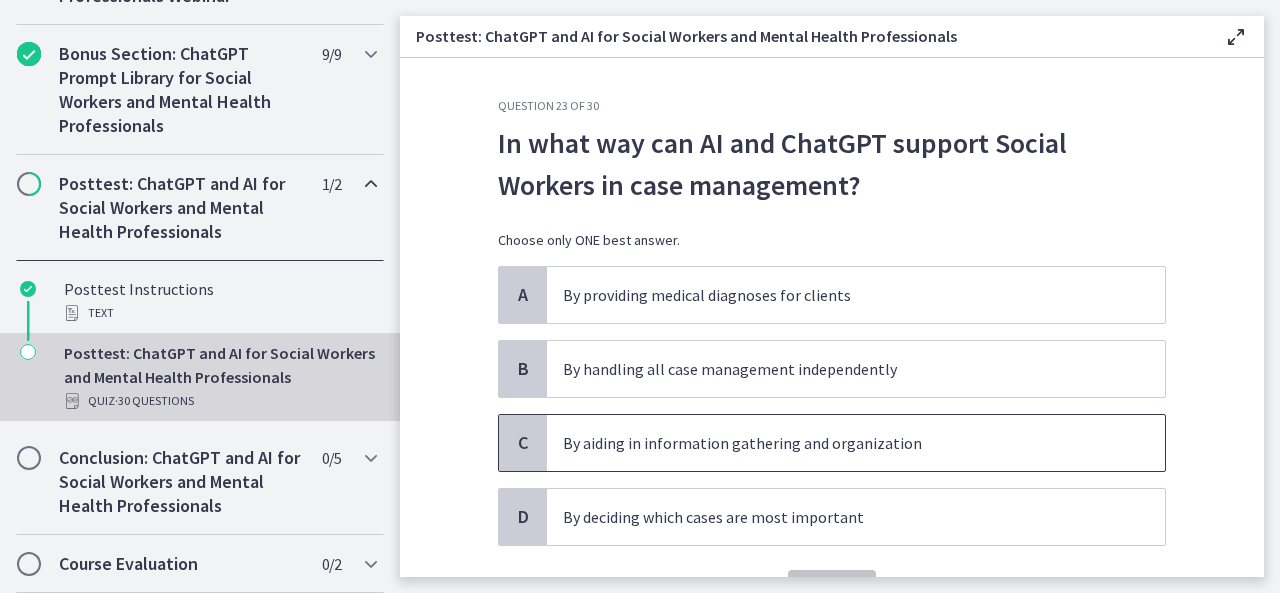 click on "By aiding in information gathering and organization" at bounding box center (836, 443) 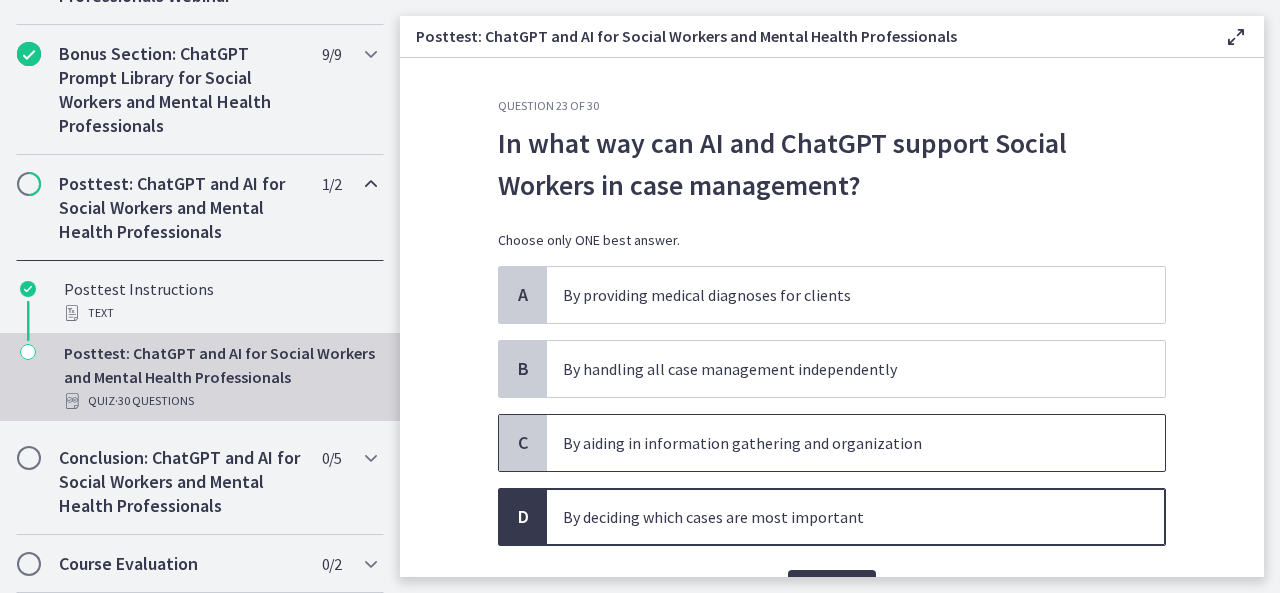 click on "By aiding in information gathering and organization" at bounding box center [836, 443] 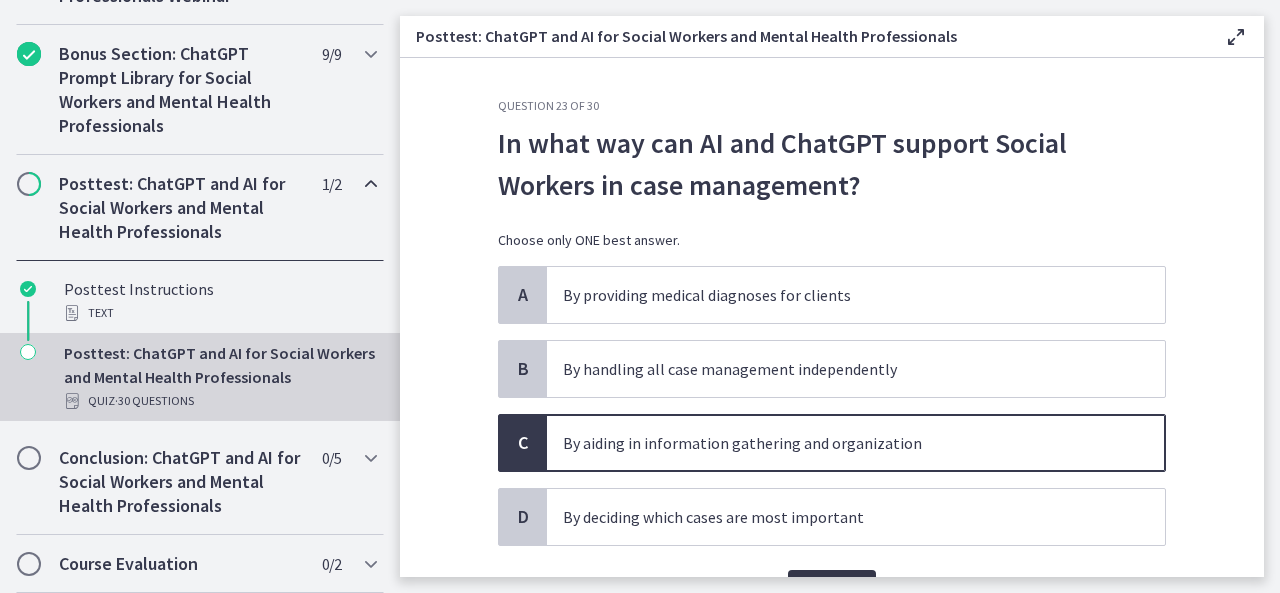 click on "Confirm" at bounding box center (832, 590) 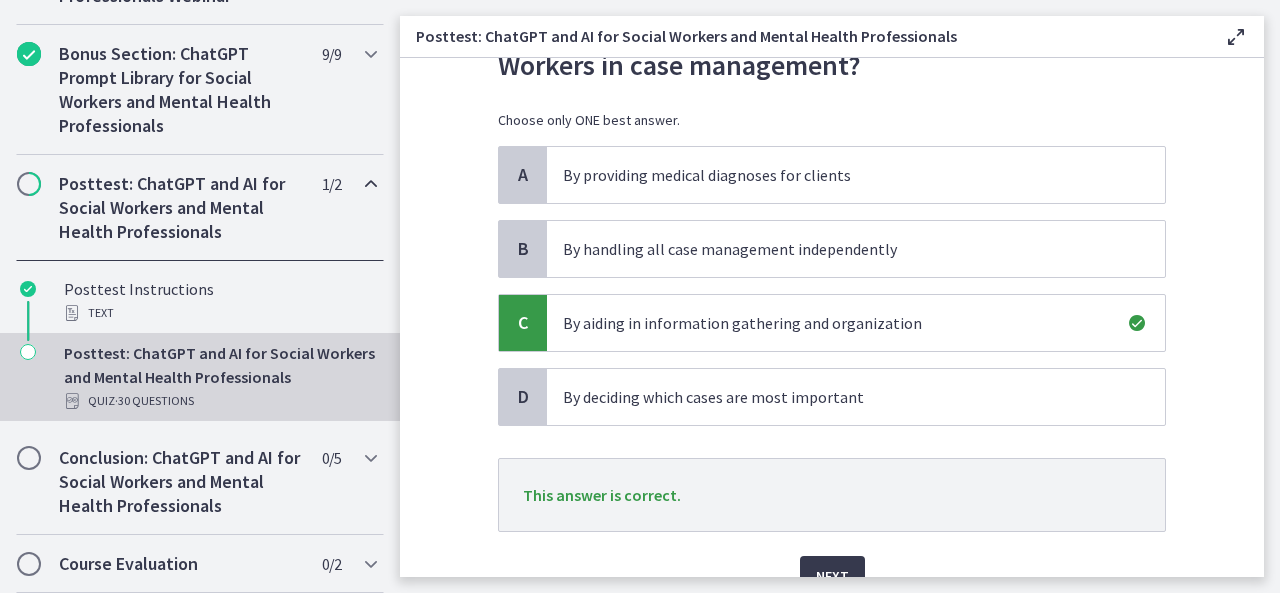 scroll, scrollTop: 160, scrollLeft: 0, axis: vertical 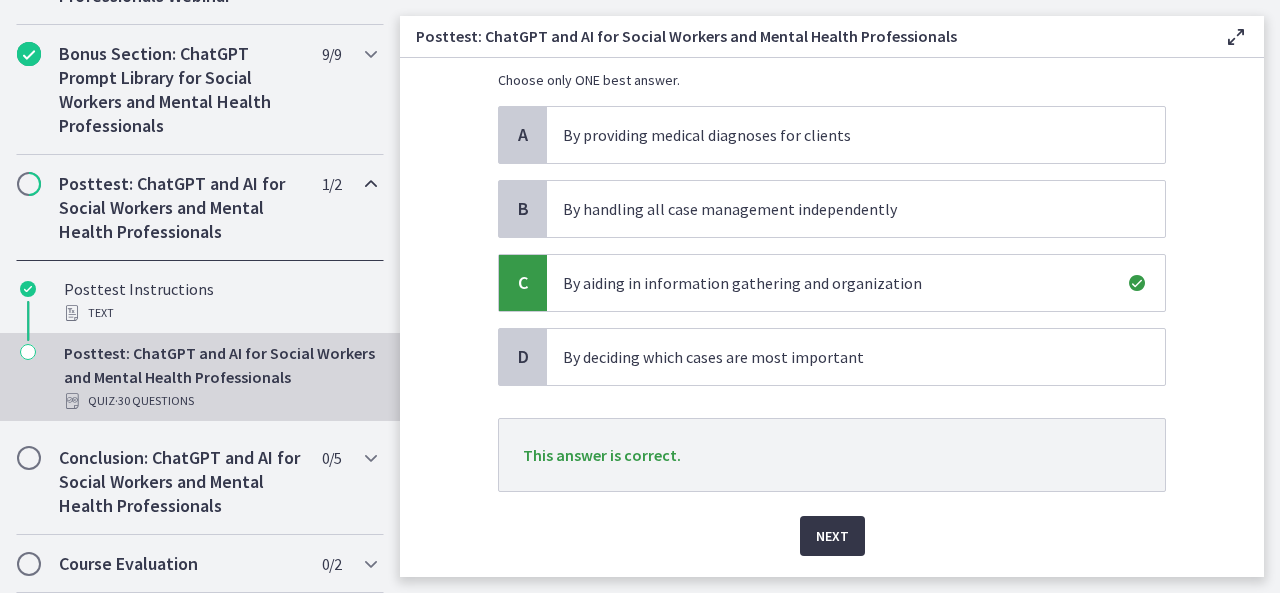 click on "Next" at bounding box center (832, 536) 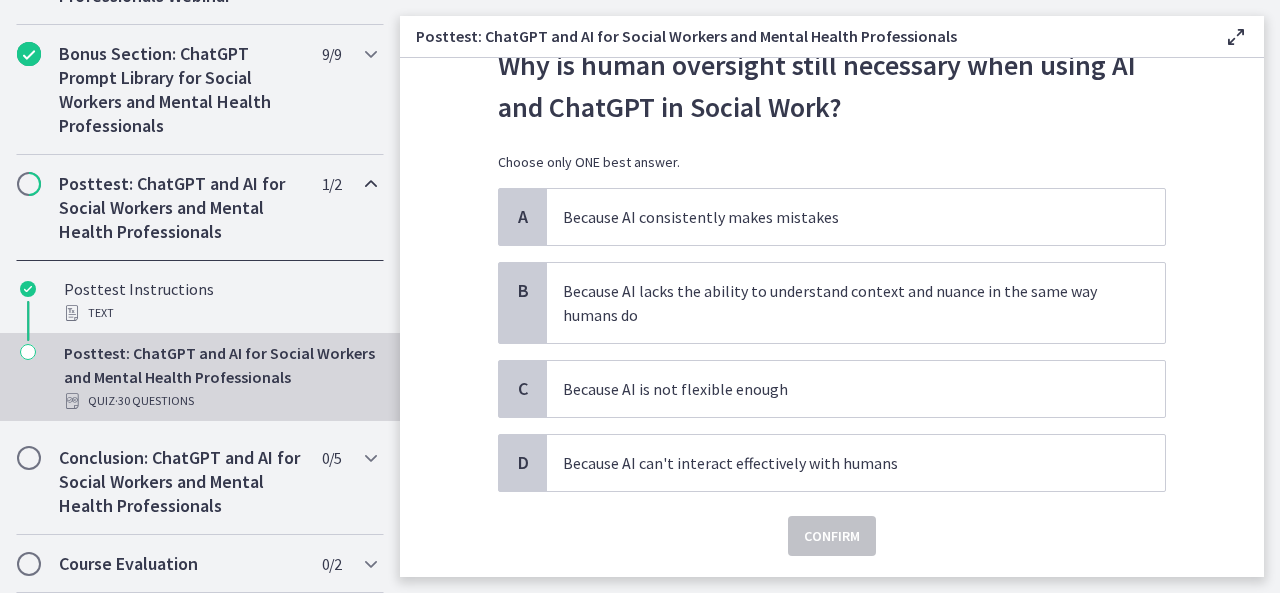 scroll, scrollTop: 80, scrollLeft: 0, axis: vertical 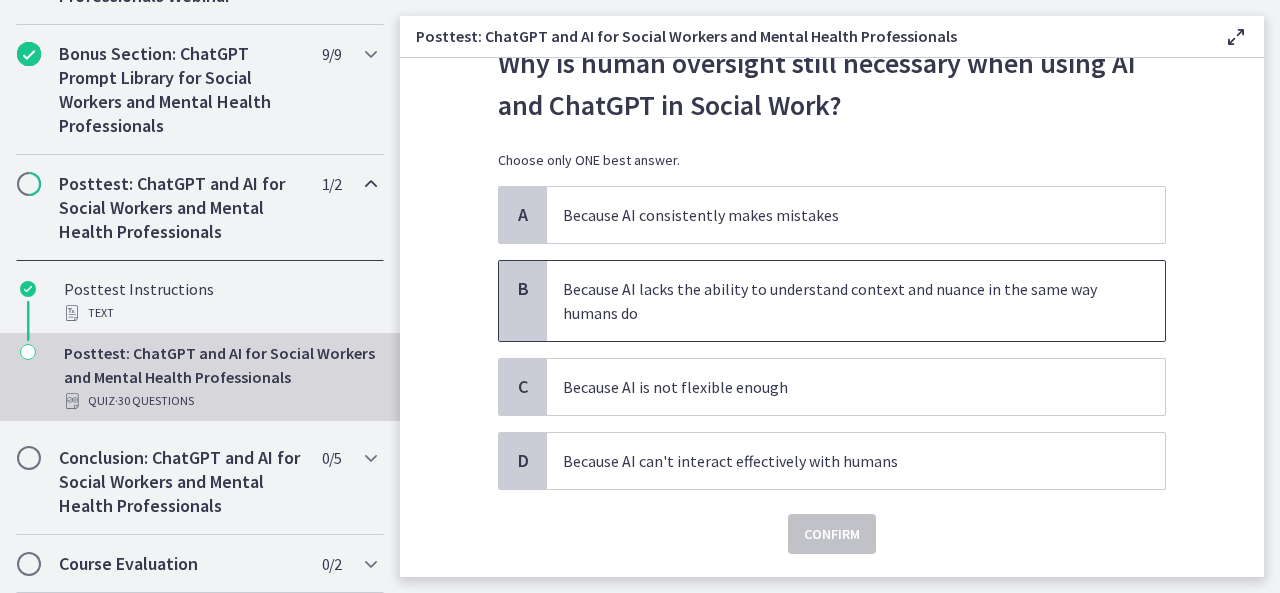 click on "Because AI lacks the ability to understand context and nuance in the same way humans do" at bounding box center [836, 301] 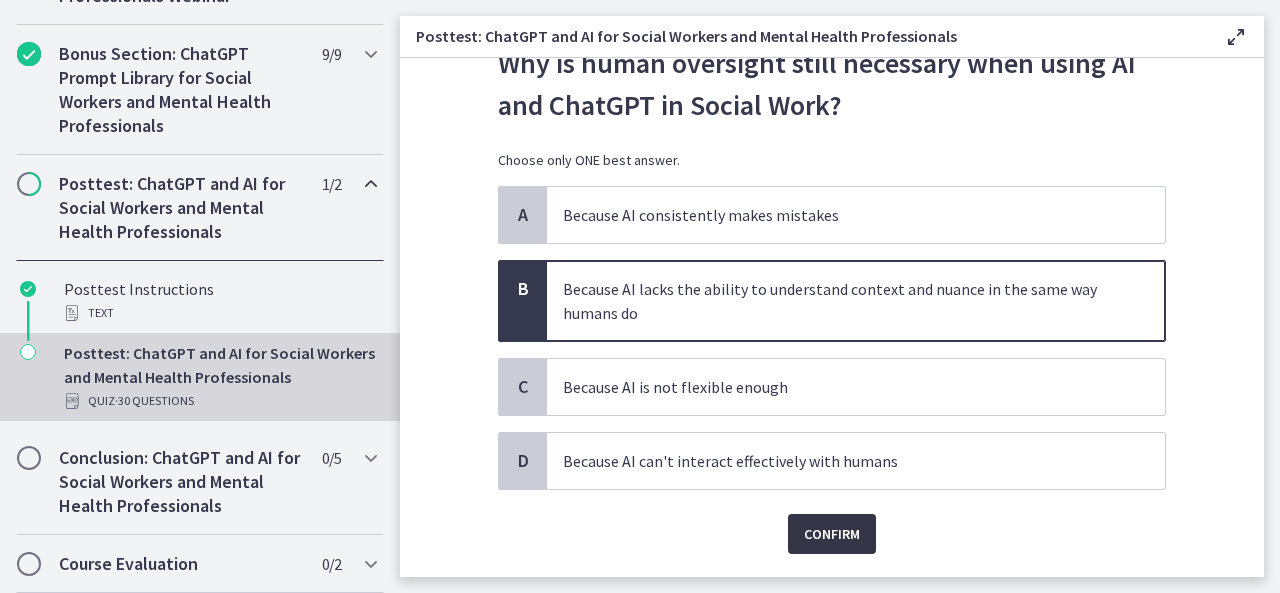 click on "Confirm" at bounding box center (832, 534) 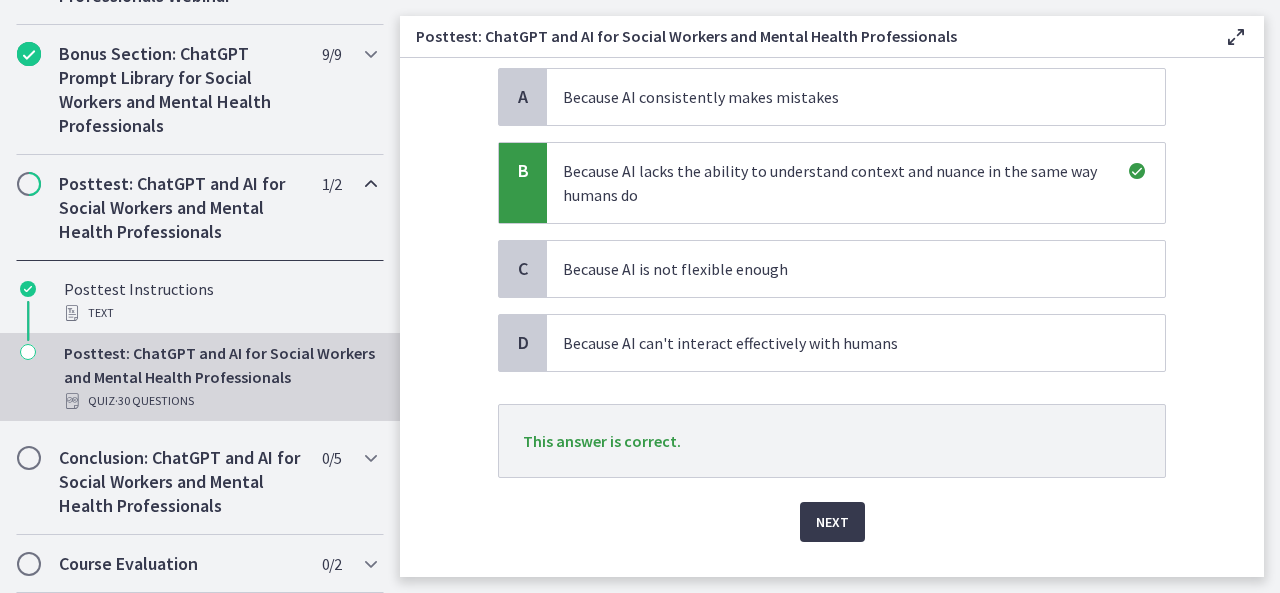scroll, scrollTop: 200, scrollLeft: 0, axis: vertical 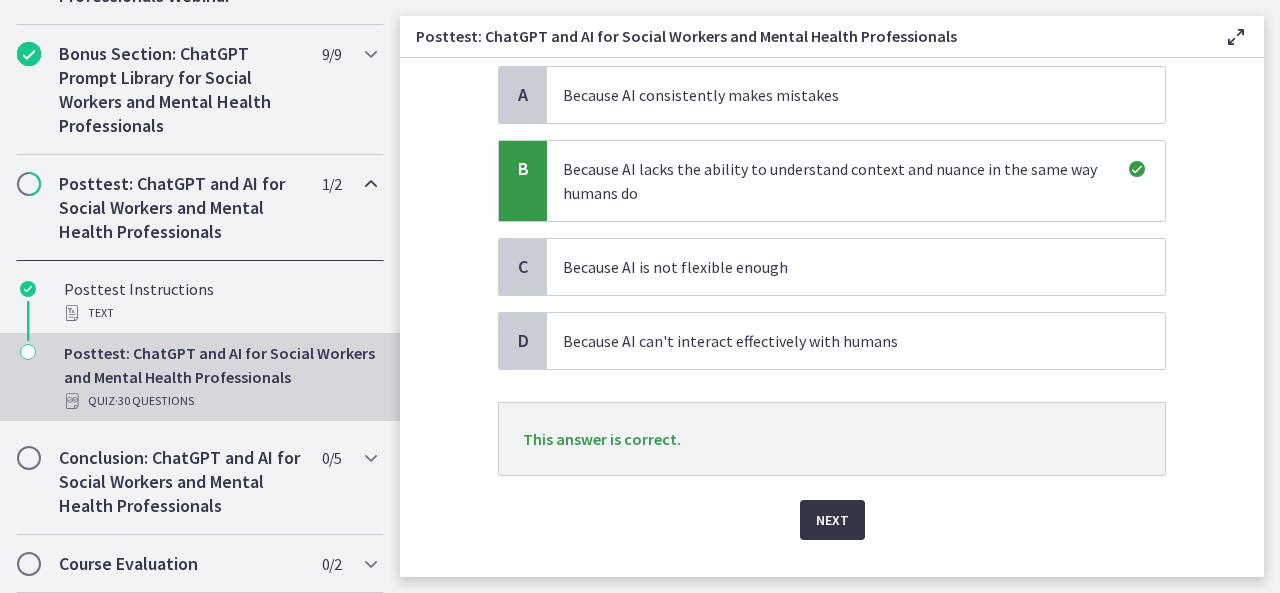 click on "Next" at bounding box center [832, 520] 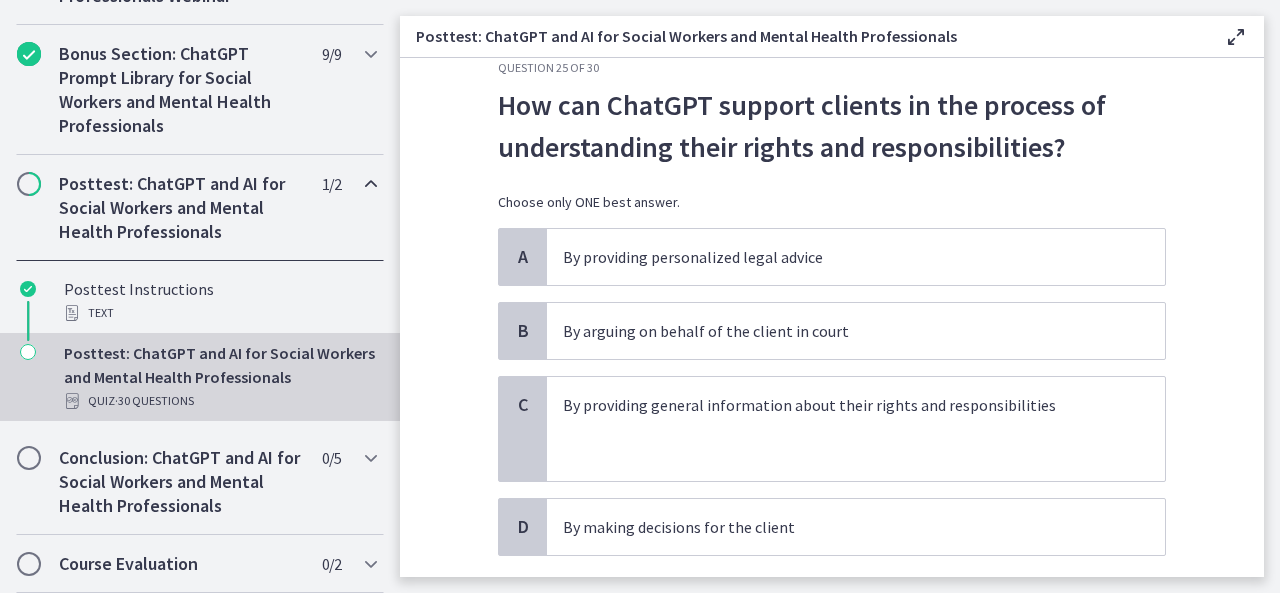 scroll, scrollTop: 40, scrollLeft: 0, axis: vertical 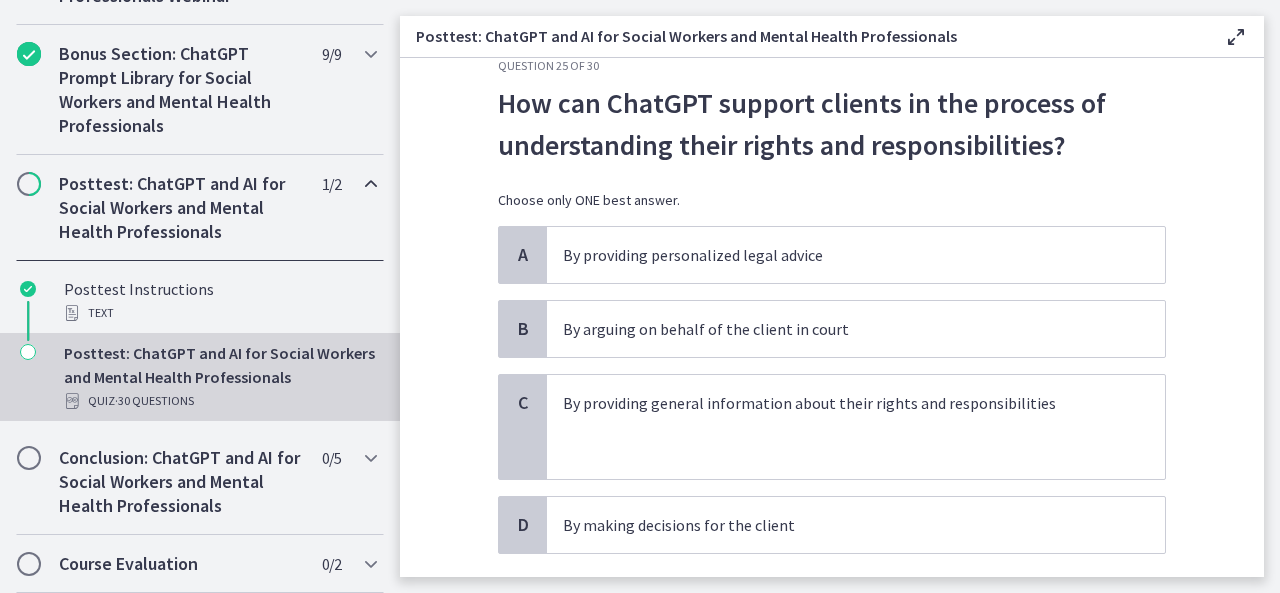 click on "Question   25   of   30
How can ChatGPT support clients in the process of understanding their rights and responsibilities?
Choose only ONE best answer.
A
By providing personalized legal advice
B
By arguing on behalf of the client in court
C
By providing general information about their rights and responsibilities
D
By making decisions for the client
Confirm" 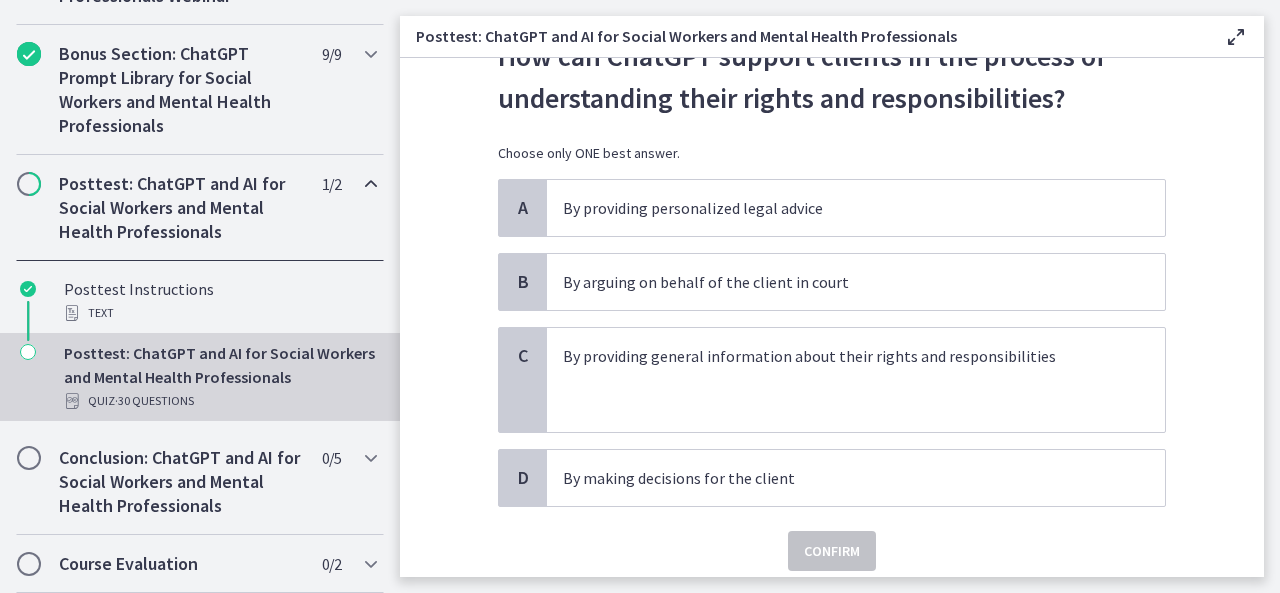 scroll, scrollTop: 88, scrollLeft: 0, axis: vertical 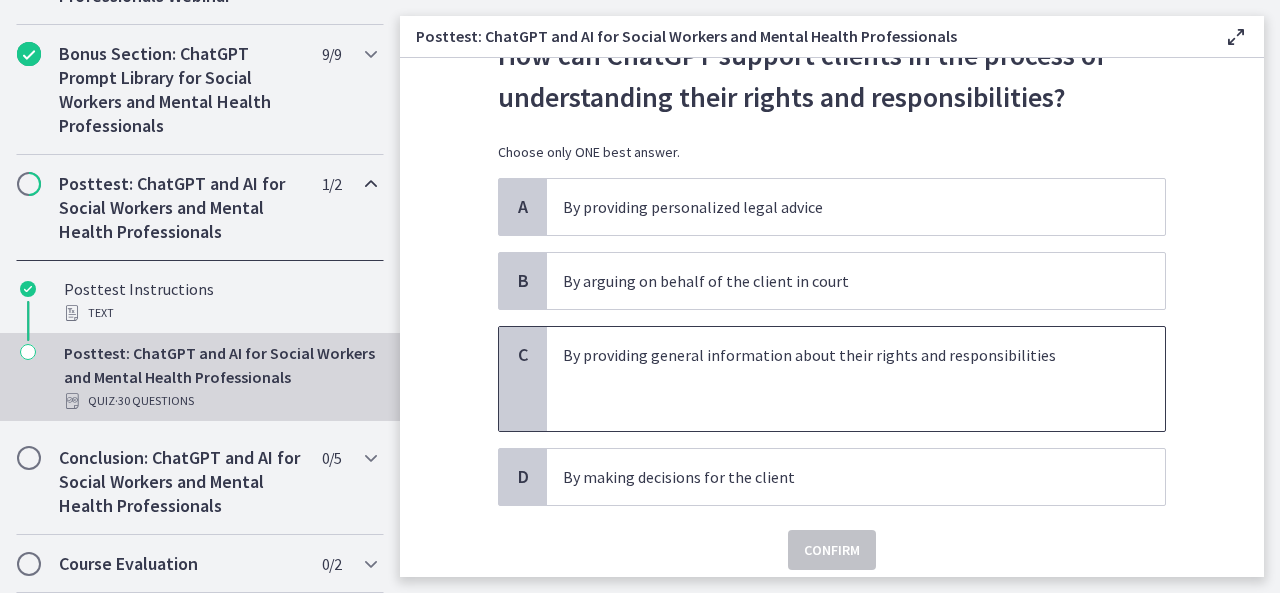 click at bounding box center (836, 379) 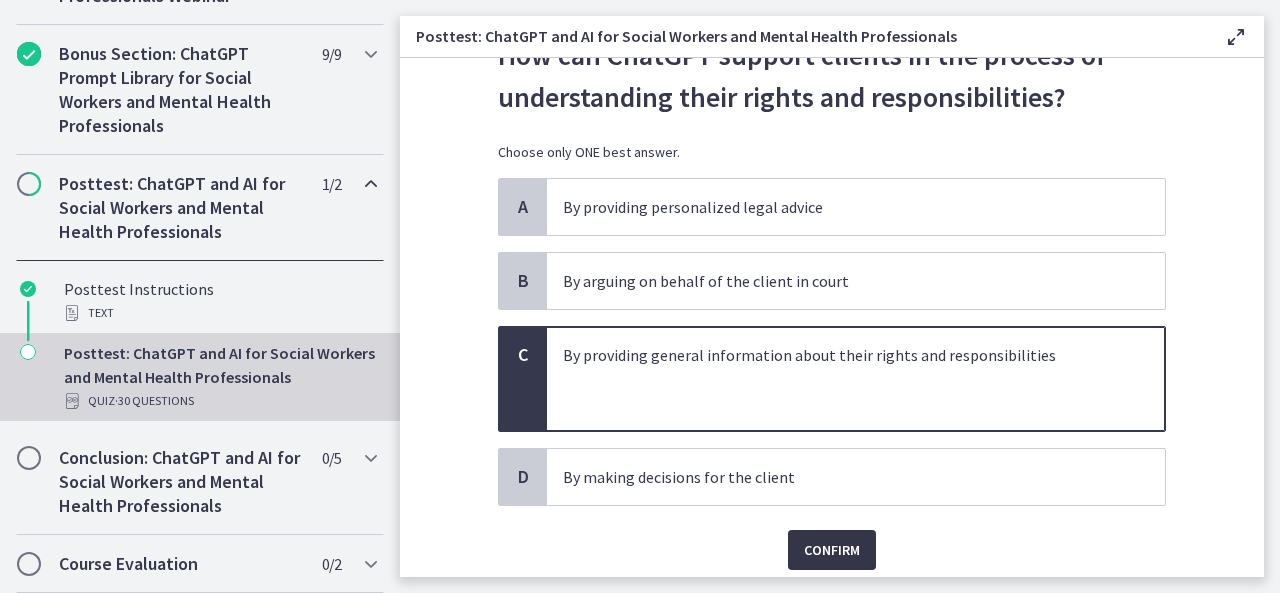 click on "Confirm" at bounding box center [832, 550] 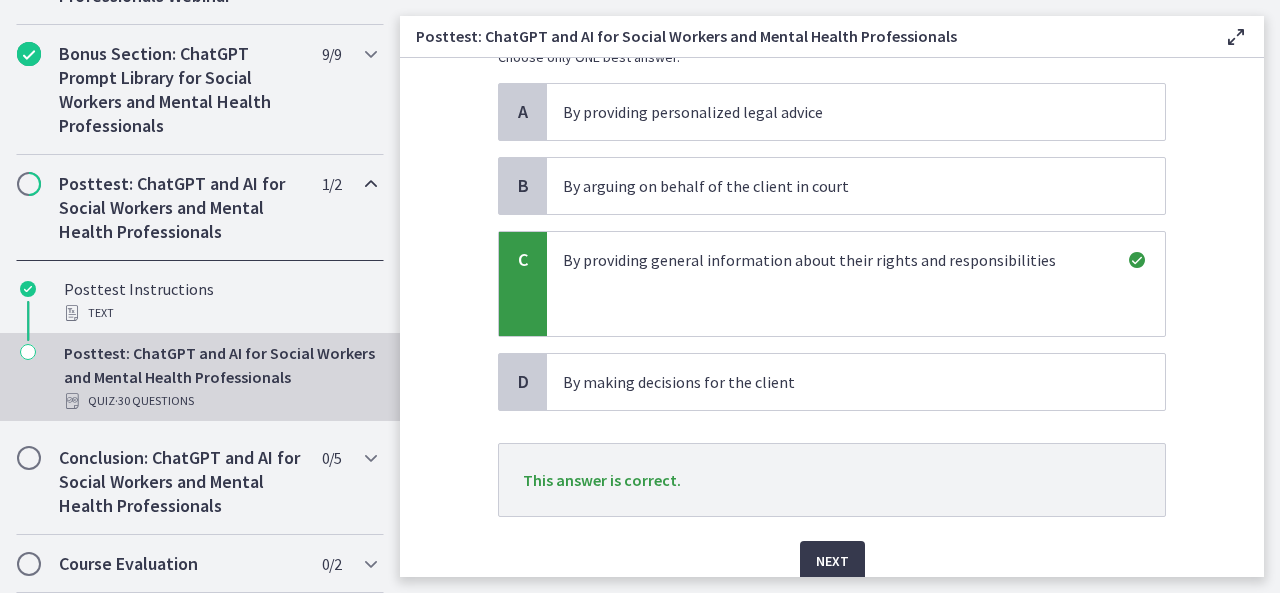 scroll, scrollTop: 208, scrollLeft: 0, axis: vertical 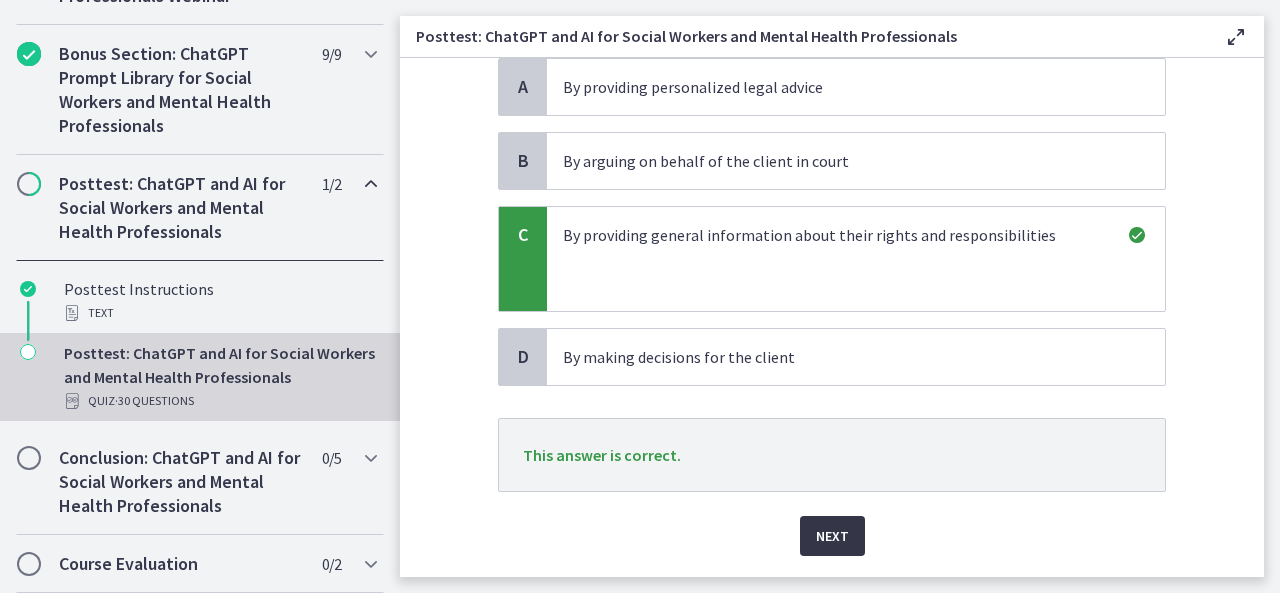 click on "Next" at bounding box center [832, 536] 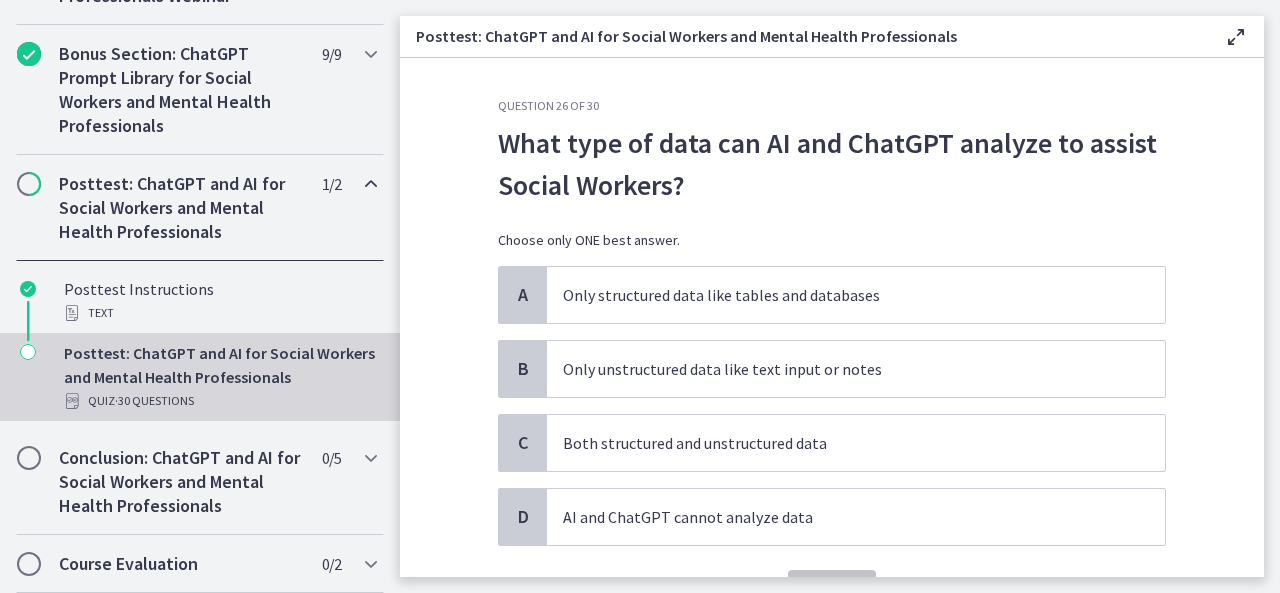 scroll, scrollTop: 40, scrollLeft: 0, axis: vertical 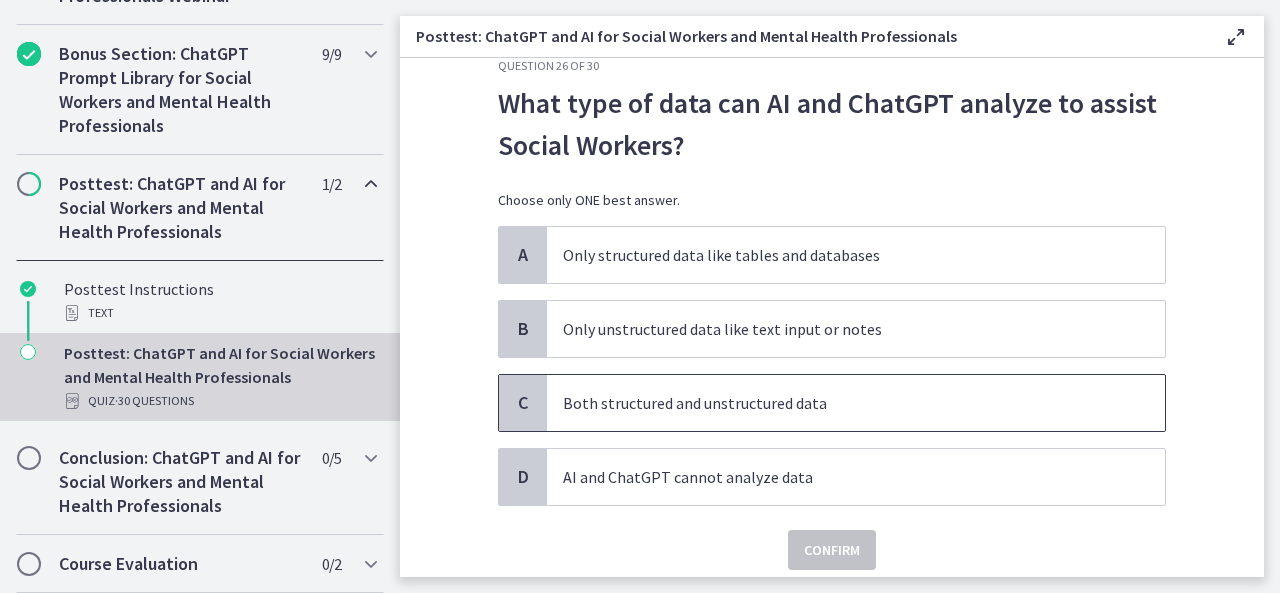 click on "Both structured and unstructured data" at bounding box center (836, 403) 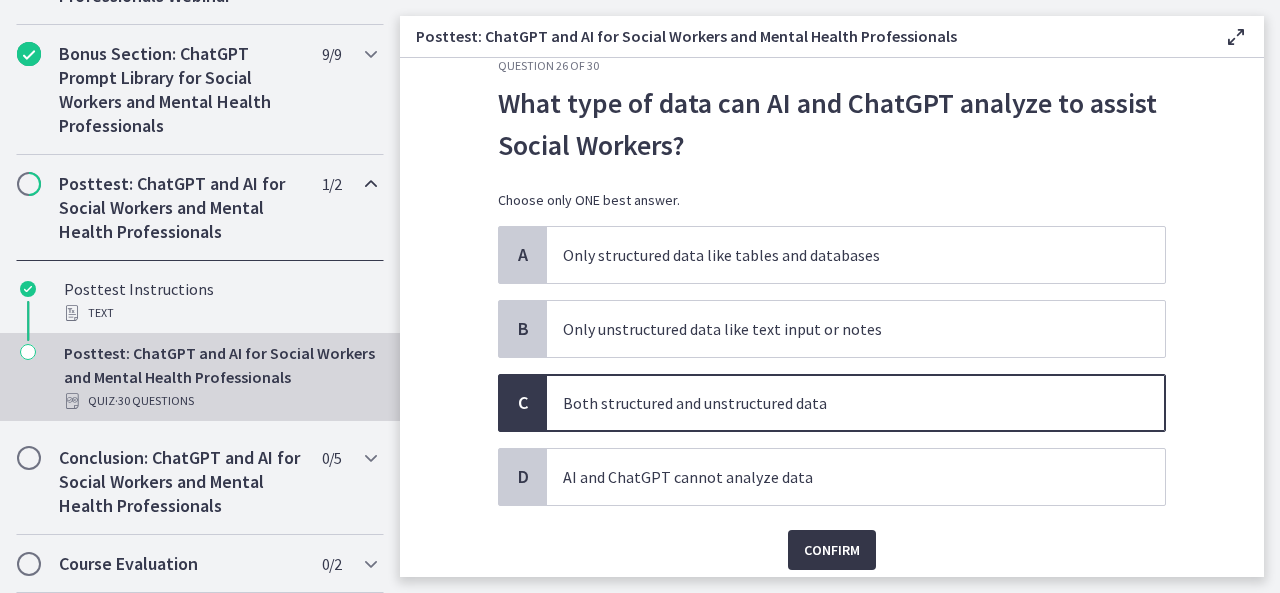 click on "Confirm" at bounding box center (832, 550) 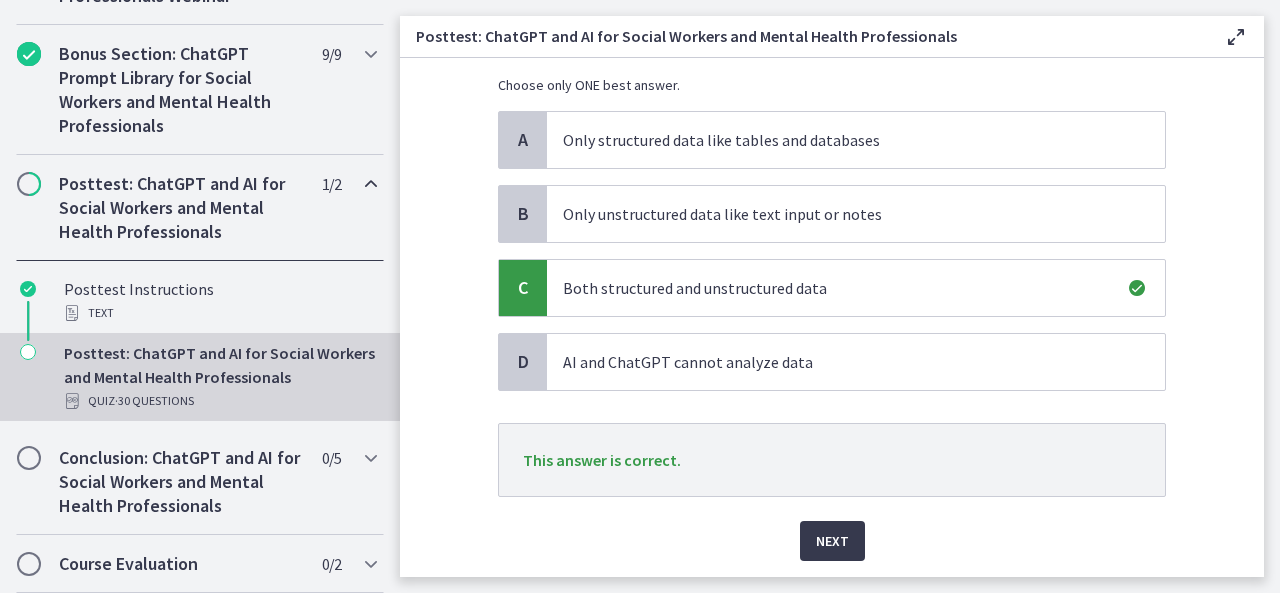 scroll, scrollTop: 160, scrollLeft: 0, axis: vertical 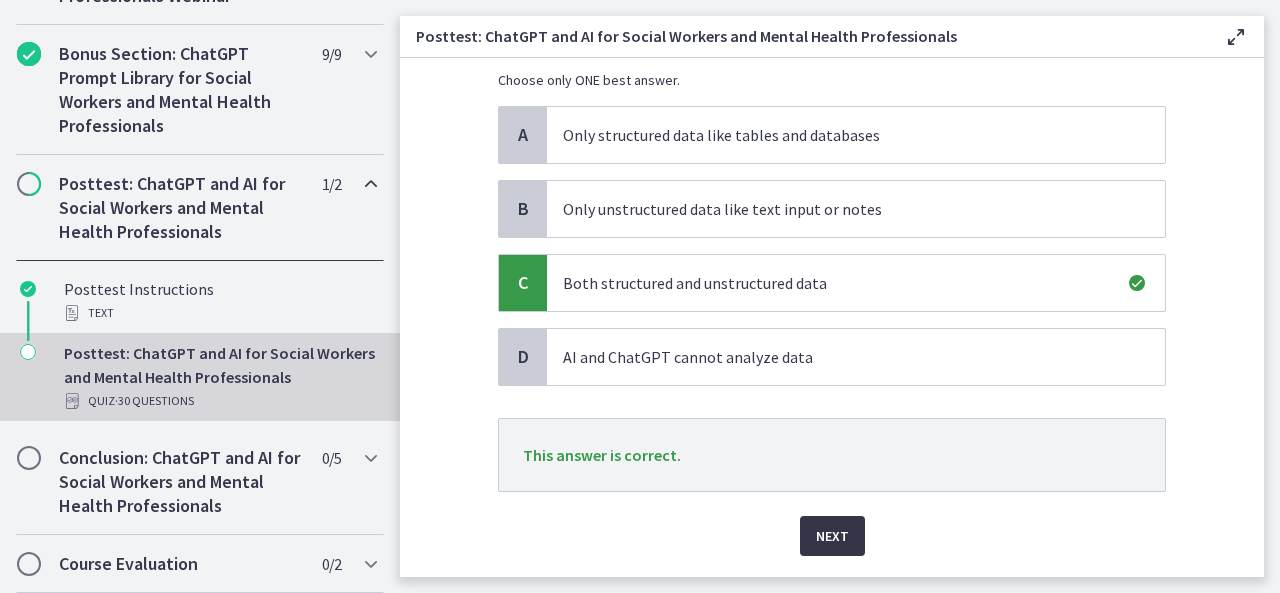 click on "Next" at bounding box center (832, 536) 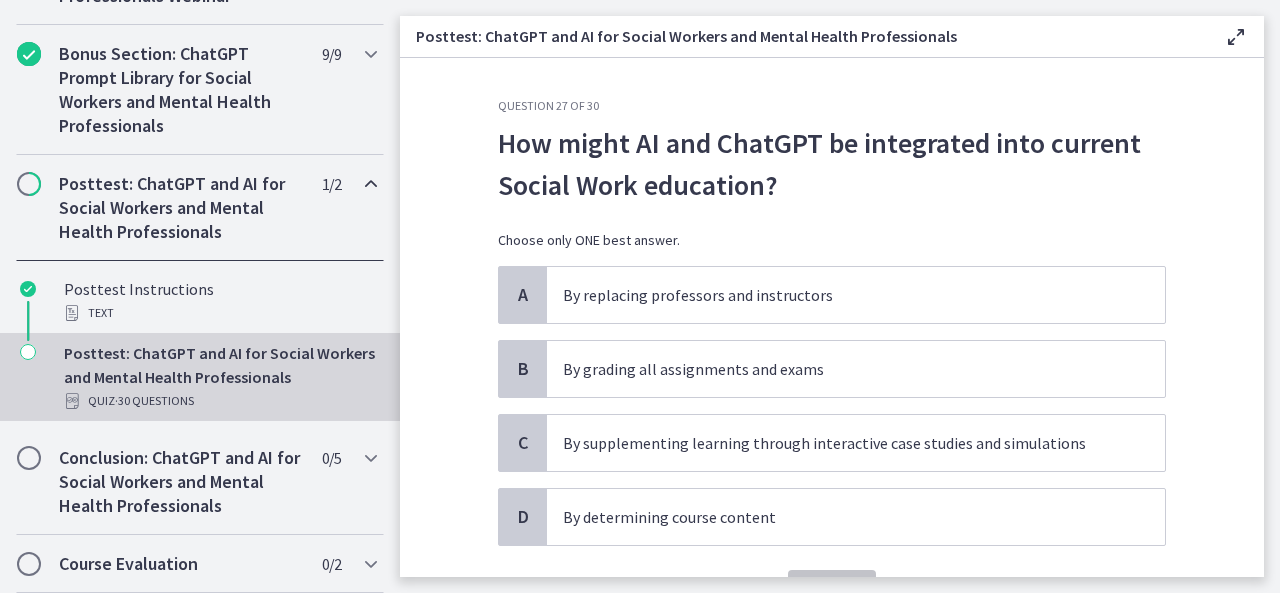 scroll, scrollTop: 40, scrollLeft: 0, axis: vertical 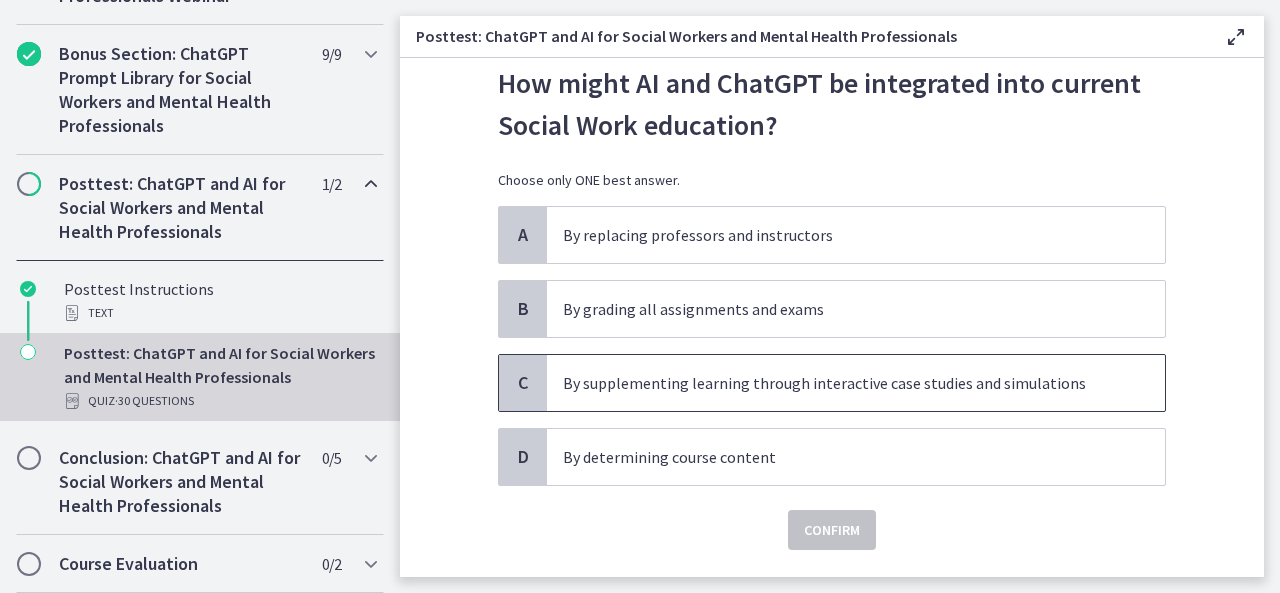 click on "By supplementing learning through interactive case studies and simulations" at bounding box center (836, 383) 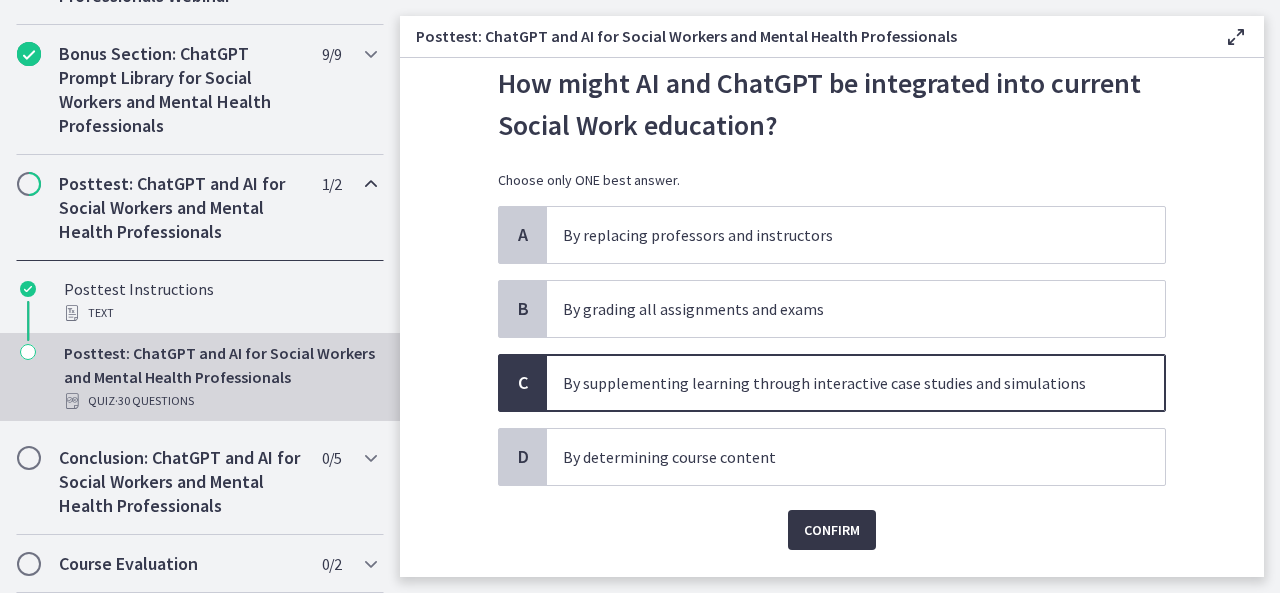 click on "Confirm" at bounding box center [832, 530] 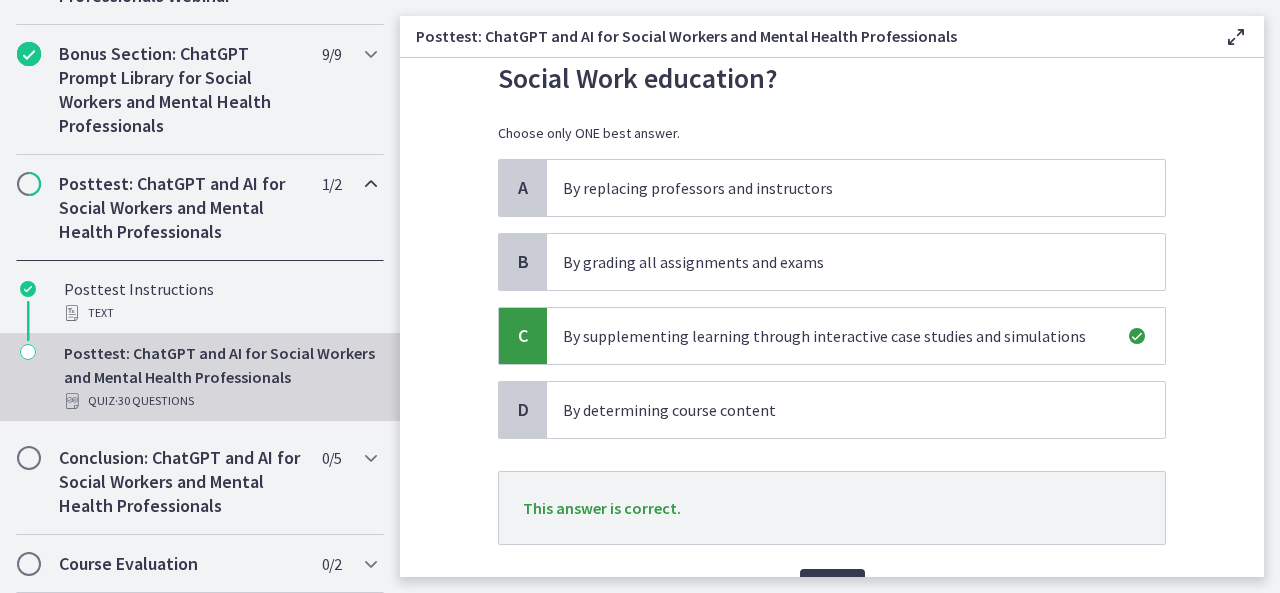 scroll, scrollTop: 140, scrollLeft: 0, axis: vertical 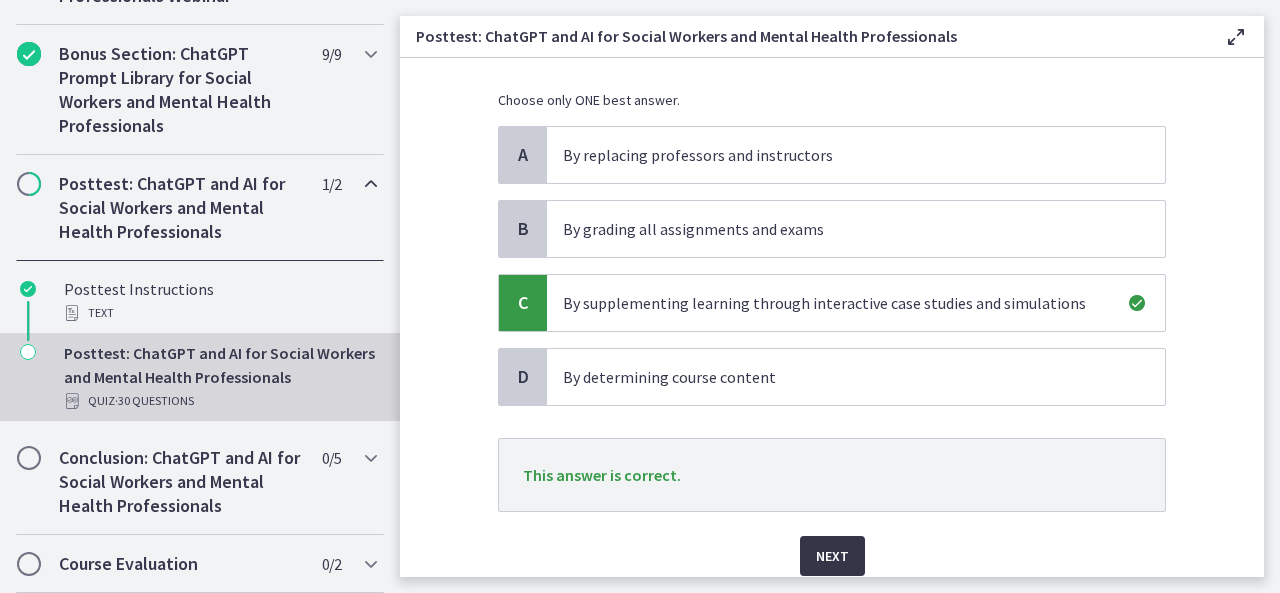 click on "Next" at bounding box center (832, 556) 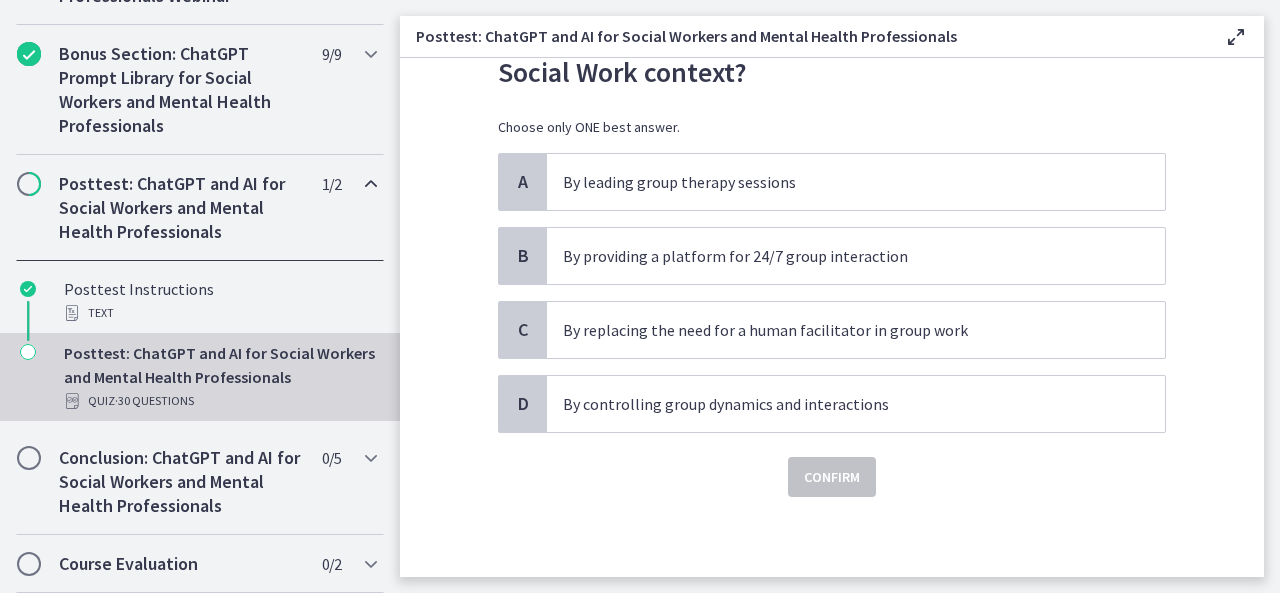 scroll, scrollTop: 0, scrollLeft: 0, axis: both 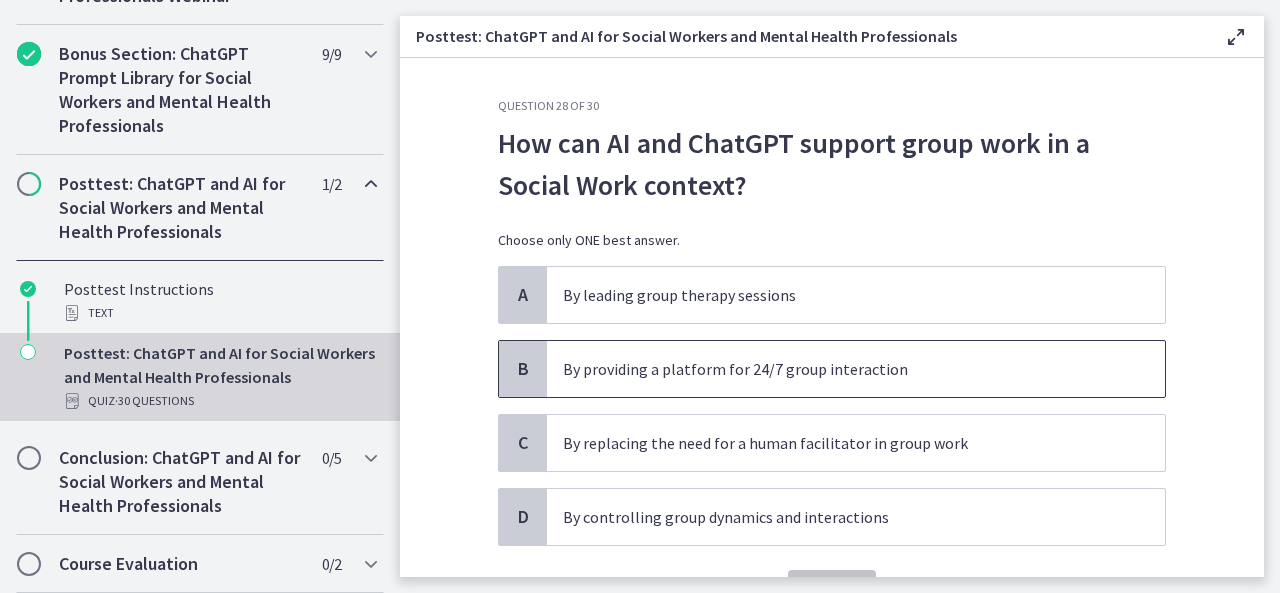 click on "By providing a platform for 24/7 group interaction" at bounding box center [836, 369] 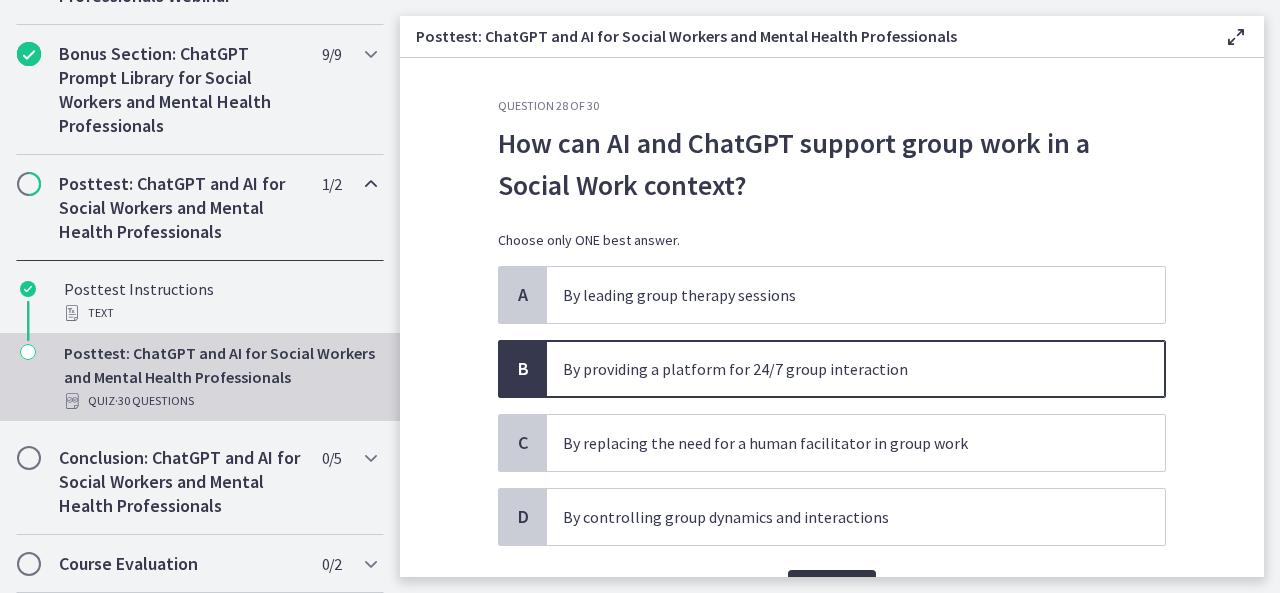 click on "Confirm" at bounding box center [832, 590] 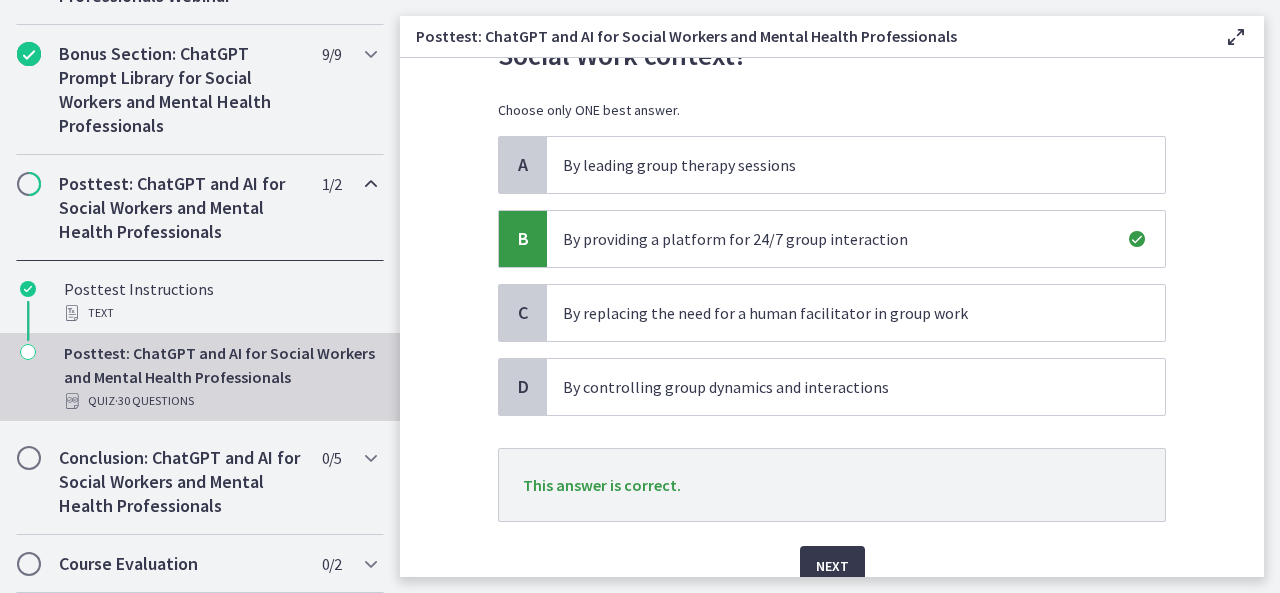 scroll, scrollTop: 160, scrollLeft: 0, axis: vertical 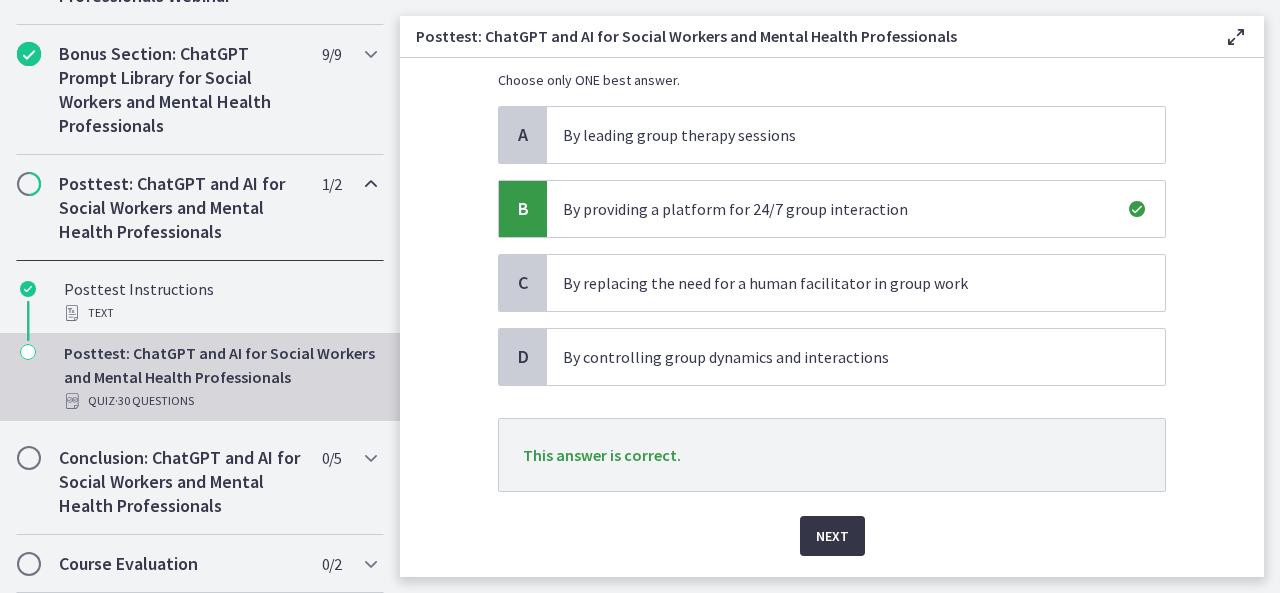 click on "Next" at bounding box center (832, 536) 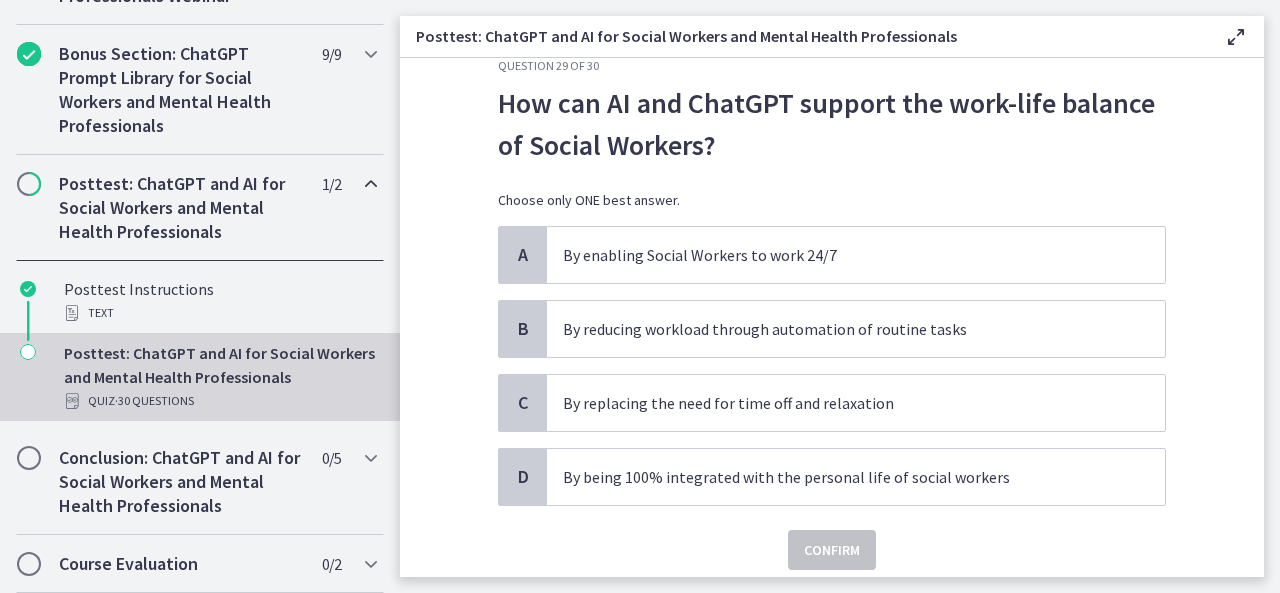 scroll, scrollTop: 80, scrollLeft: 0, axis: vertical 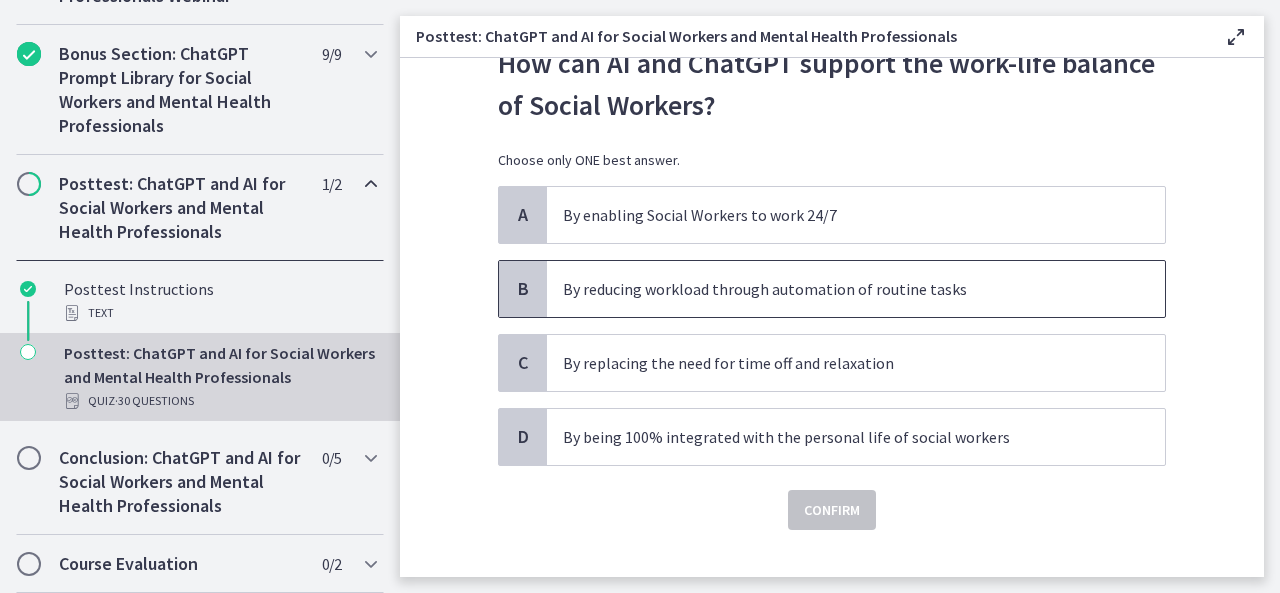 click on "By reducing workload through automation of routine tasks" at bounding box center (836, 289) 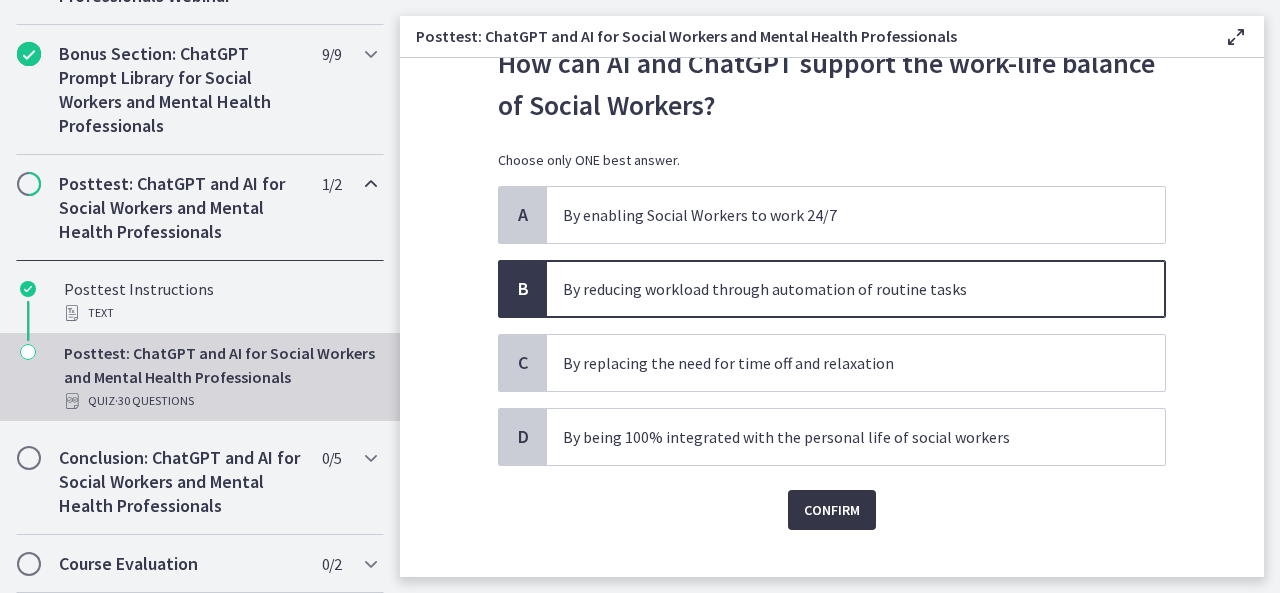 click on "Confirm" at bounding box center [832, 510] 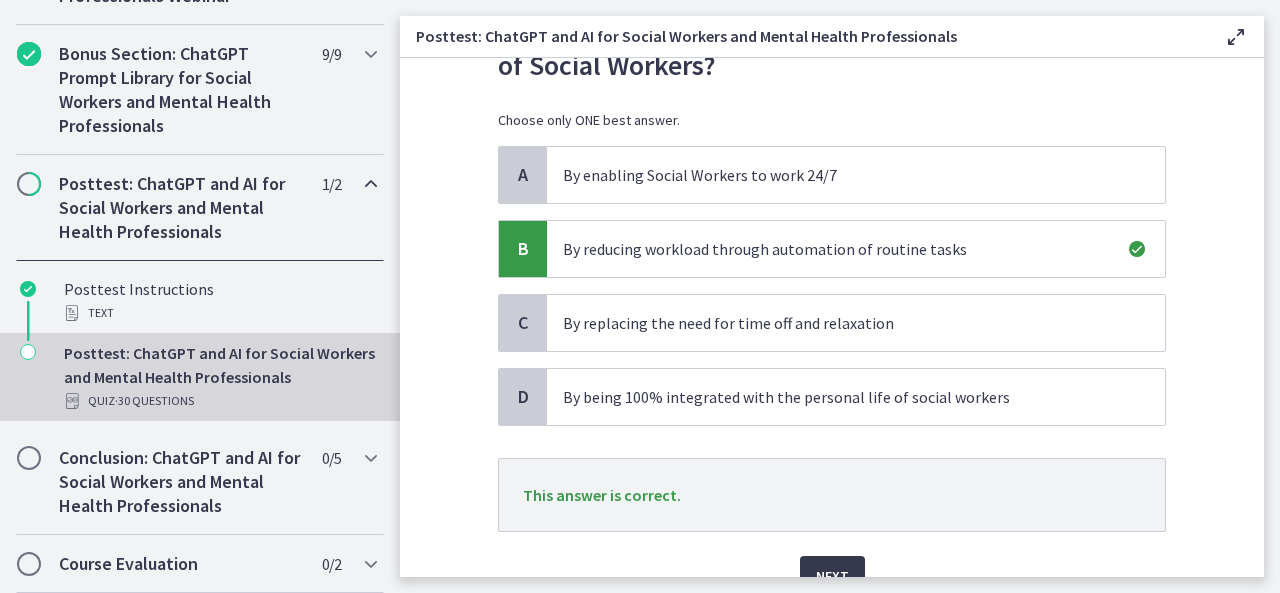 scroll, scrollTop: 160, scrollLeft: 0, axis: vertical 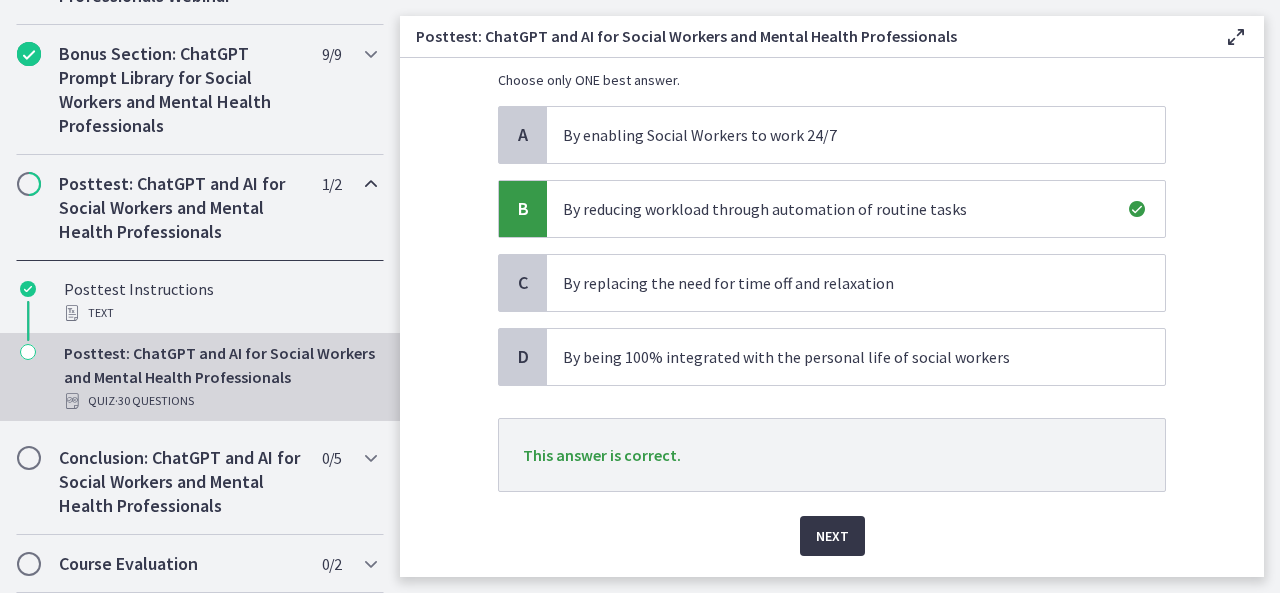 click on "Next" at bounding box center (832, 536) 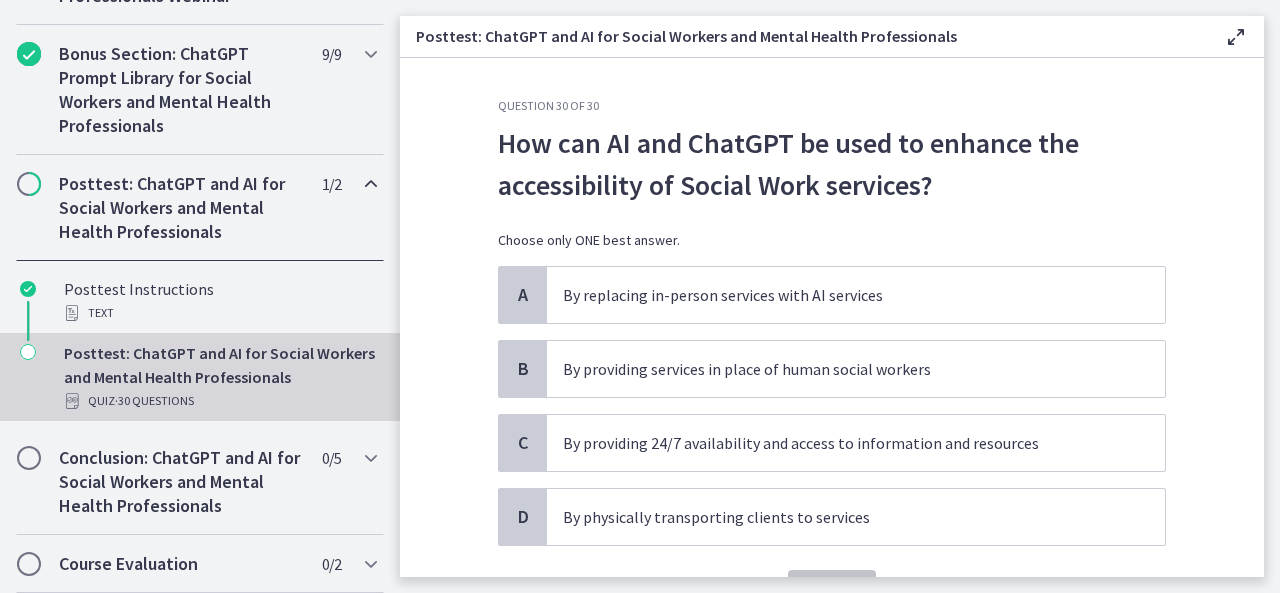 scroll, scrollTop: 40, scrollLeft: 0, axis: vertical 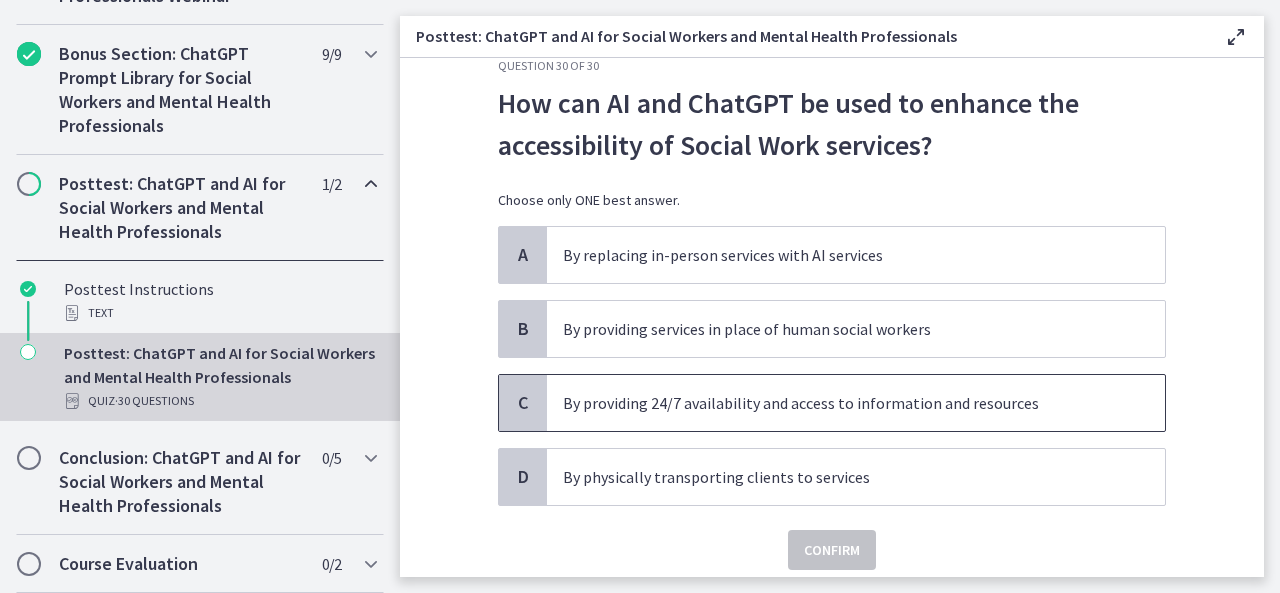 click on "By providing 24/7 availability and access to information and resources" at bounding box center (836, 403) 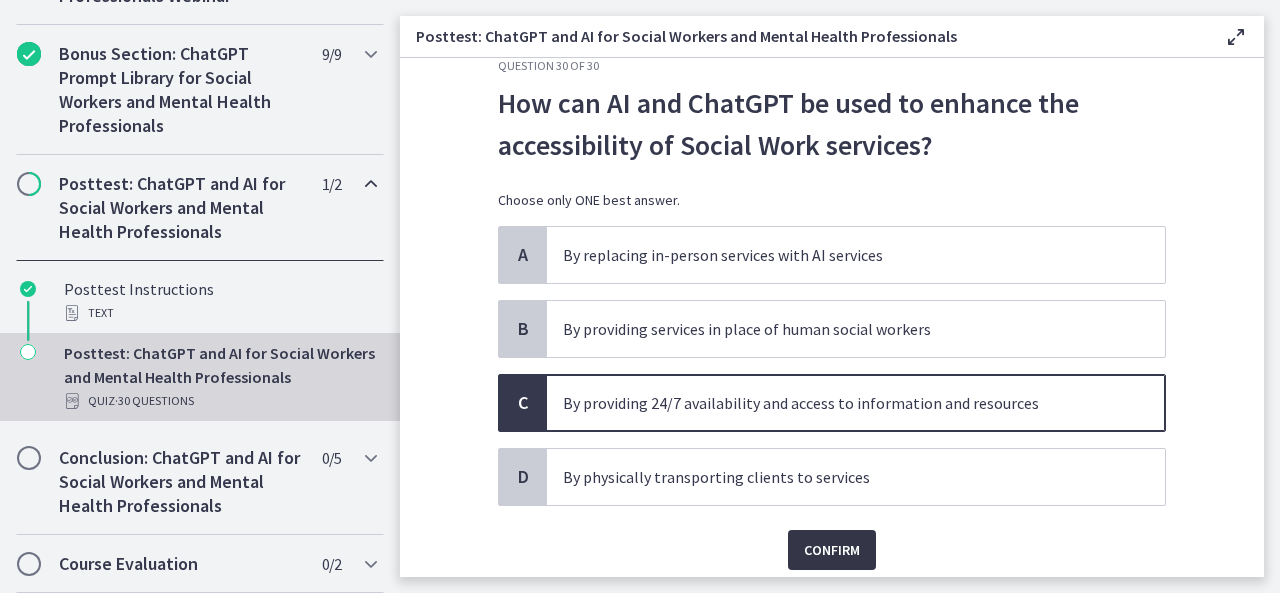 click on "Confirm" at bounding box center [832, 550] 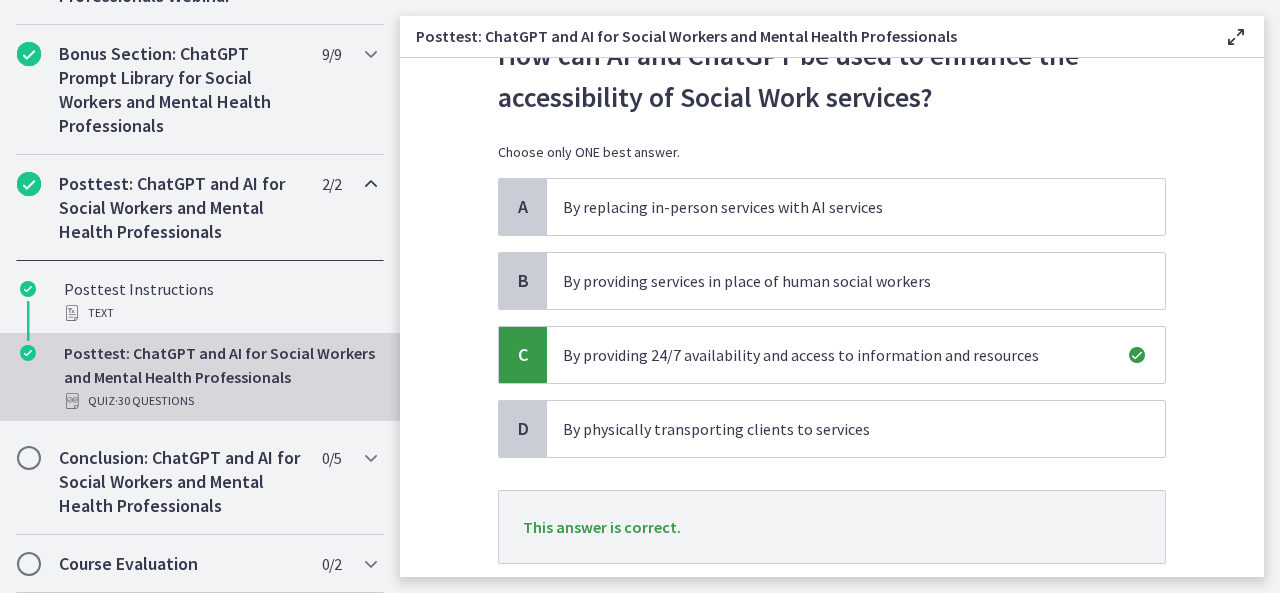 scroll, scrollTop: 120, scrollLeft: 0, axis: vertical 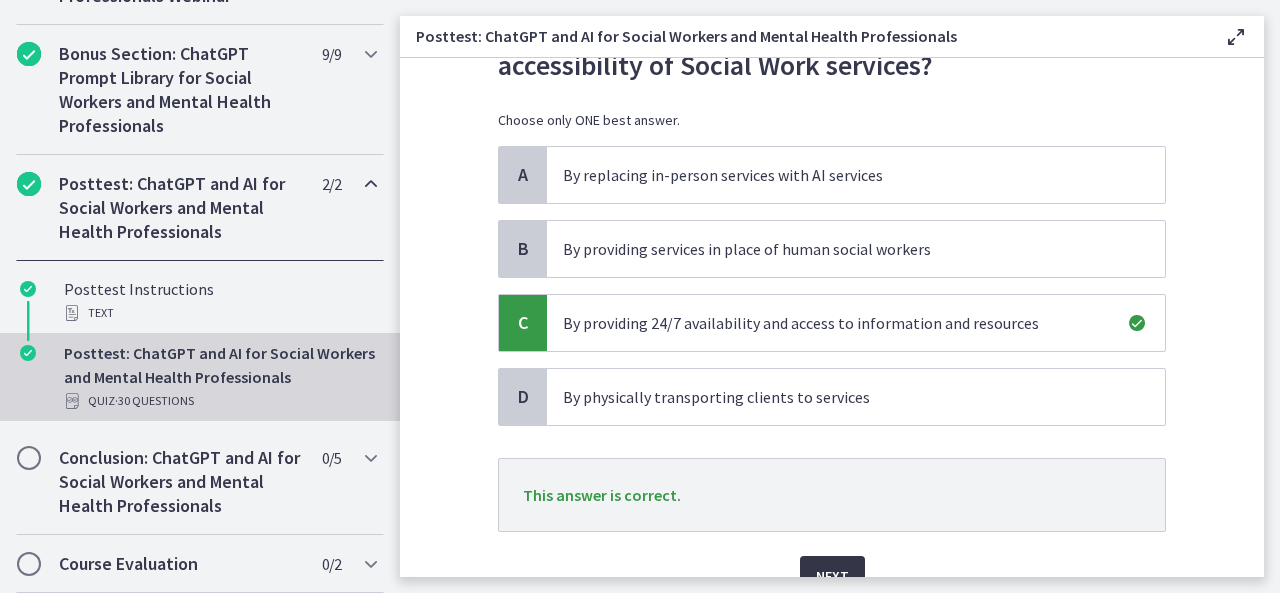 click on "Next" at bounding box center (832, 576) 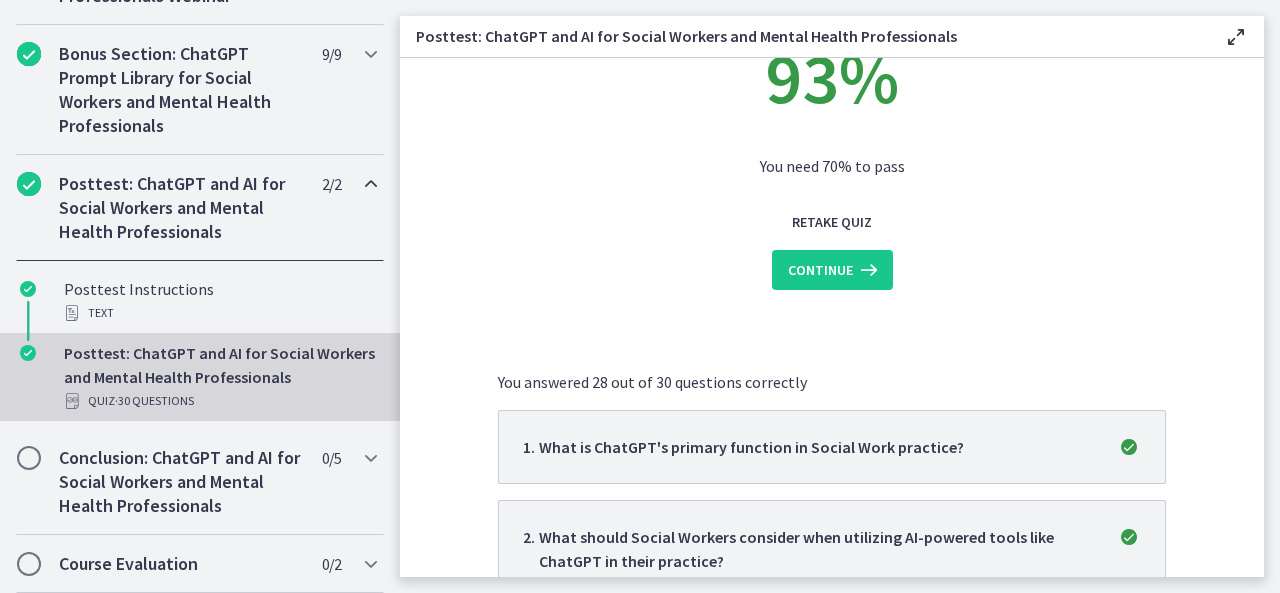 scroll, scrollTop: 0, scrollLeft: 0, axis: both 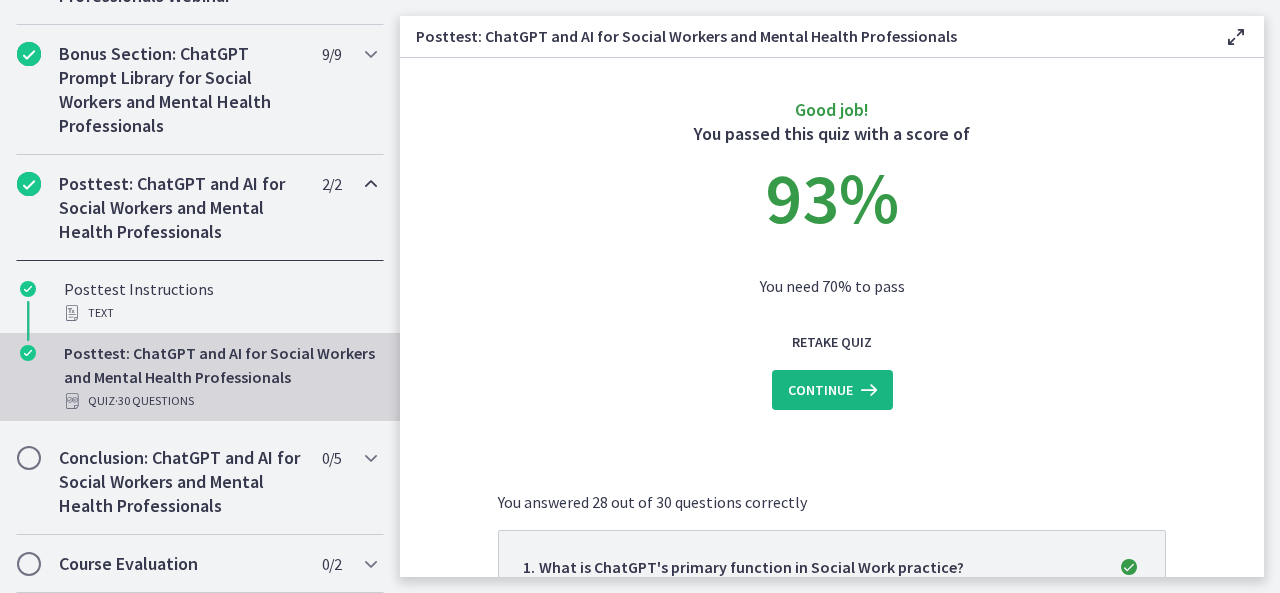 click at bounding box center (867, 390) 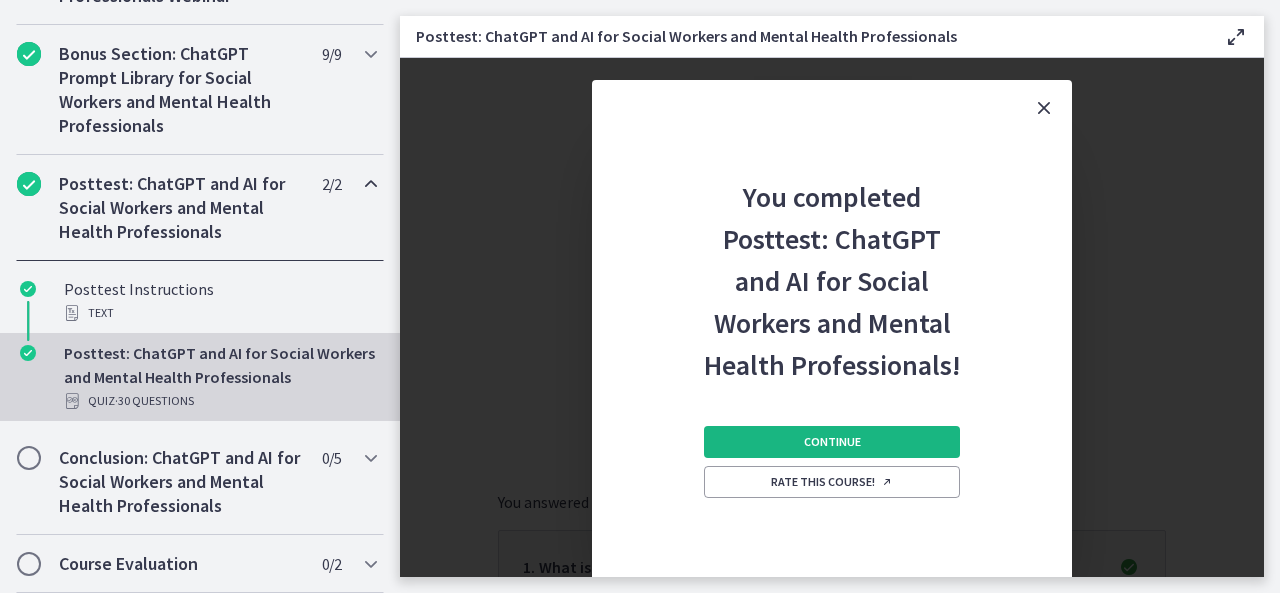 click on "Continue" at bounding box center [832, 442] 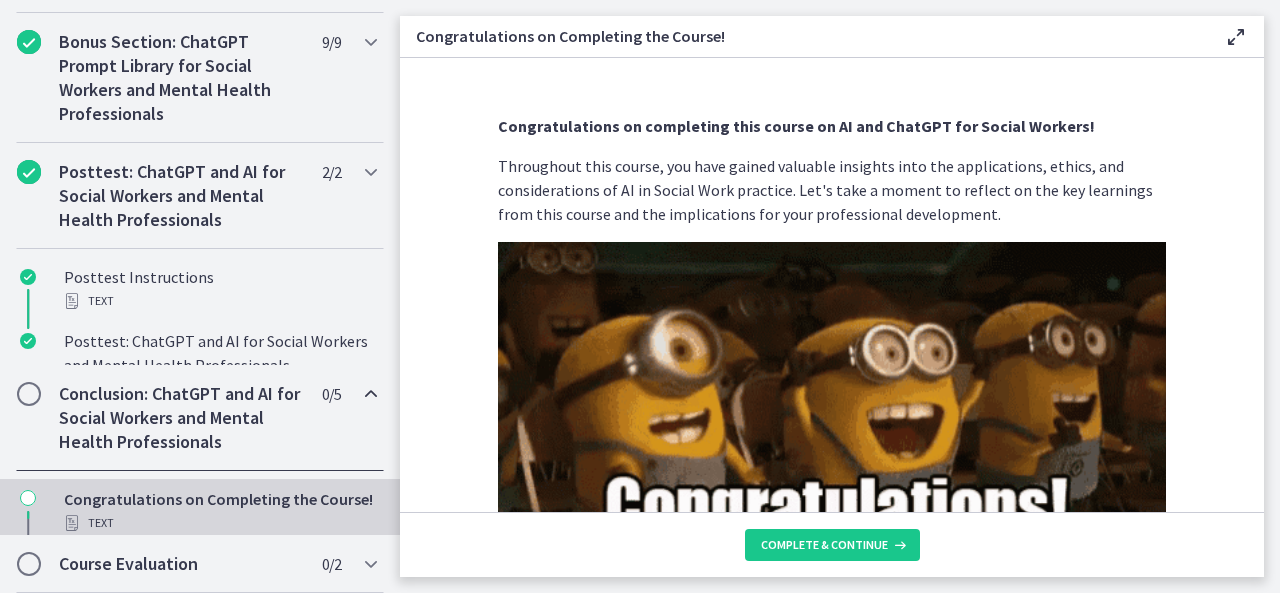 scroll, scrollTop: 1193, scrollLeft: 0, axis: vertical 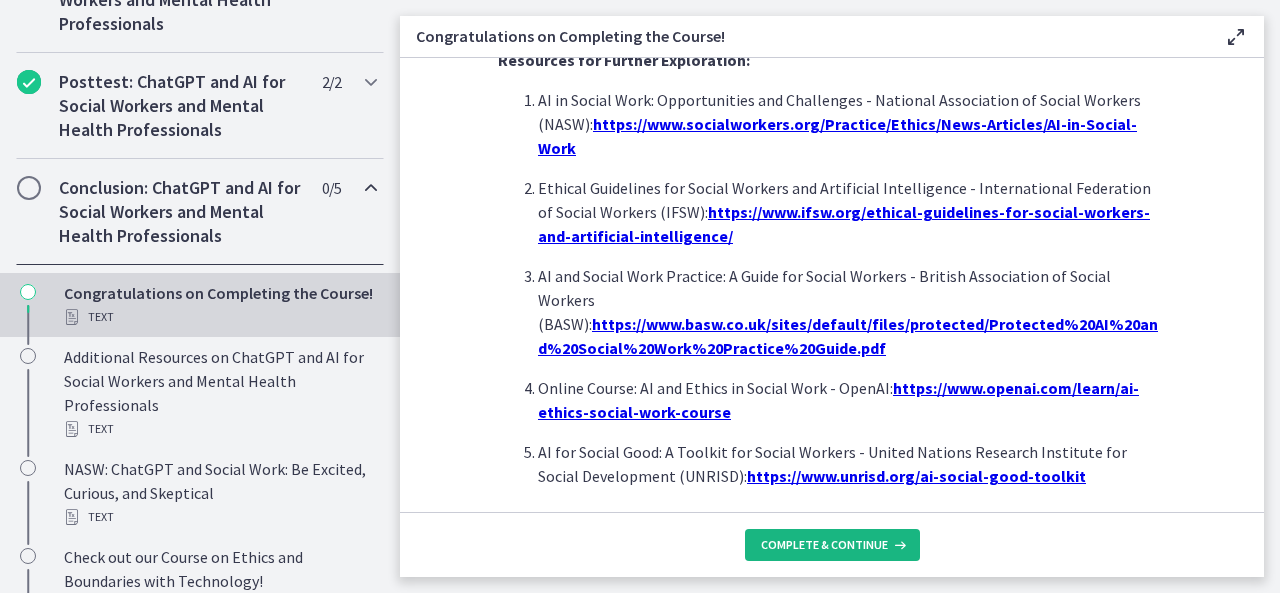click on "Complete & continue" at bounding box center (824, 545) 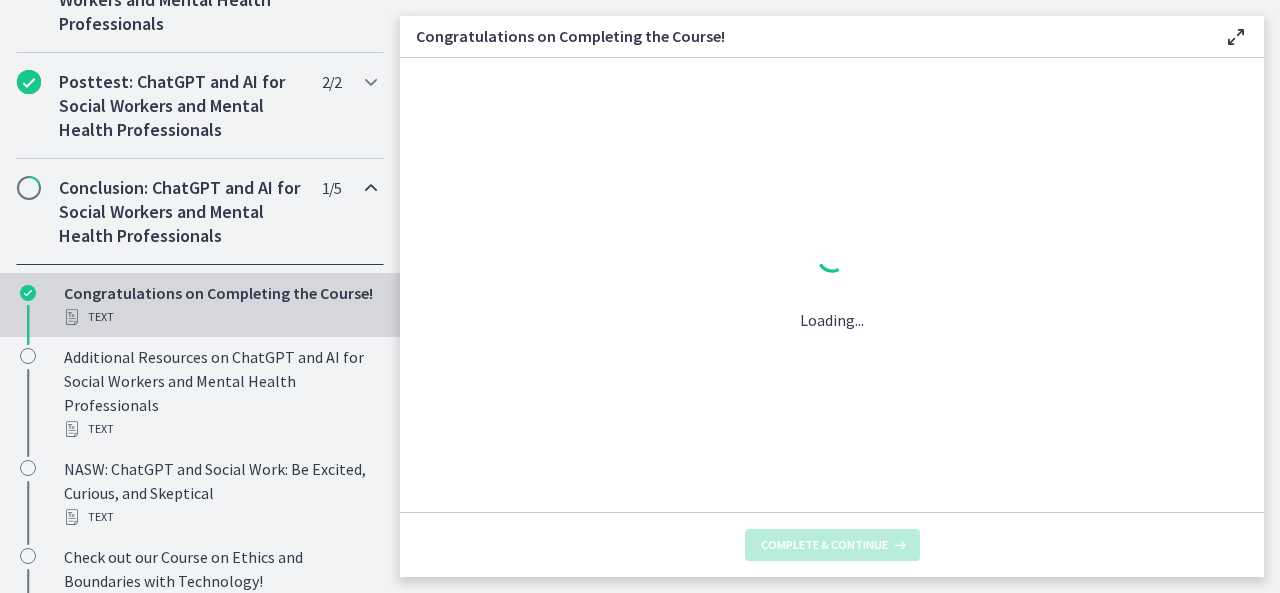 scroll, scrollTop: 0, scrollLeft: 0, axis: both 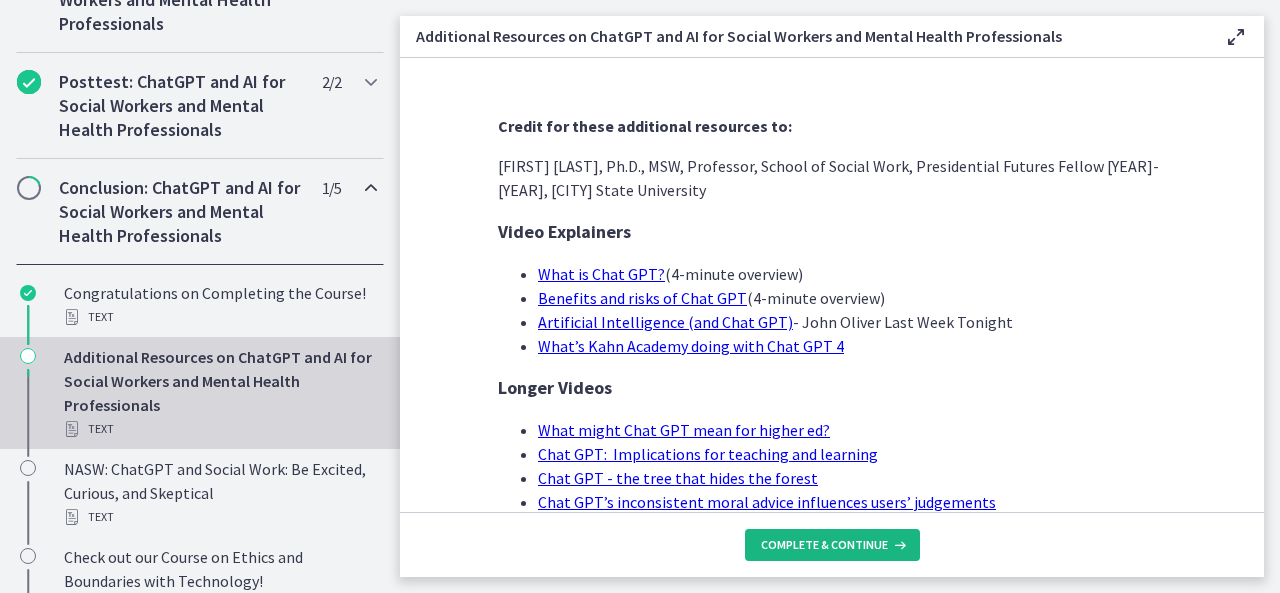 click on "Complete & continue" at bounding box center (824, 545) 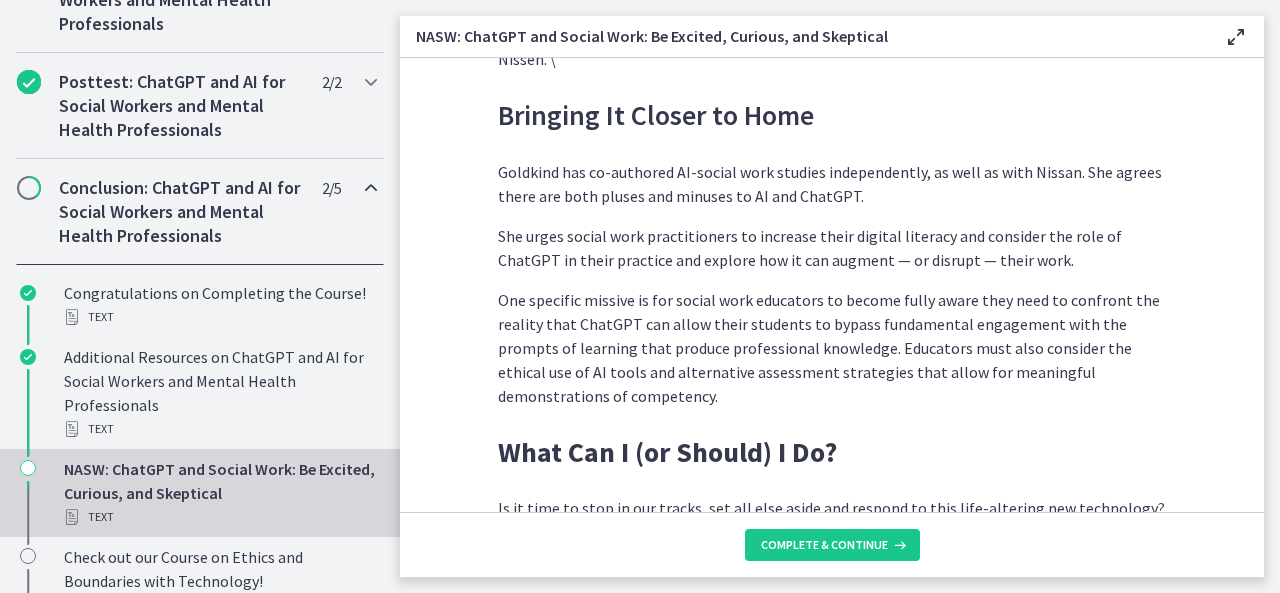 scroll, scrollTop: 5791, scrollLeft: 0, axis: vertical 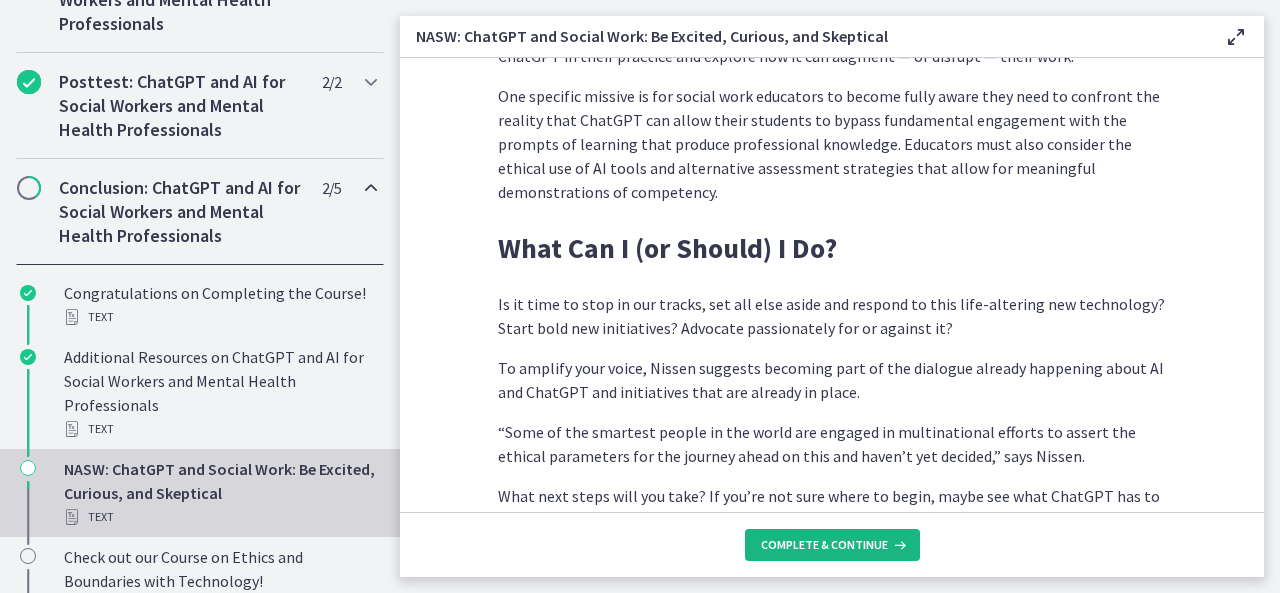 click on "Complete & continue" at bounding box center [824, 545] 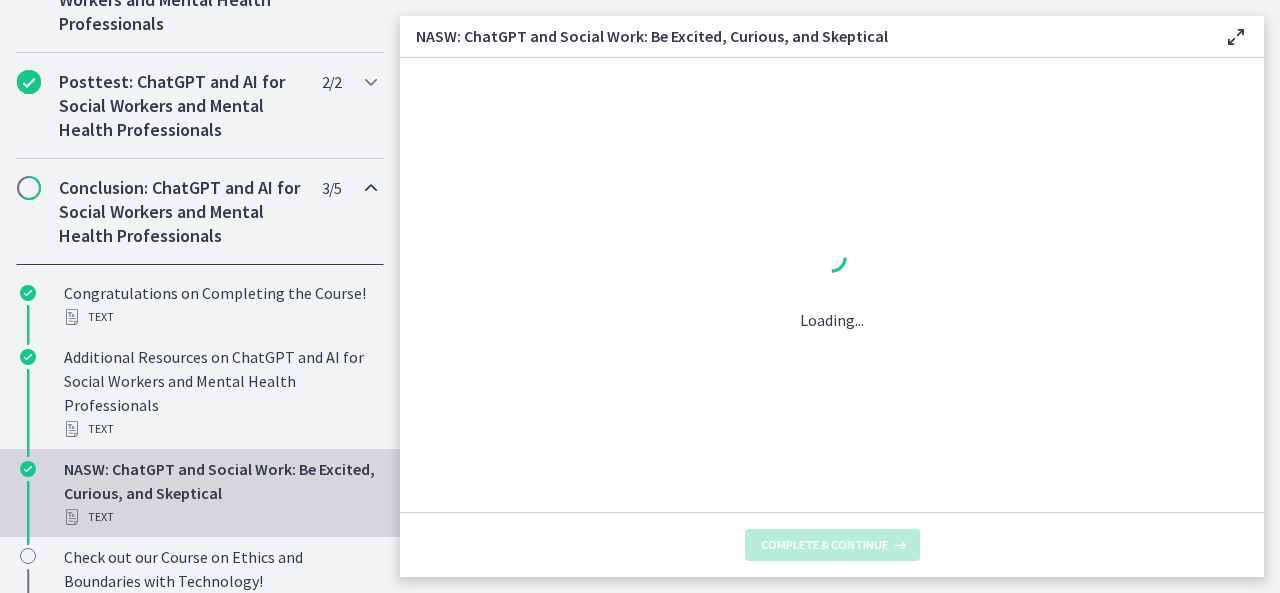 scroll, scrollTop: 0, scrollLeft: 0, axis: both 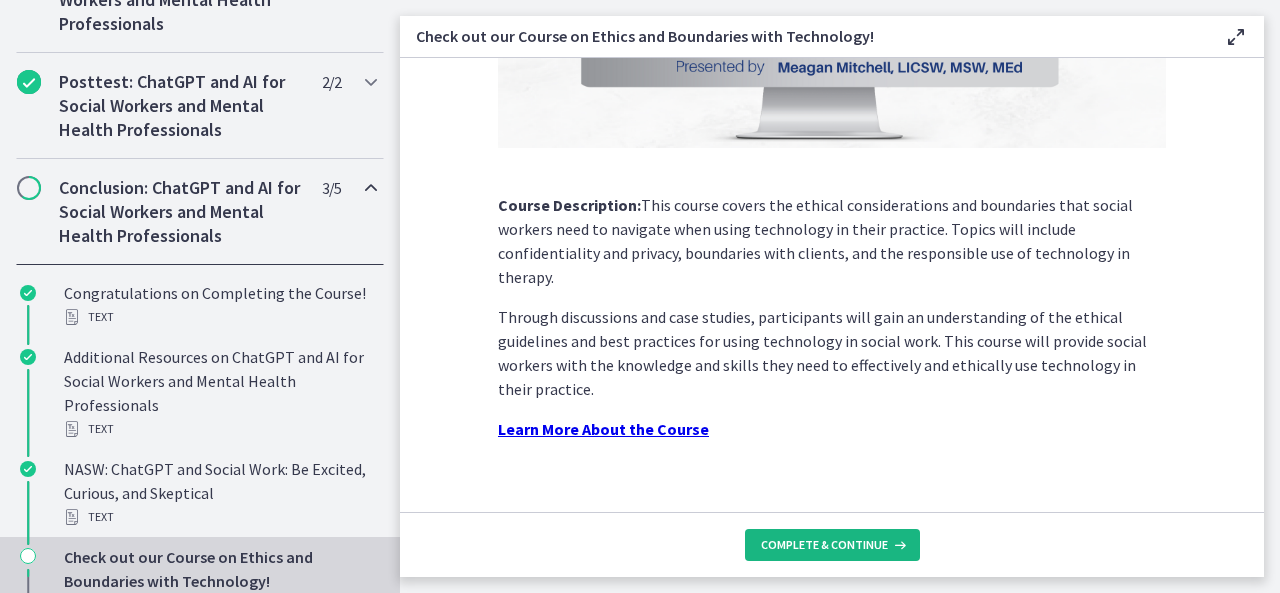 click on "Complete & continue" at bounding box center [824, 545] 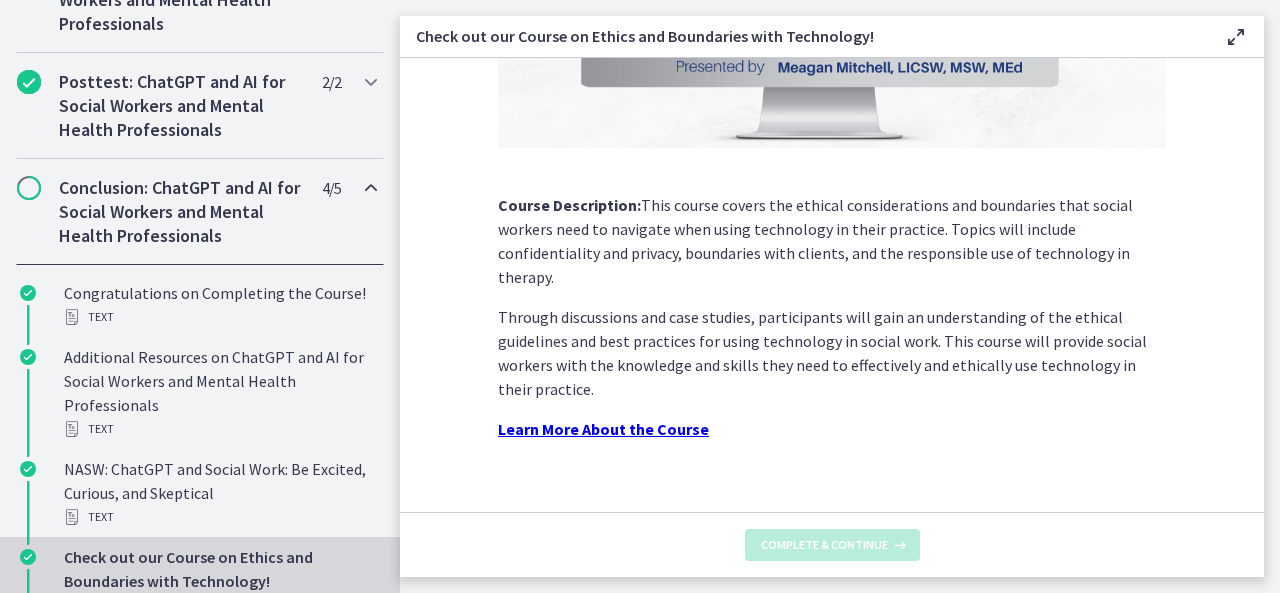 scroll, scrollTop: 0, scrollLeft: 0, axis: both 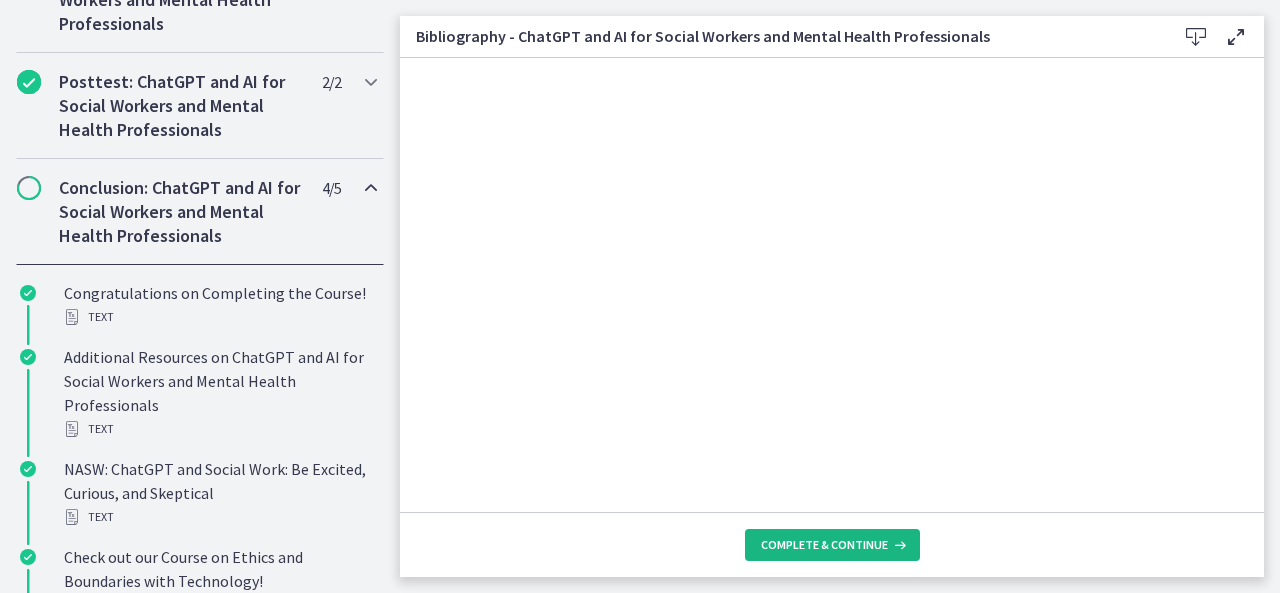 click on "Complete & continue" at bounding box center [824, 545] 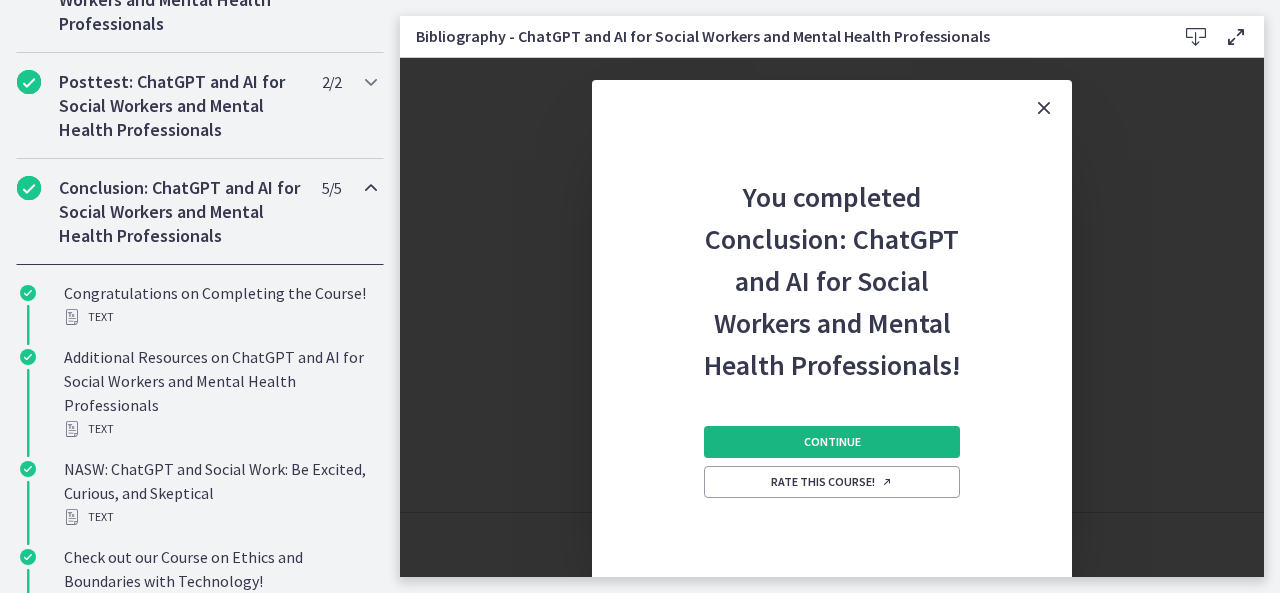 click on "Continue" at bounding box center [832, 442] 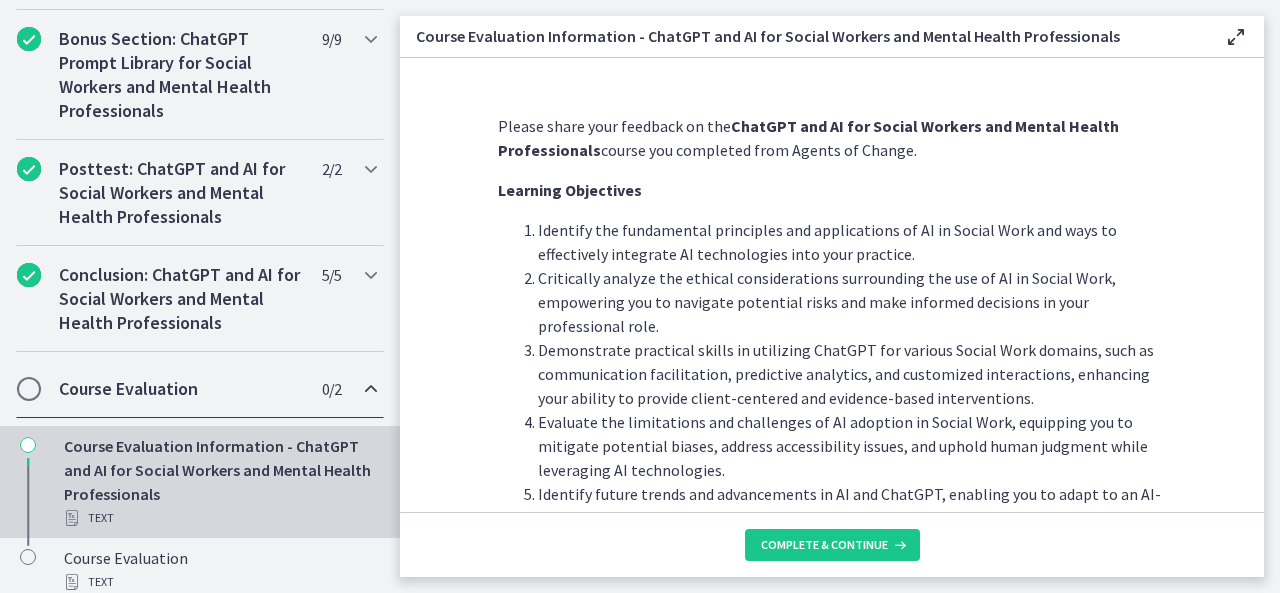 scroll, scrollTop: 1132, scrollLeft: 0, axis: vertical 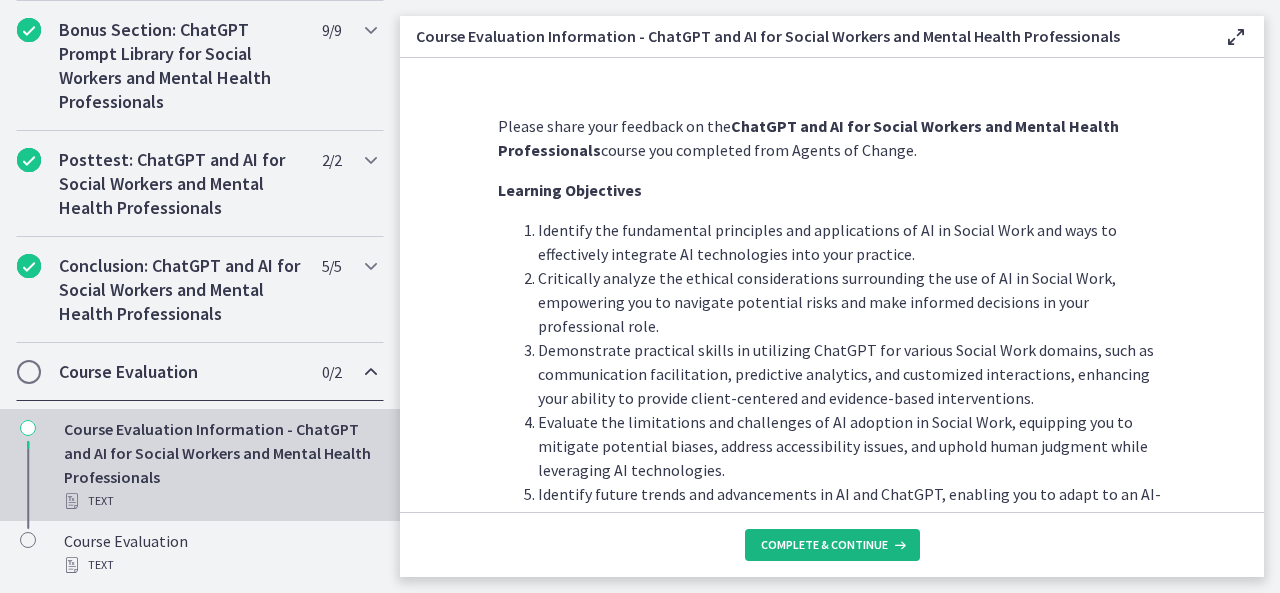 click on "Complete & continue" at bounding box center [824, 545] 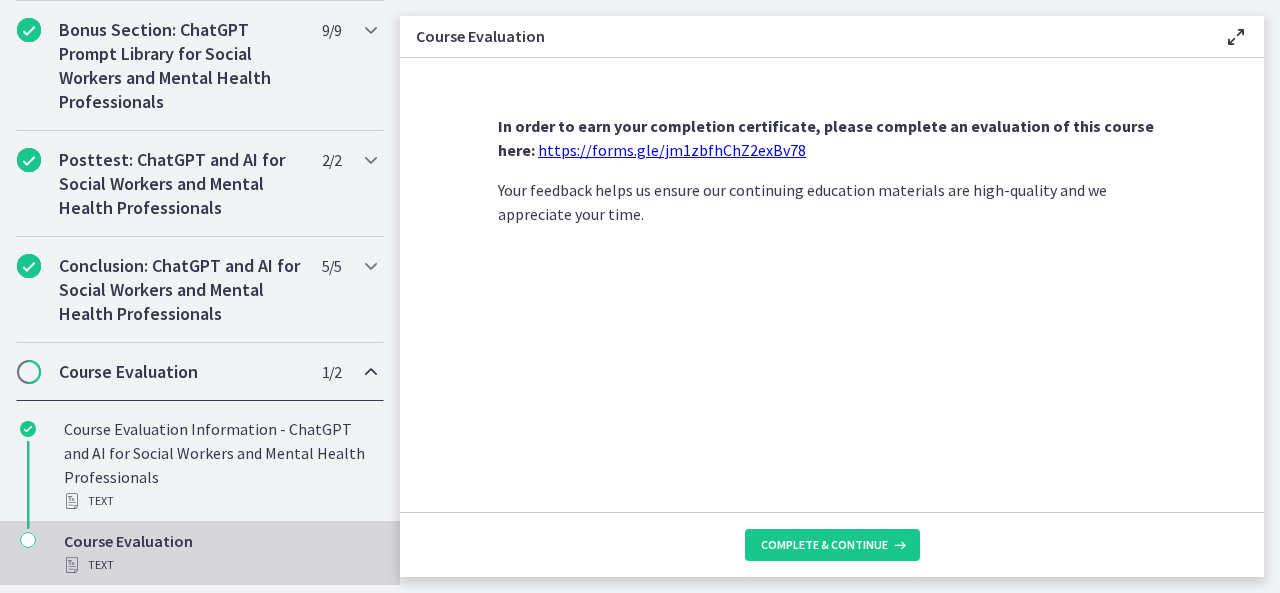 click on "https://forms.gle/jm1zbfhChZ2exBv78" at bounding box center (672, 150) 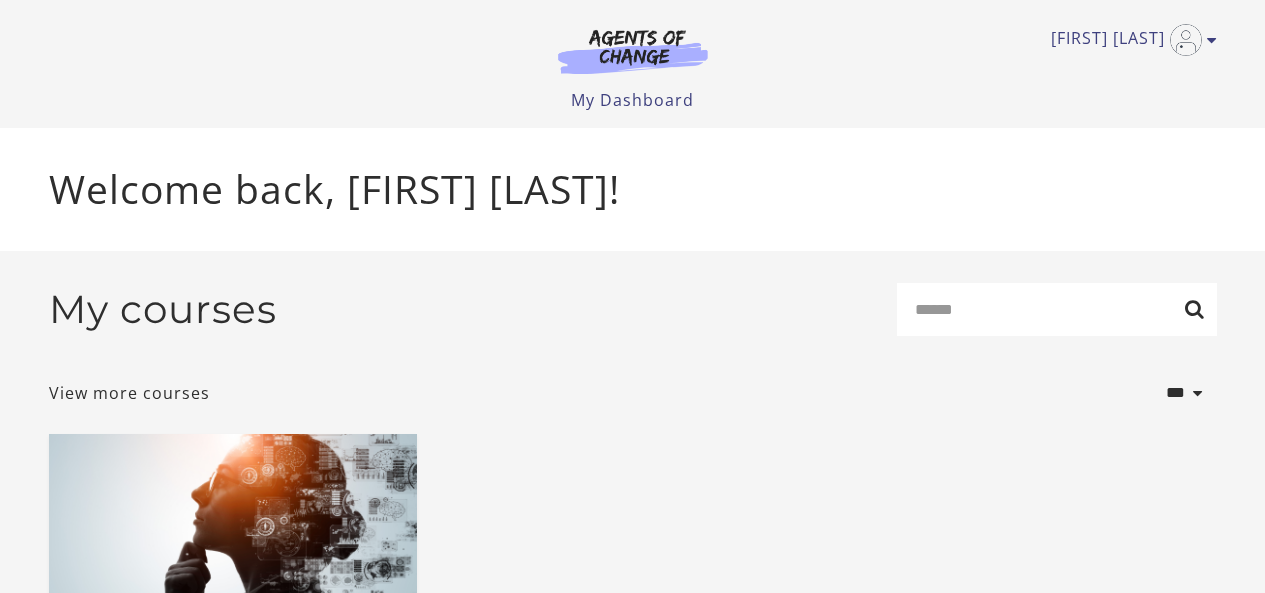 scroll, scrollTop: 0, scrollLeft: 0, axis: both 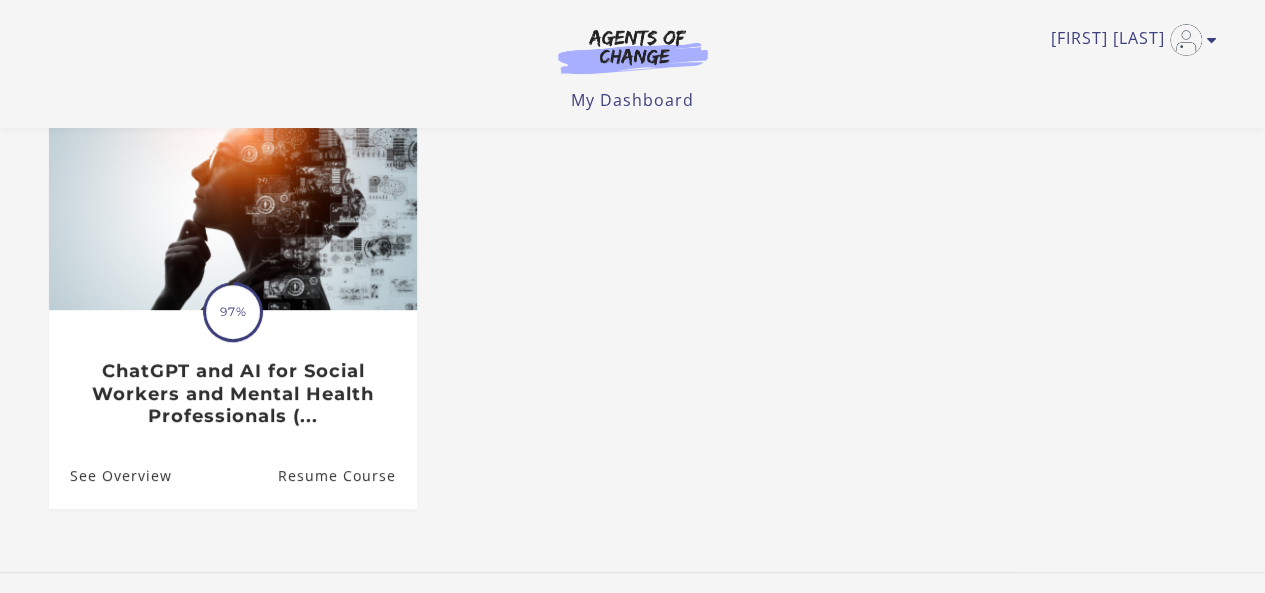 click on "Resume Course" at bounding box center [346, 475] 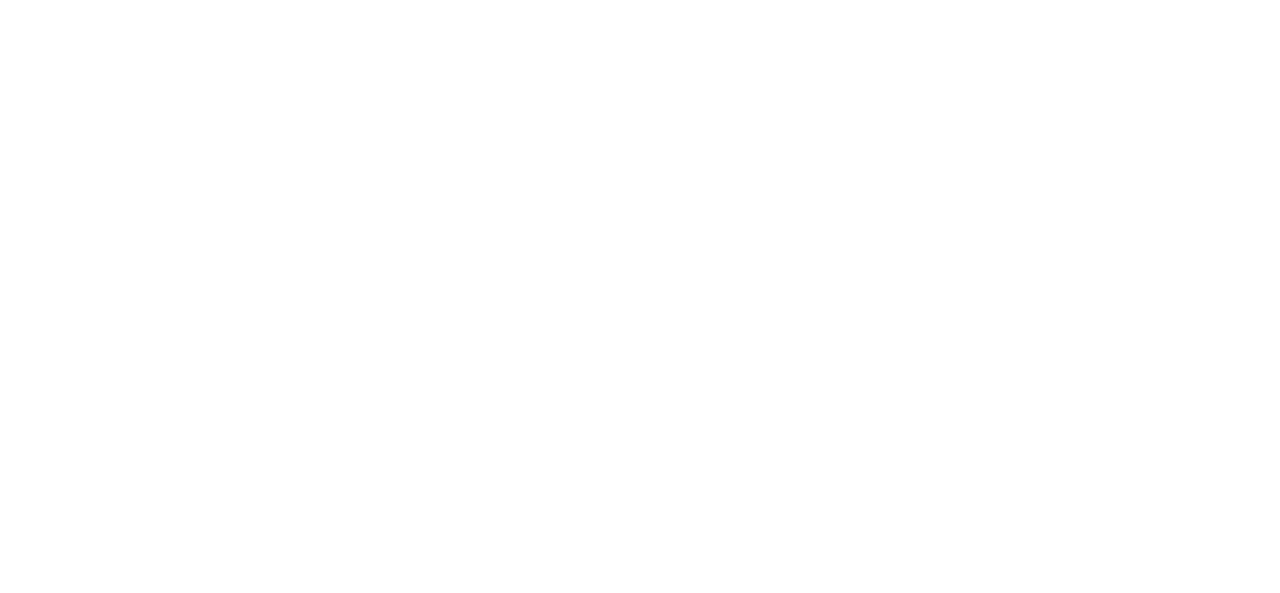 scroll, scrollTop: 0, scrollLeft: 0, axis: both 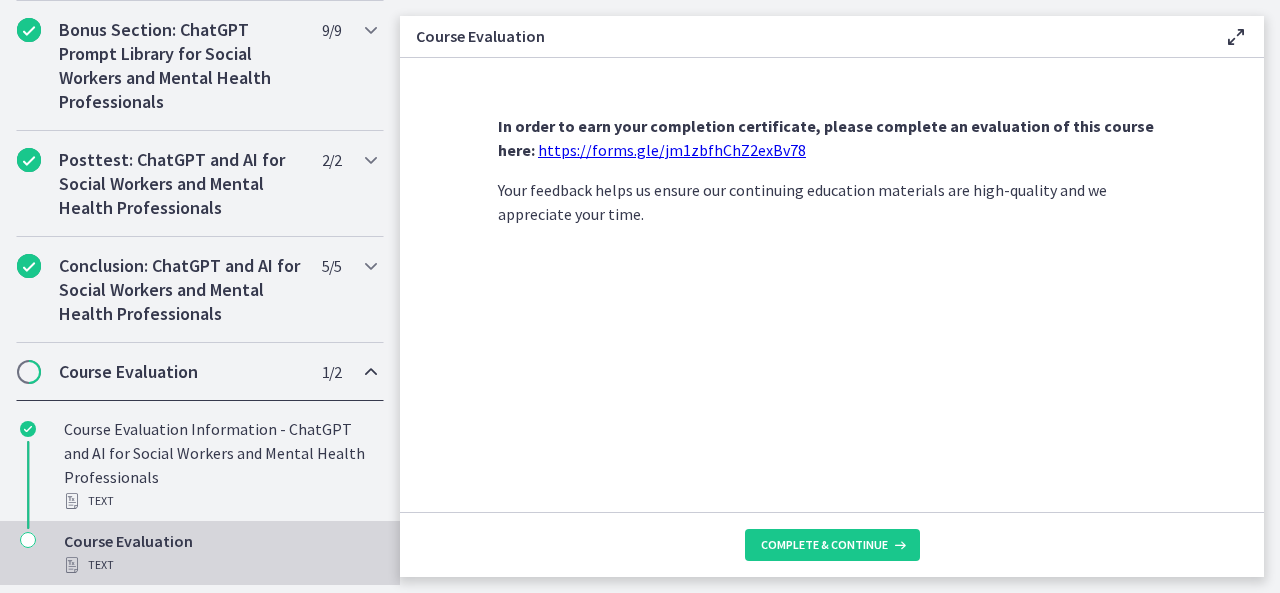 click at bounding box center (28, 540) 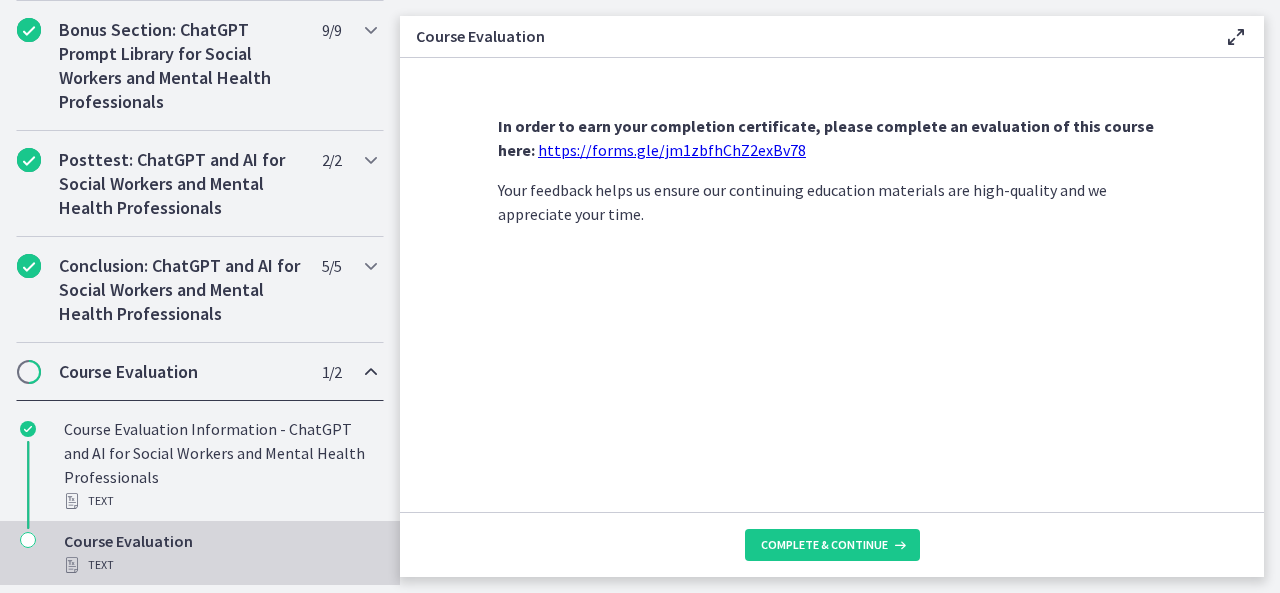 click on "Course Evaluation
Text" at bounding box center (220, 553) 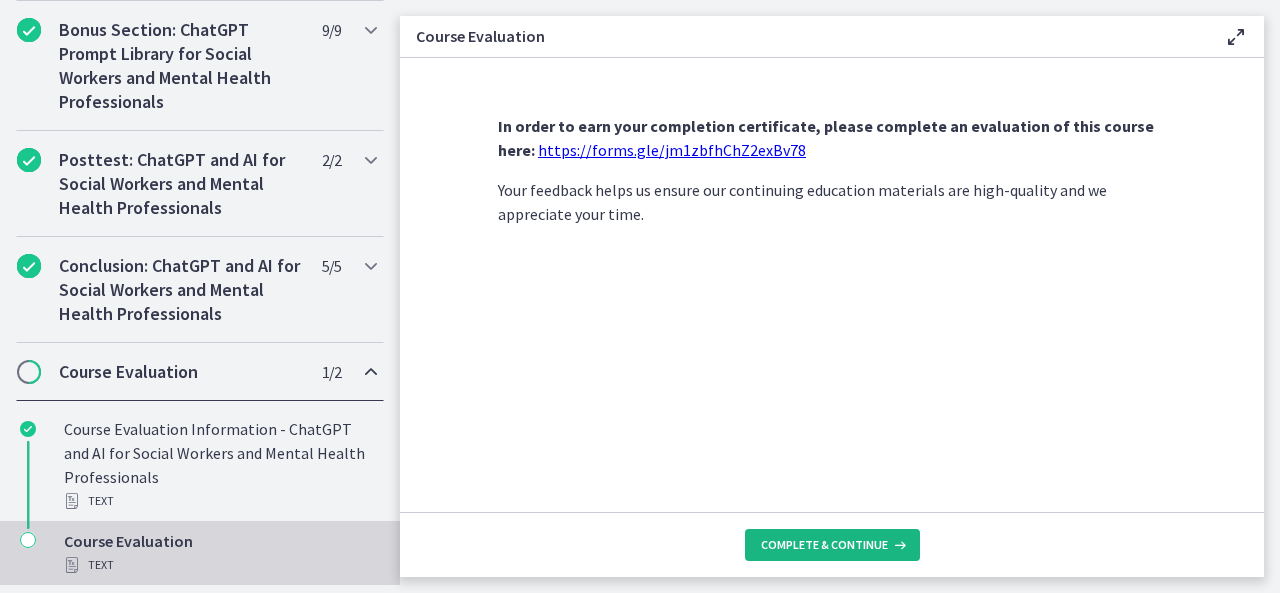 click on "Complete & continue" at bounding box center [824, 545] 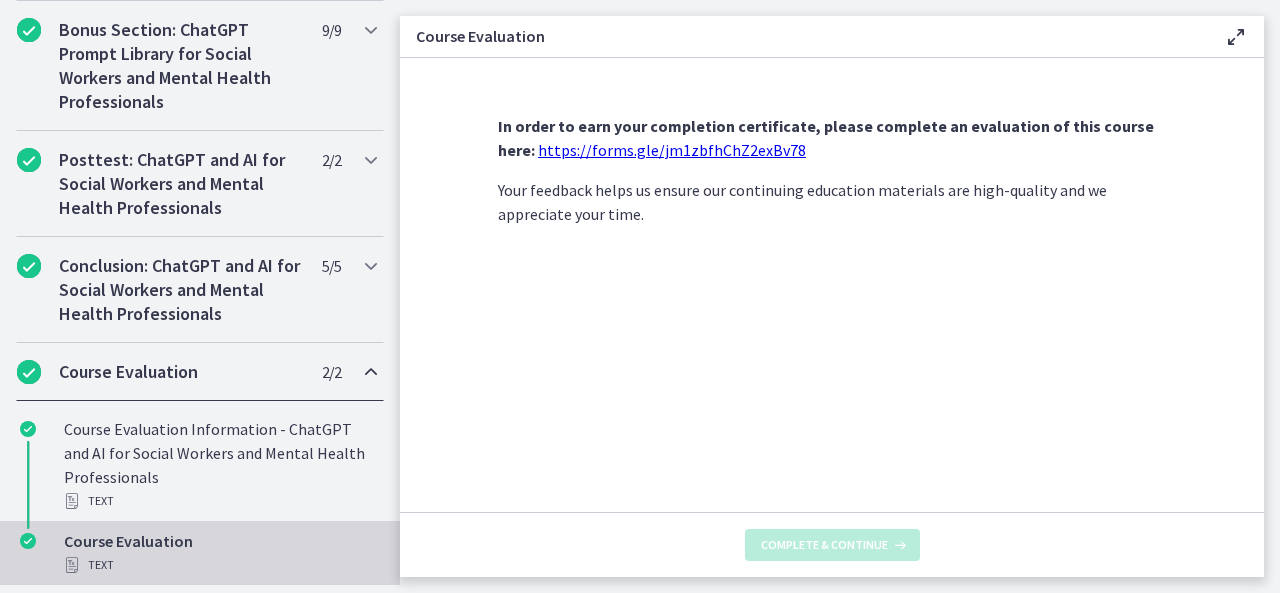 scroll, scrollTop: 1240, scrollLeft: 0, axis: vertical 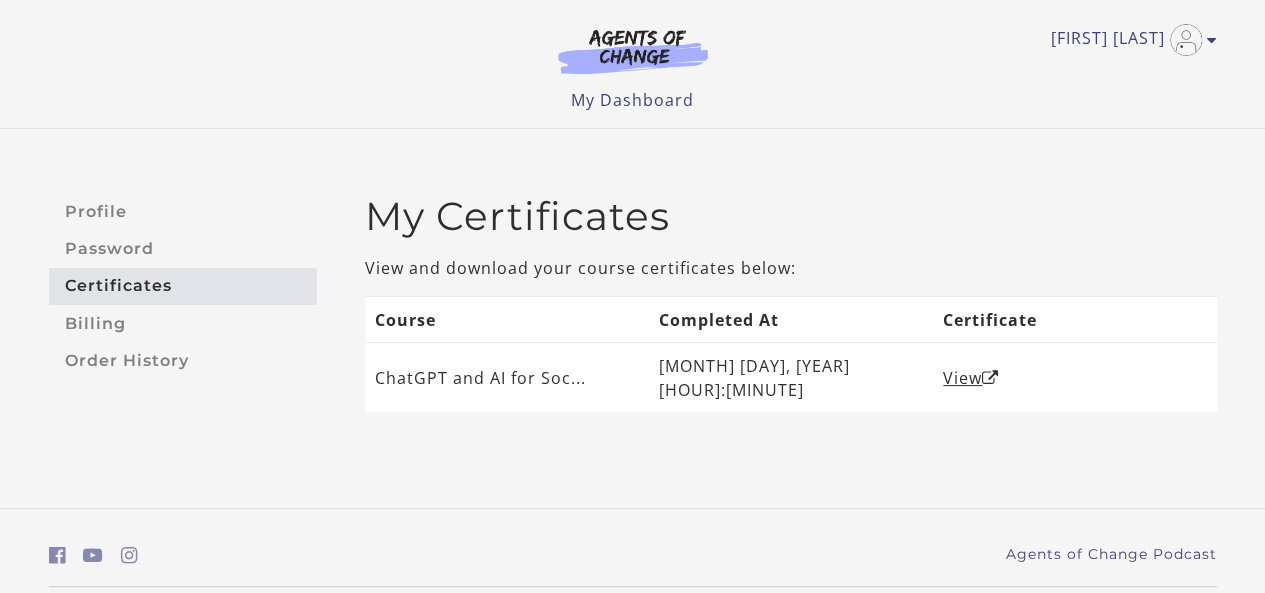 click on "View" at bounding box center (971, 378) 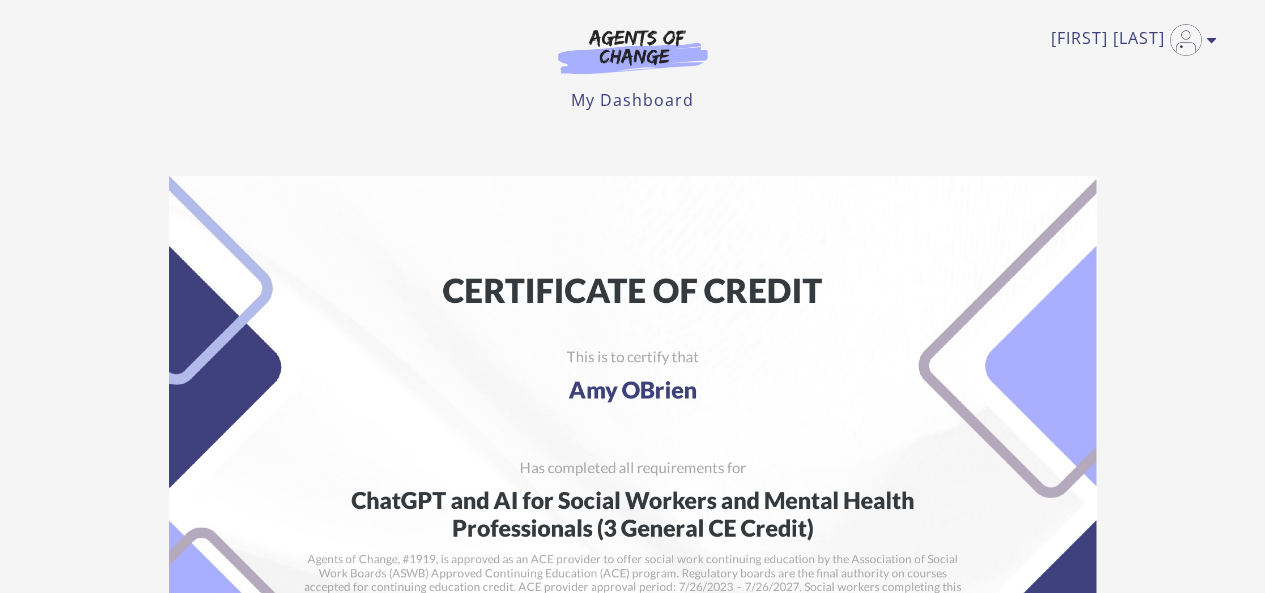 scroll, scrollTop: 0, scrollLeft: 0, axis: both 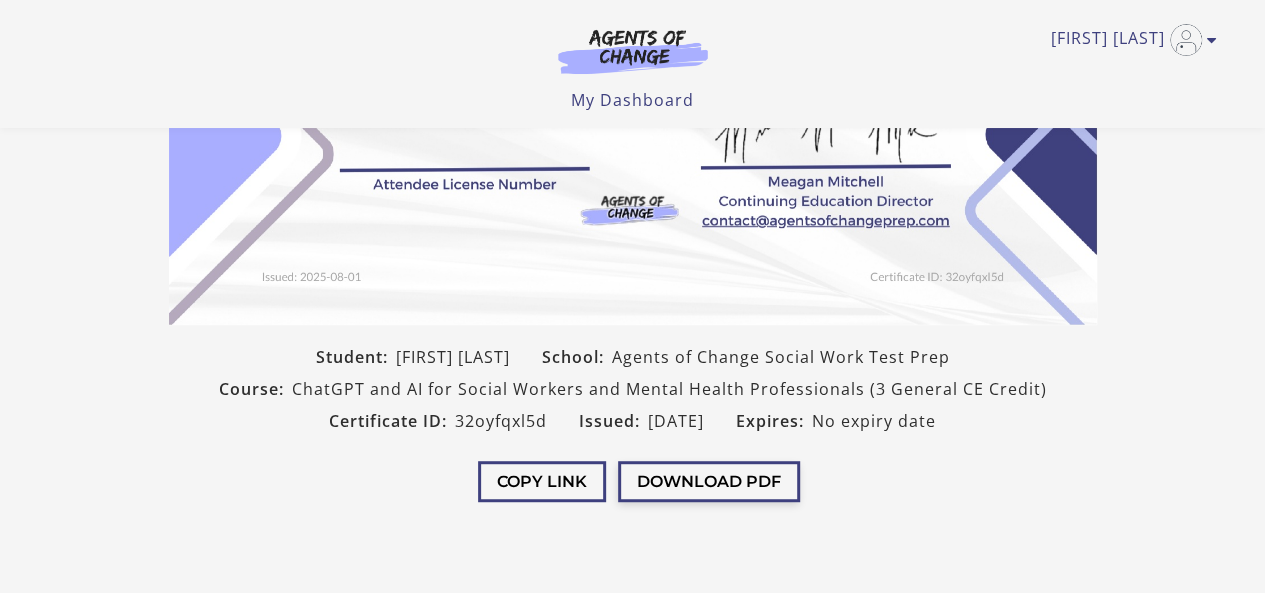 click on "Download PDF" at bounding box center (709, 481) 